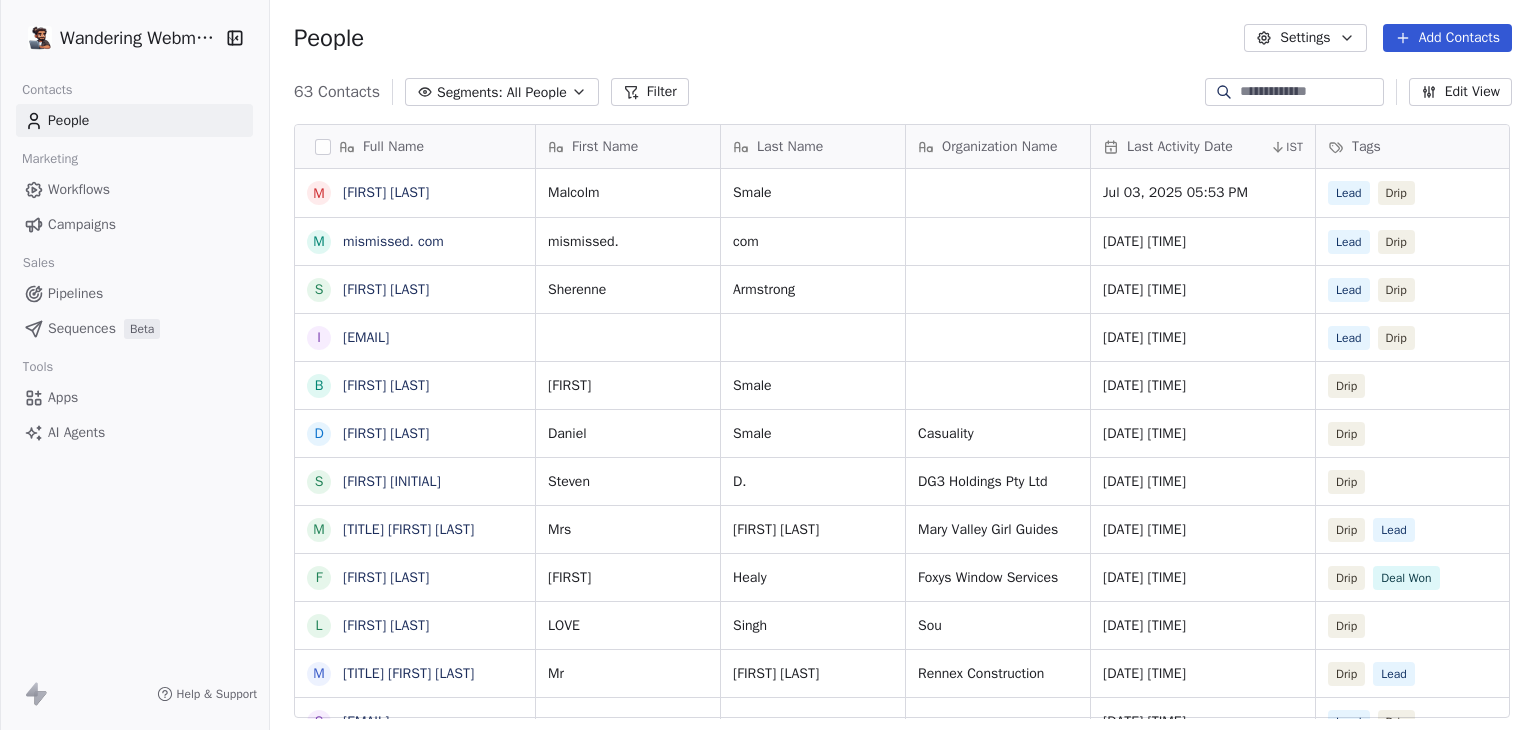 scroll, scrollTop: 0, scrollLeft: 0, axis: both 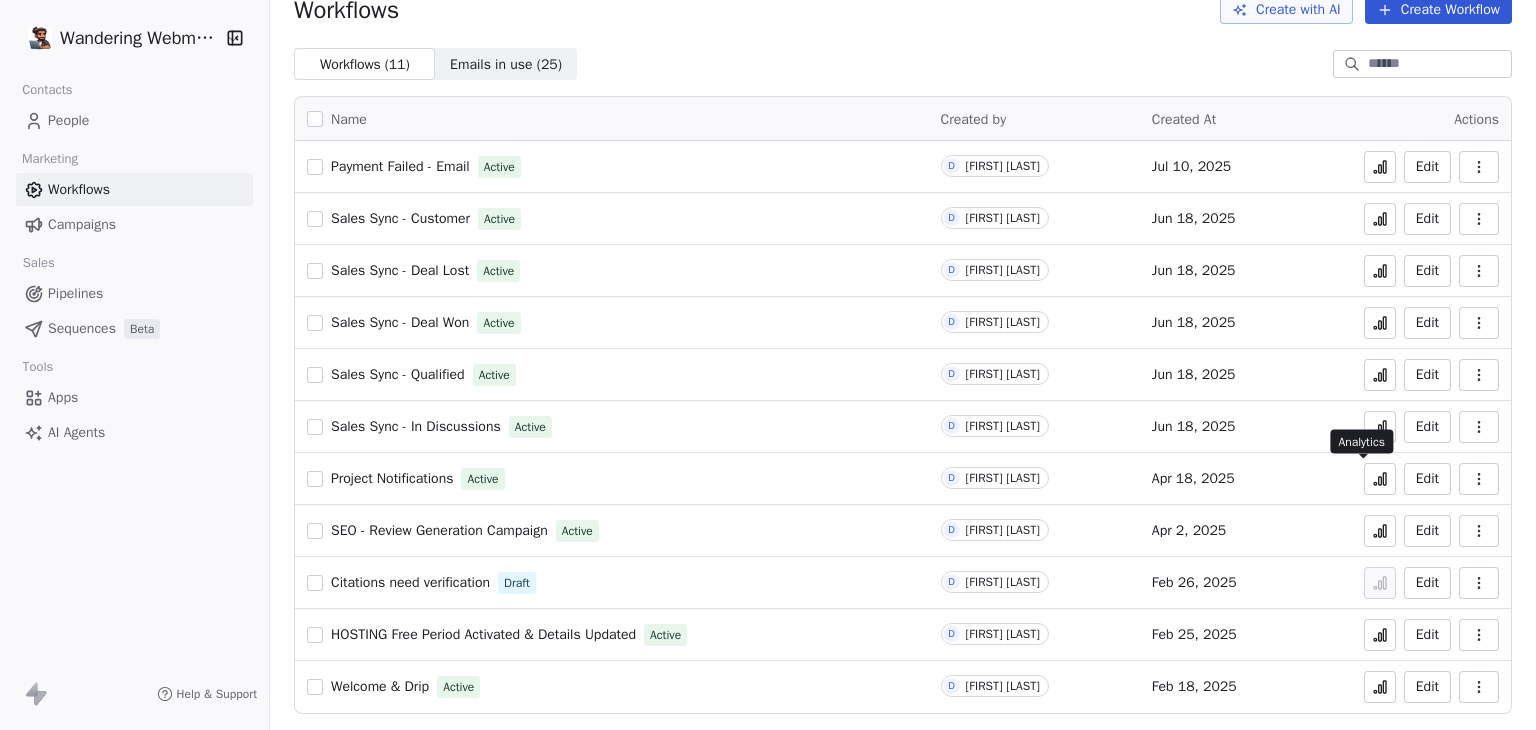 click 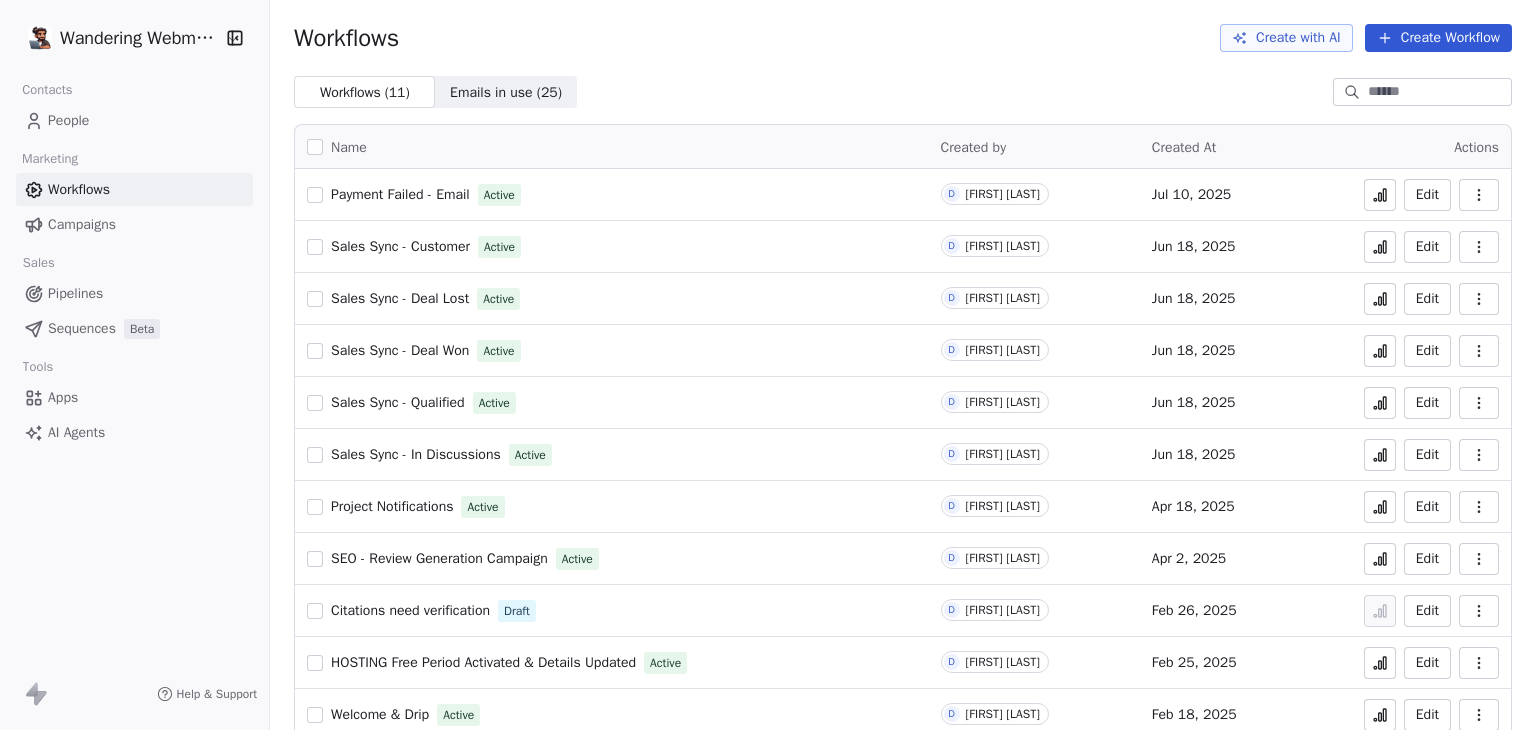 scroll, scrollTop: 0, scrollLeft: 0, axis: both 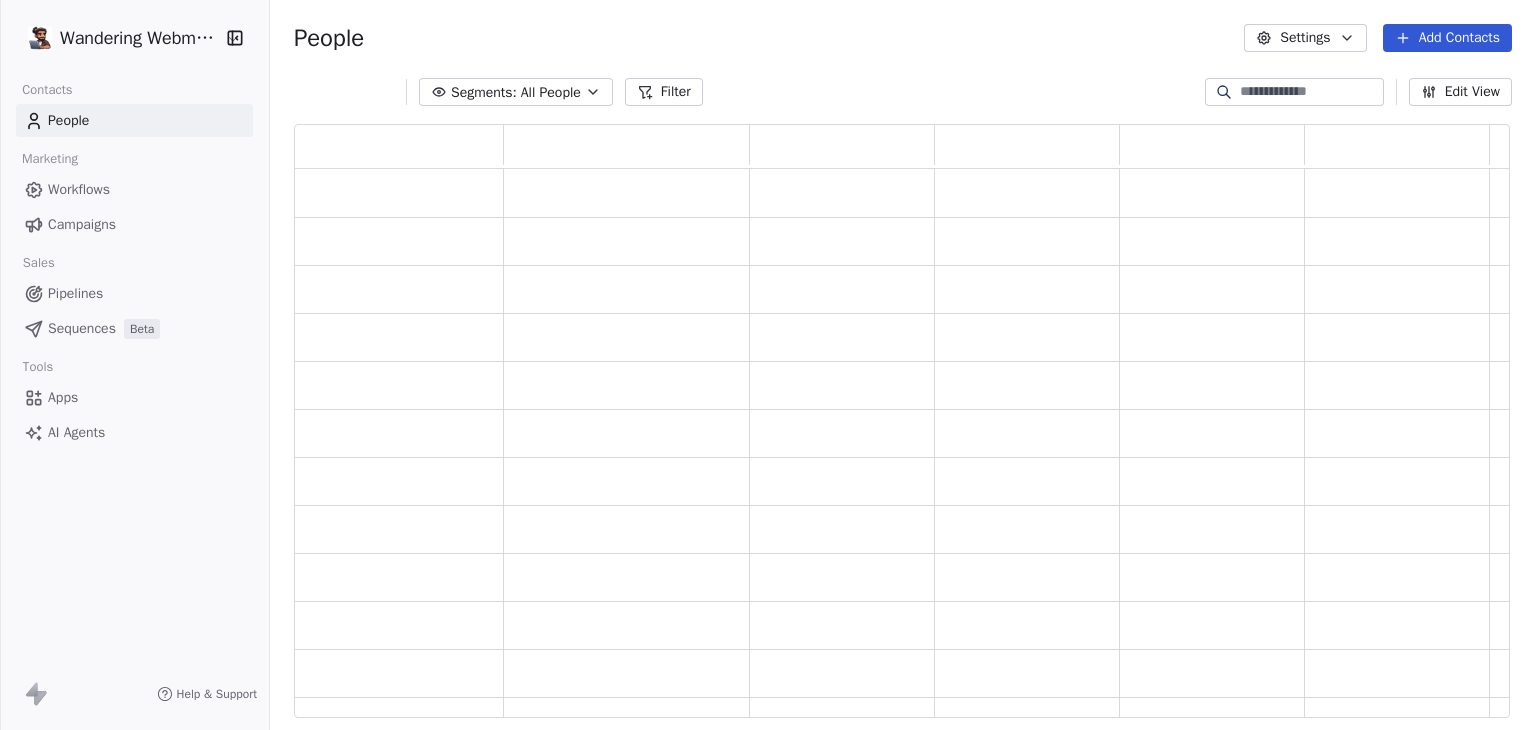 click at bounding box center (1310, 92) 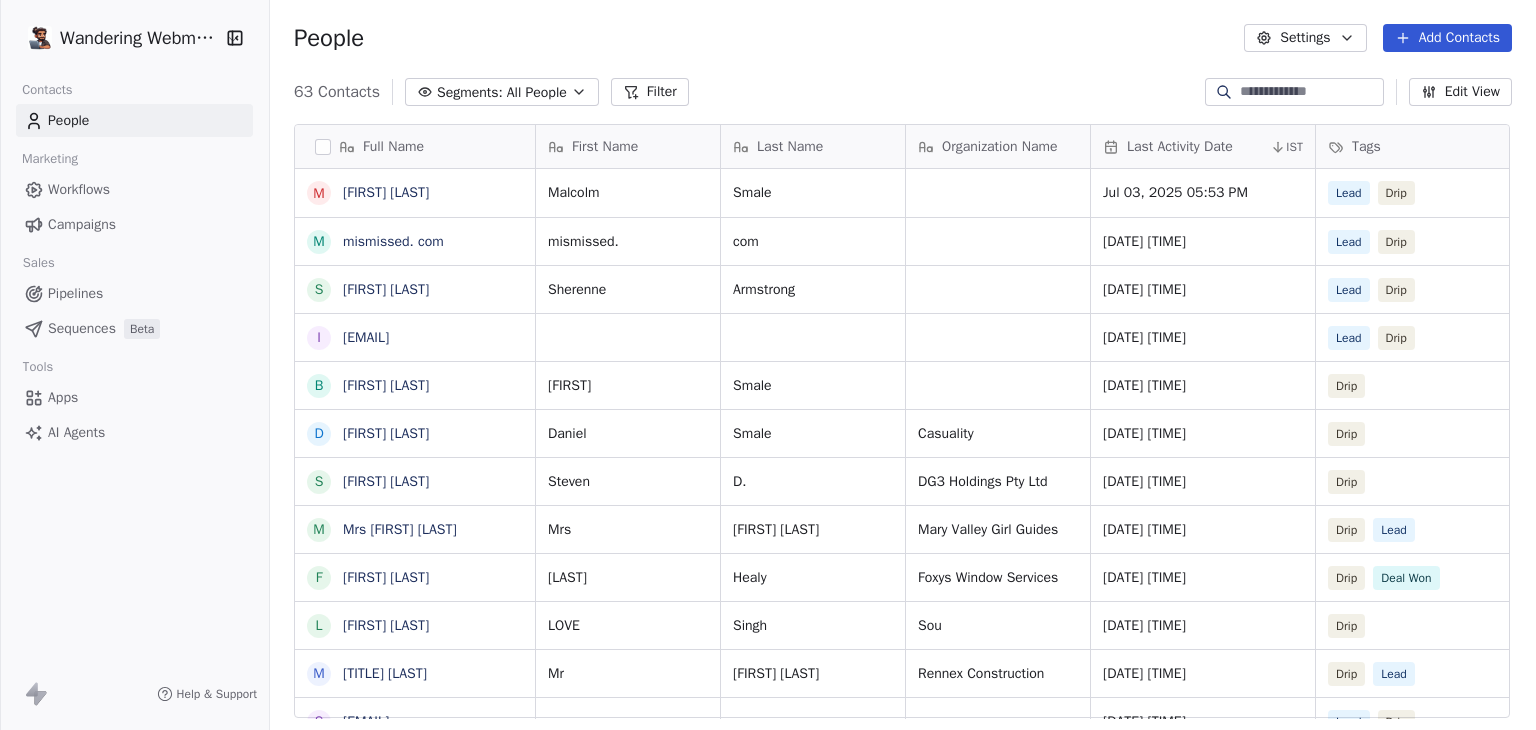 scroll, scrollTop: 16, scrollLeft: 16, axis: both 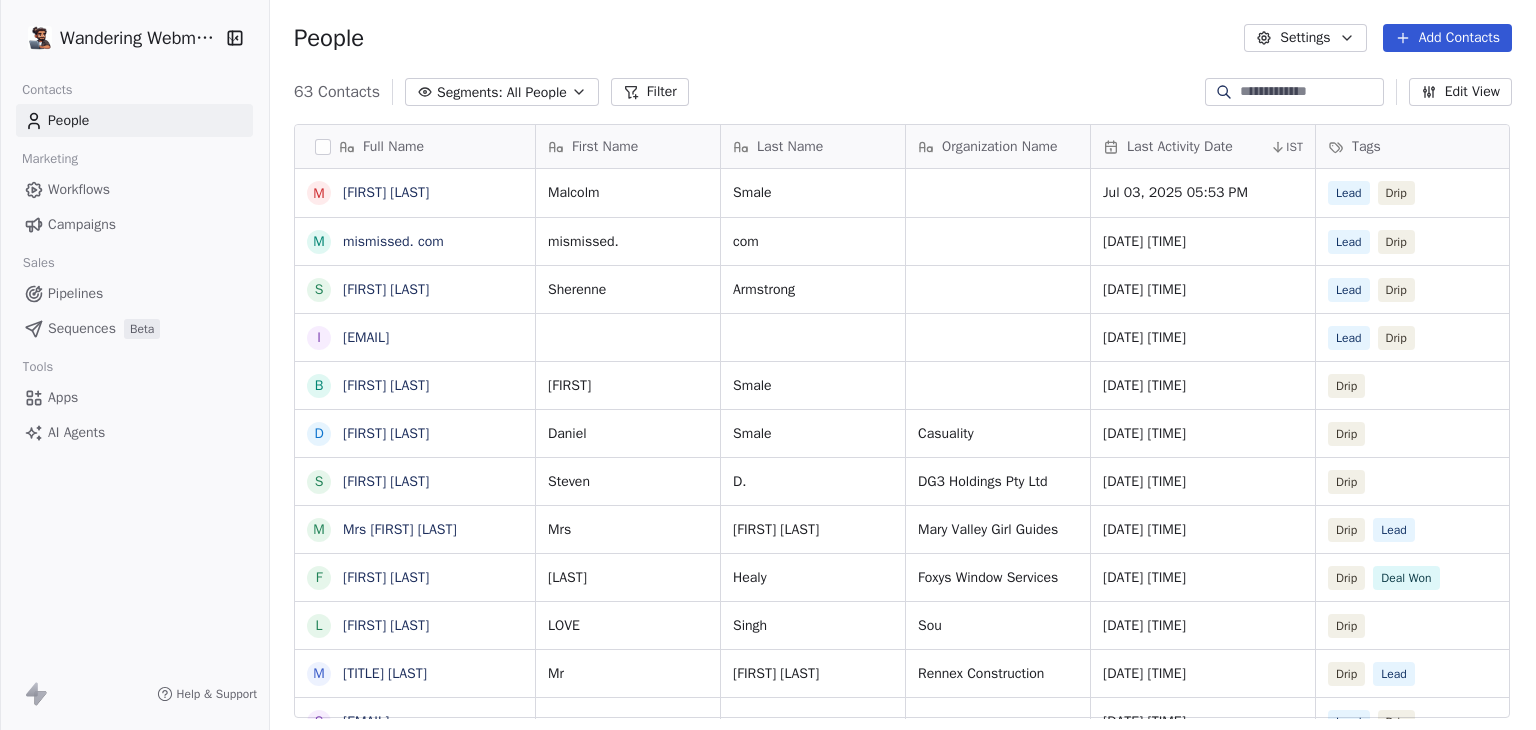 paste on "**********" 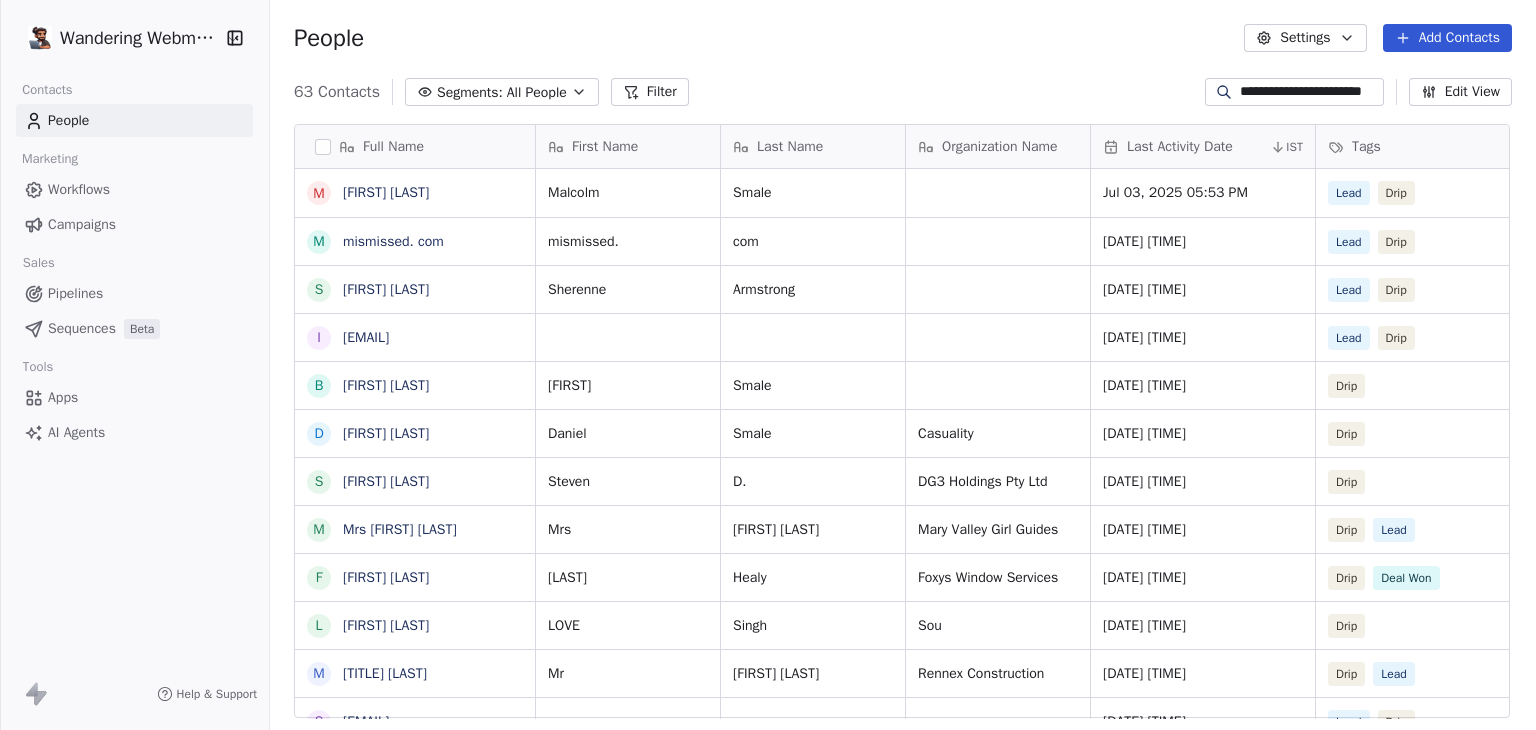 scroll, scrollTop: 0, scrollLeft: 23, axis: horizontal 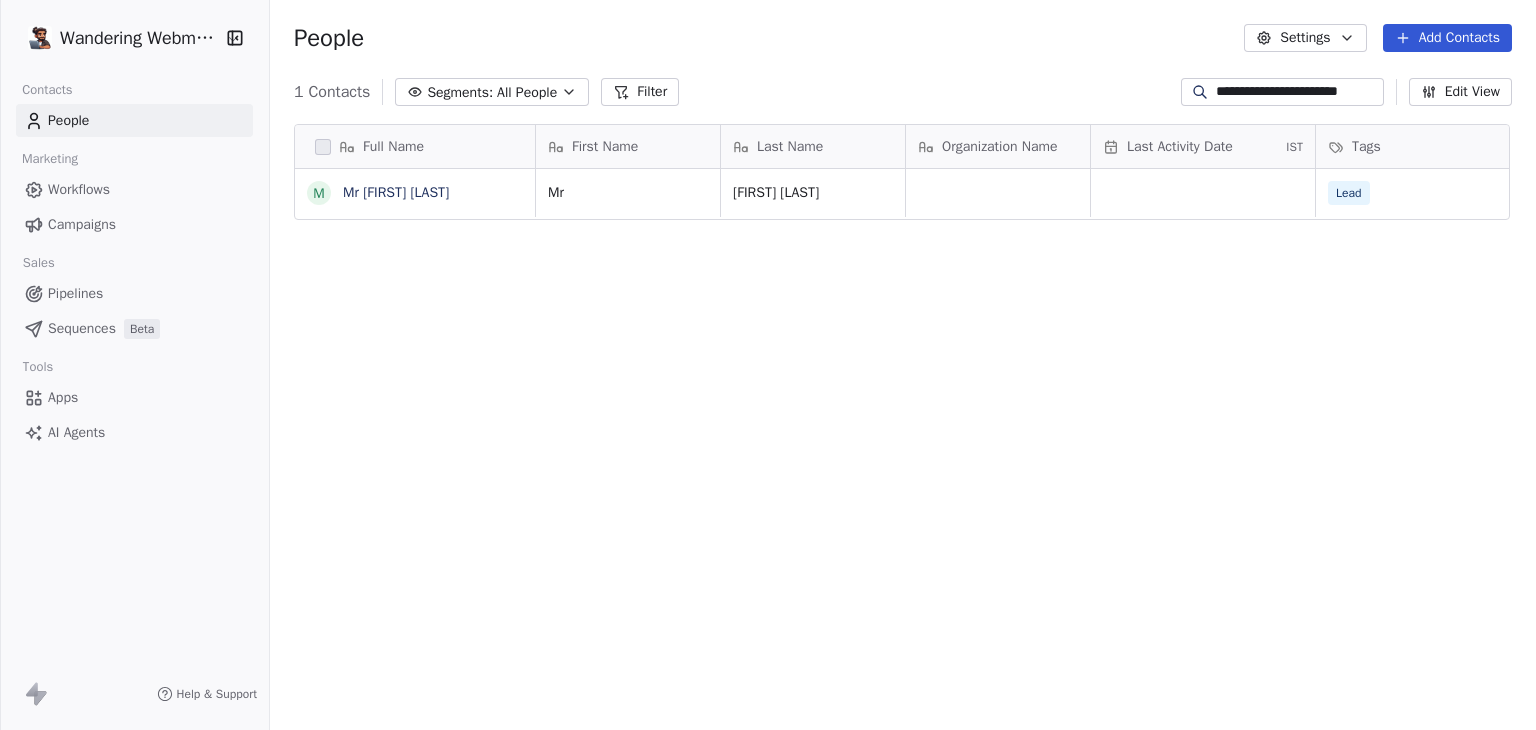 type on "**********" 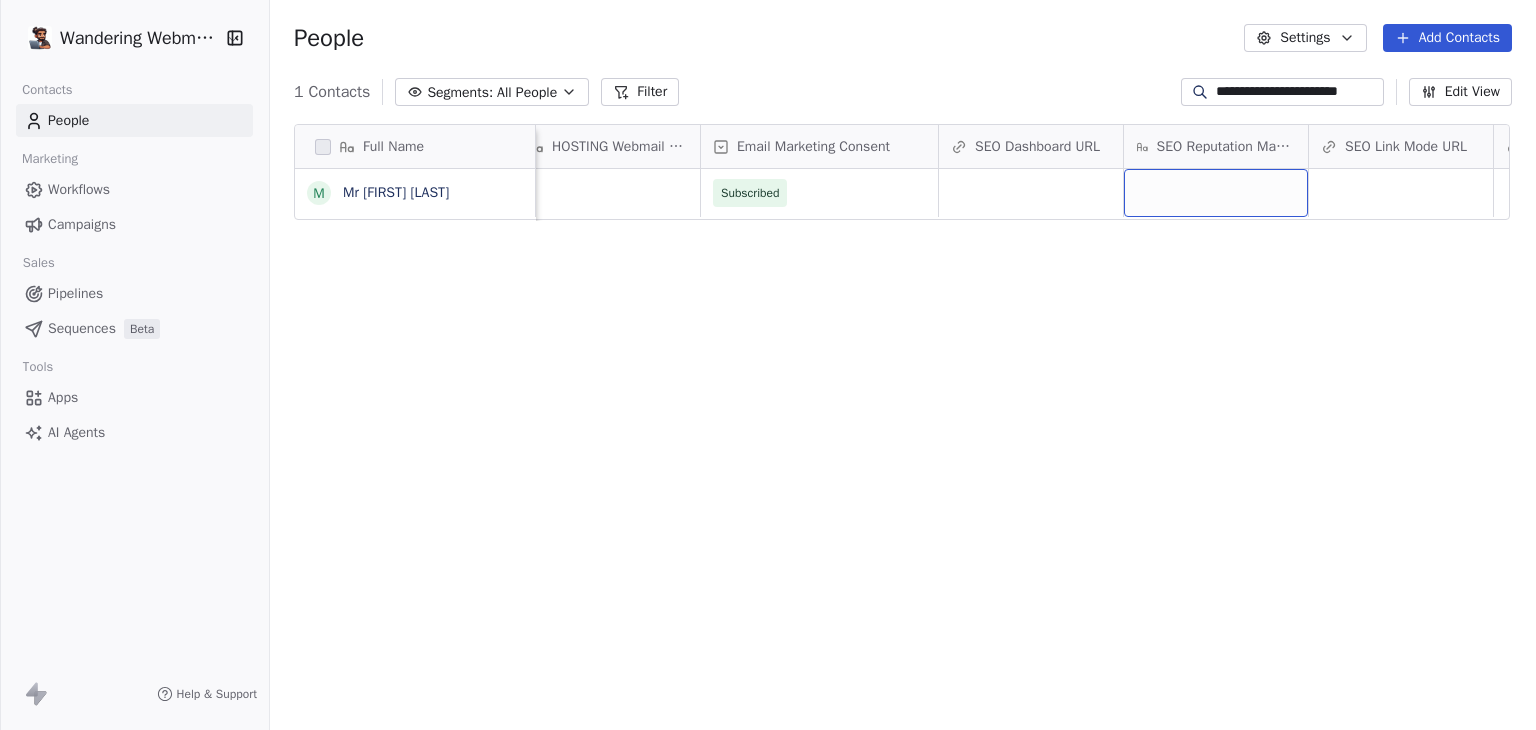 scroll, scrollTop: 0, scrollLeft: 4744, axis: horizontal 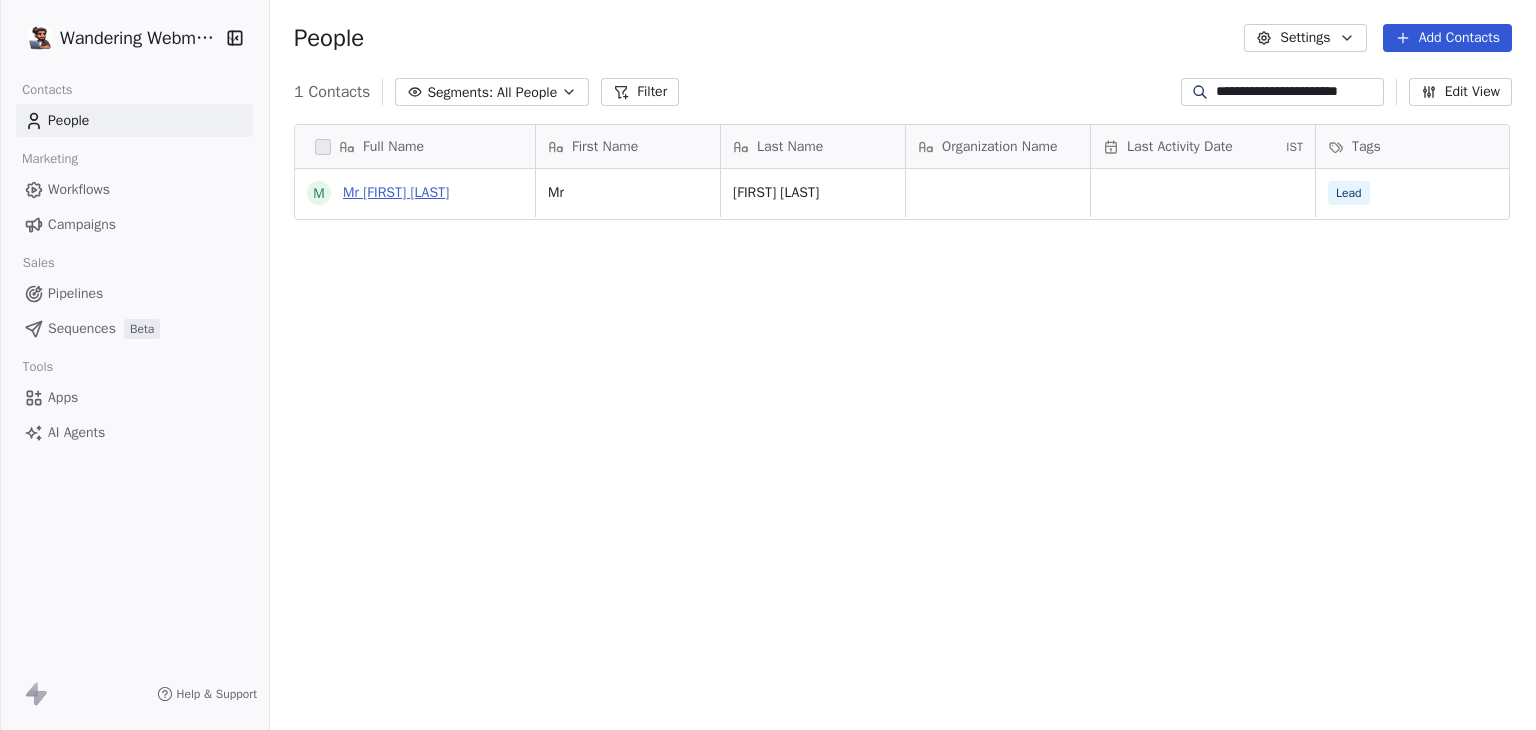 click on "Mr [FIRST] [LAST]" at bounding box center [396, 192] 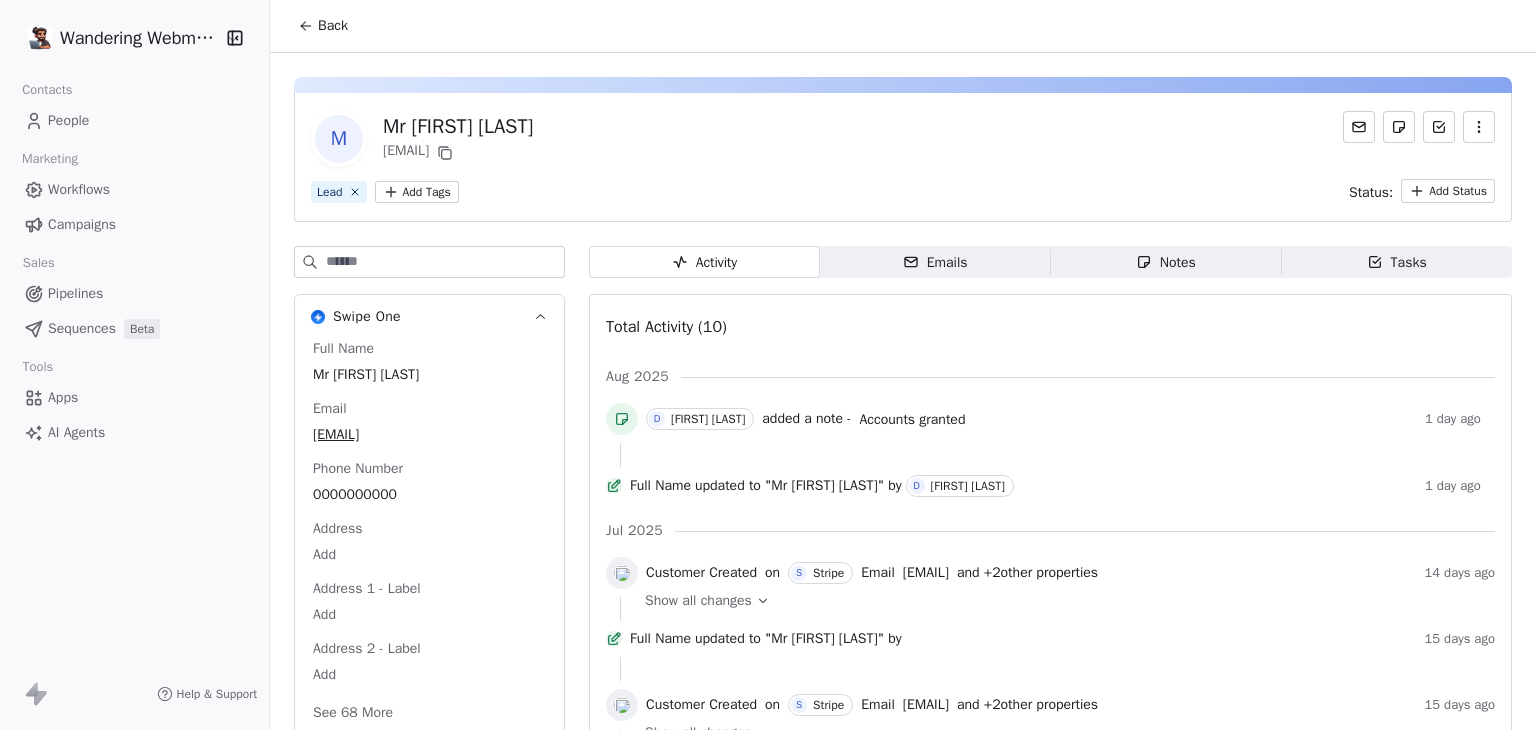 click on "Back" at bounding box center [333, 26] 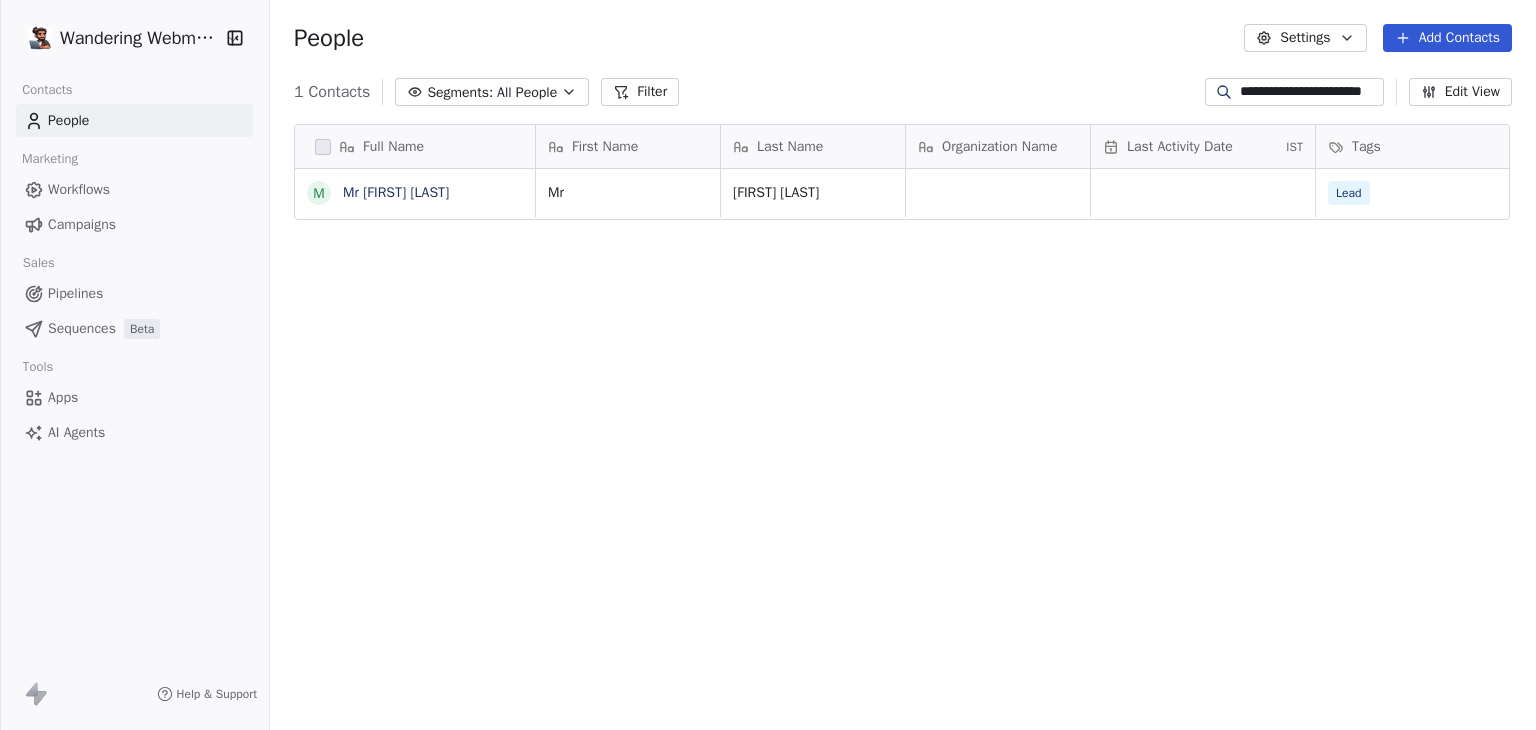 scroll, scrollTop: 16, scrollLeft: 16, axis: both 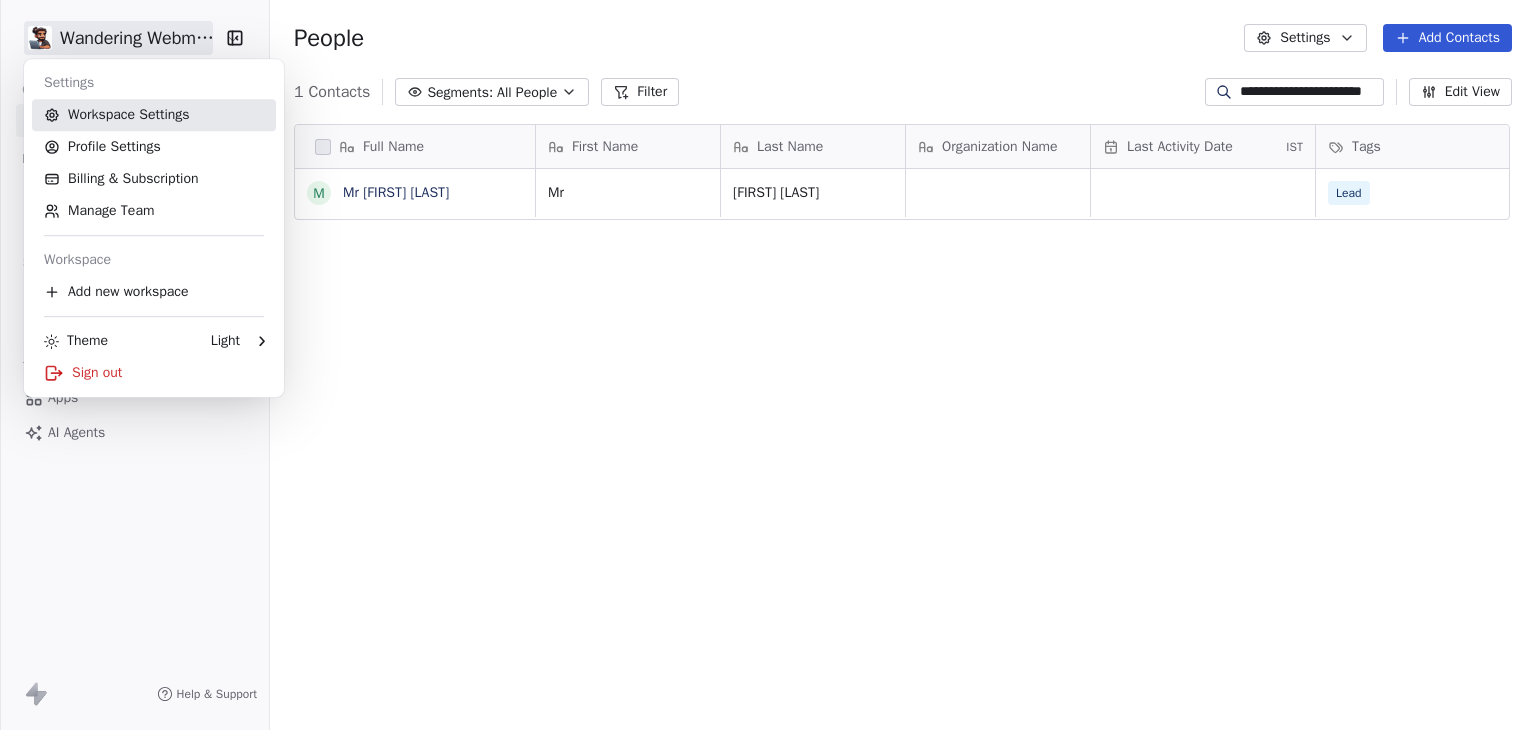 click on "Workspace Settings" at bounding box center [154, 115] 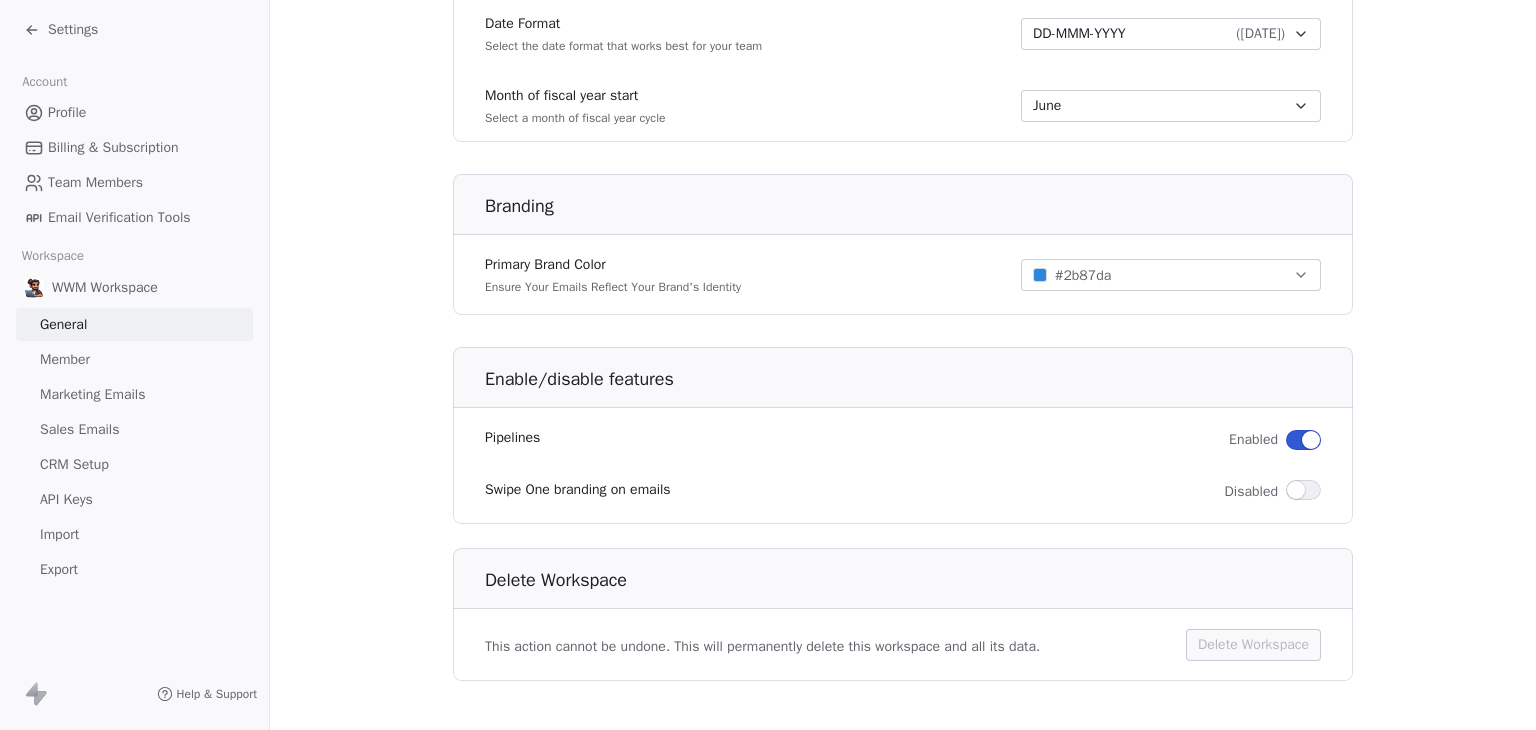 scroll, scrollTop: 1140, scrollLeft: 0, axis: vertical 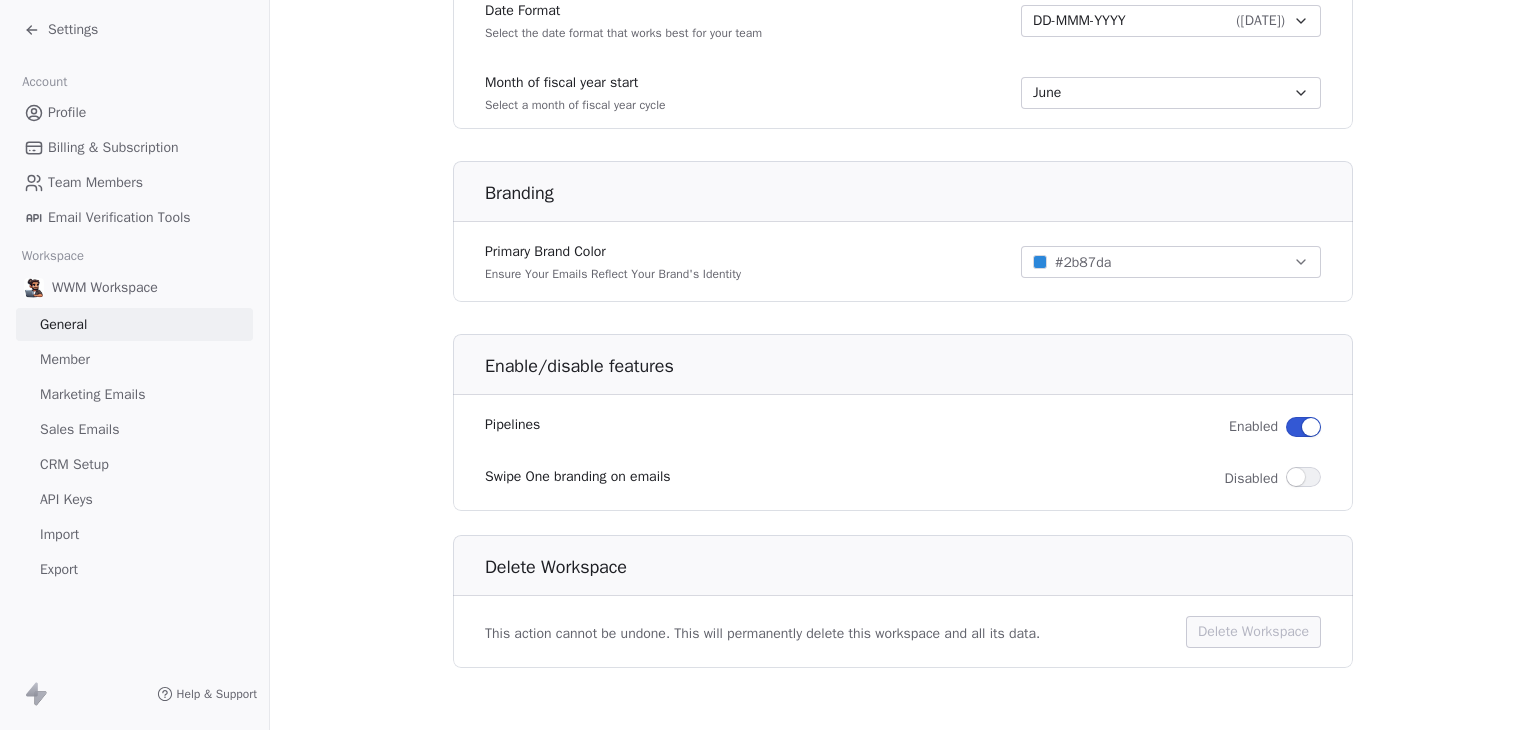 click on "Sales Emails" at bounding box center (79, 429) 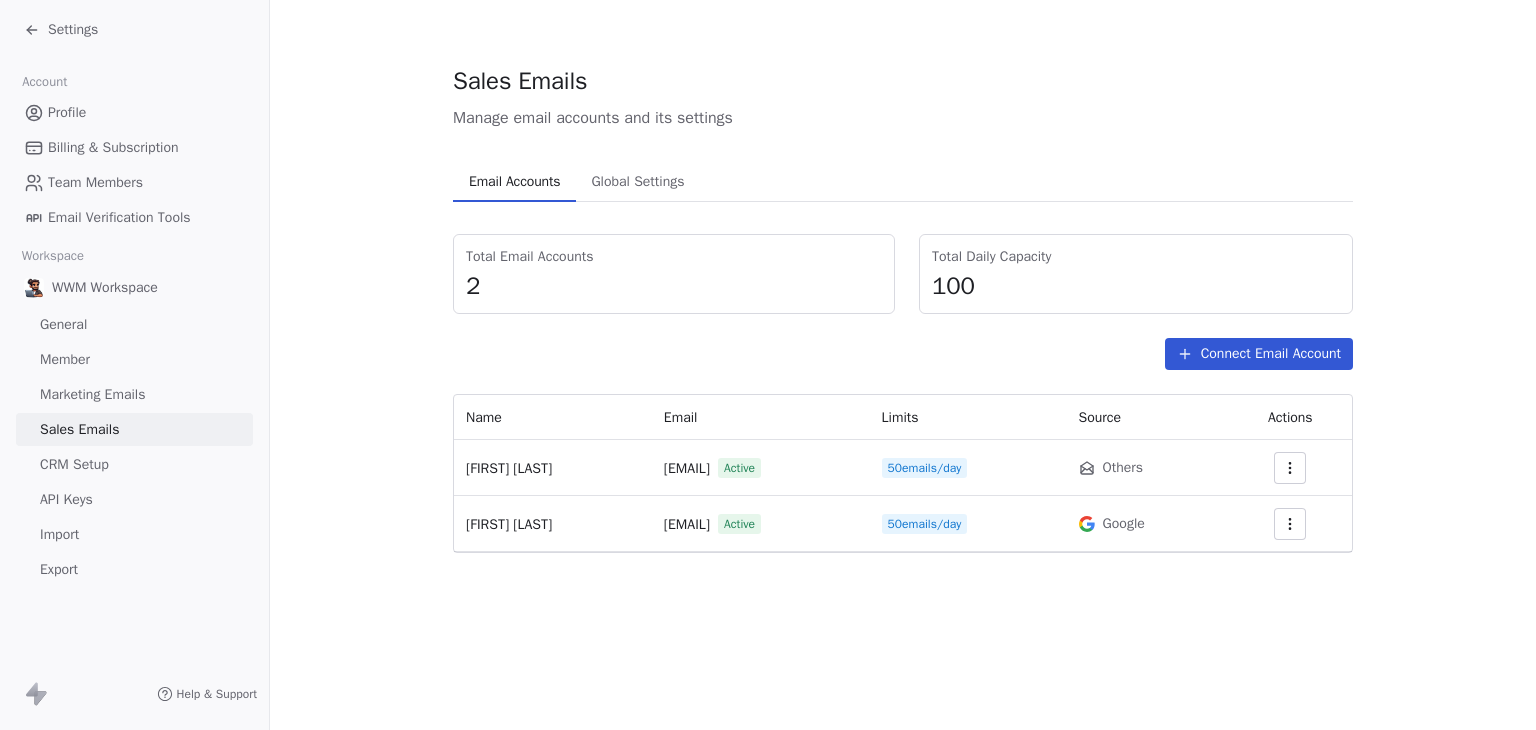 click on "Settings" at bounding box center (73, 30) 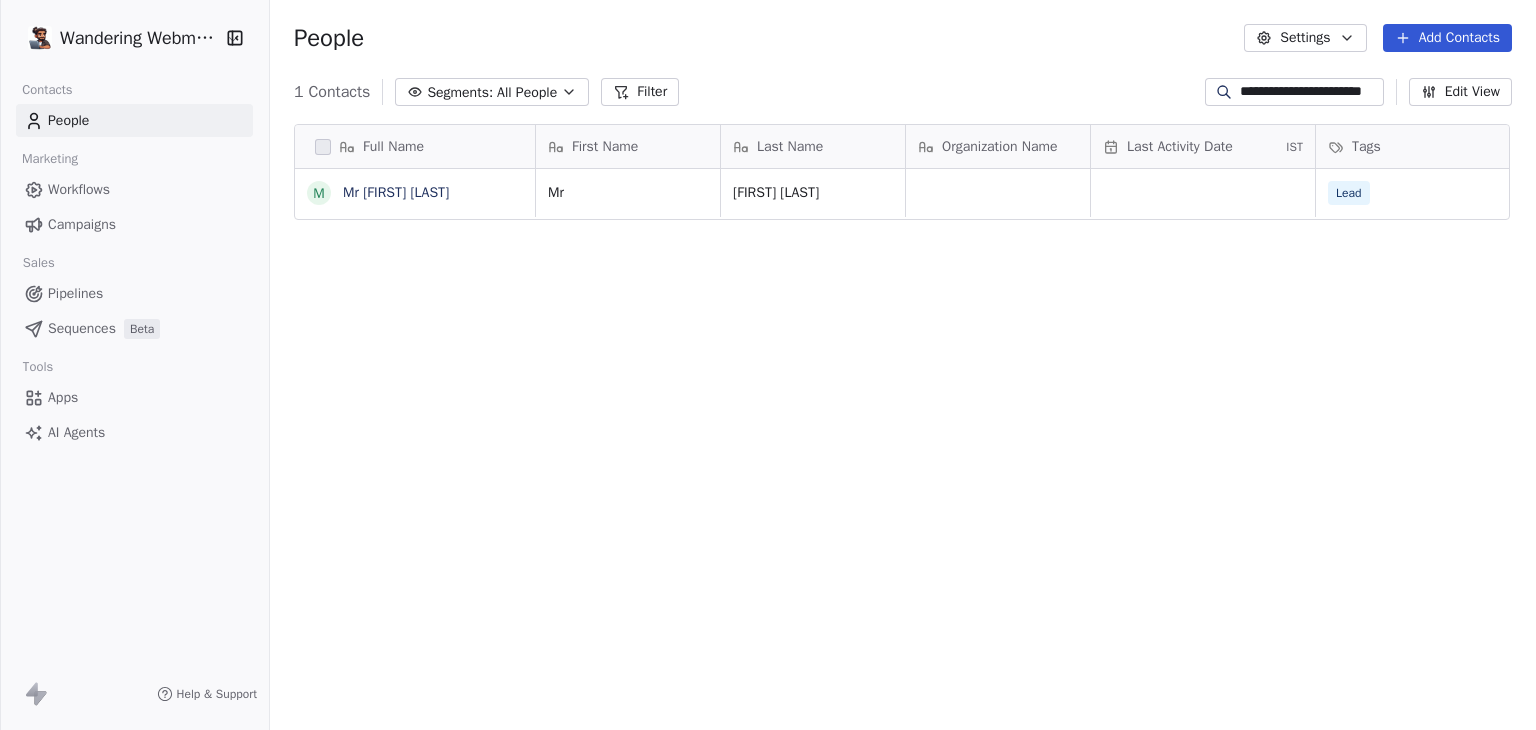 scroll, scrollTop: 16, scrollLeft: 16, axis: both 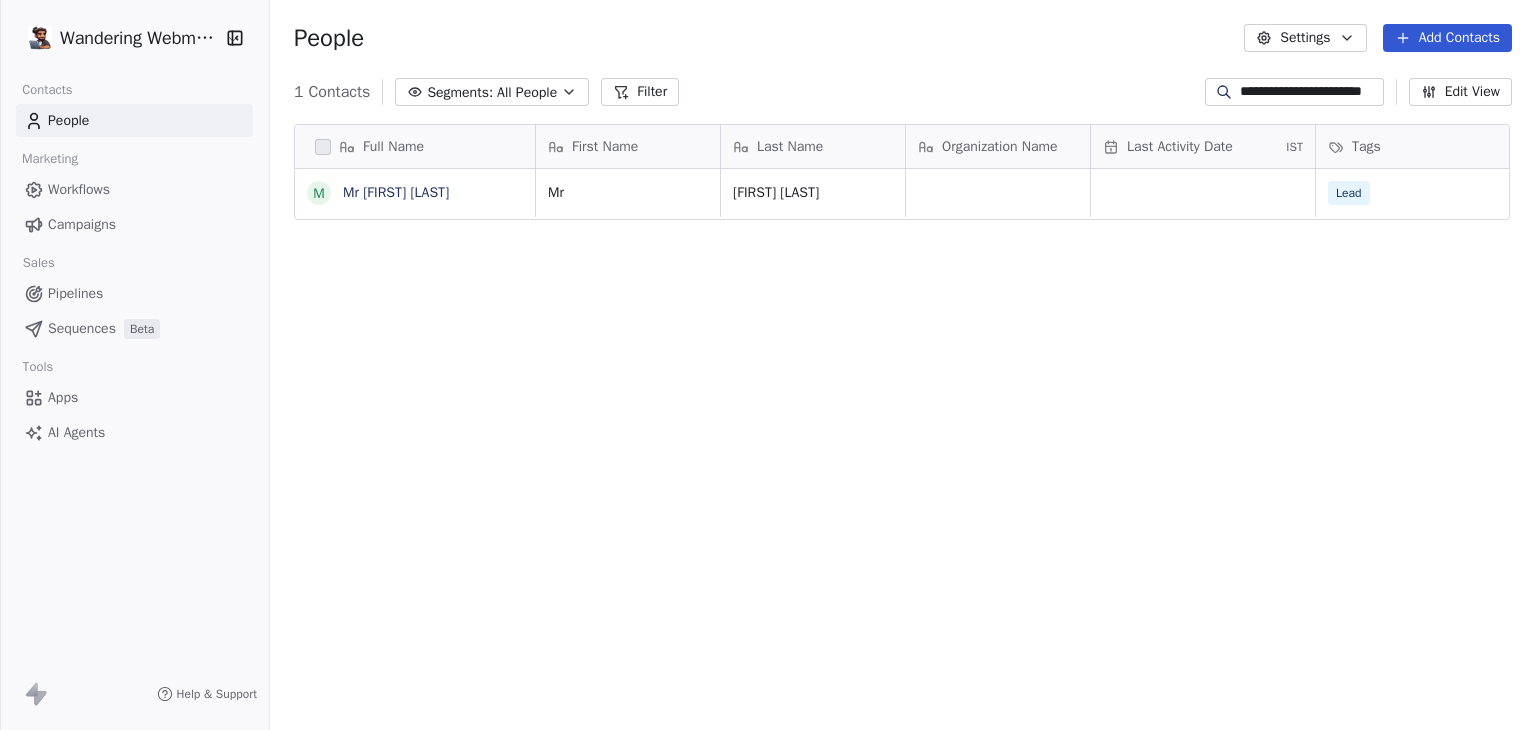 click on "Edit View" at bounding box center [1460, 92] 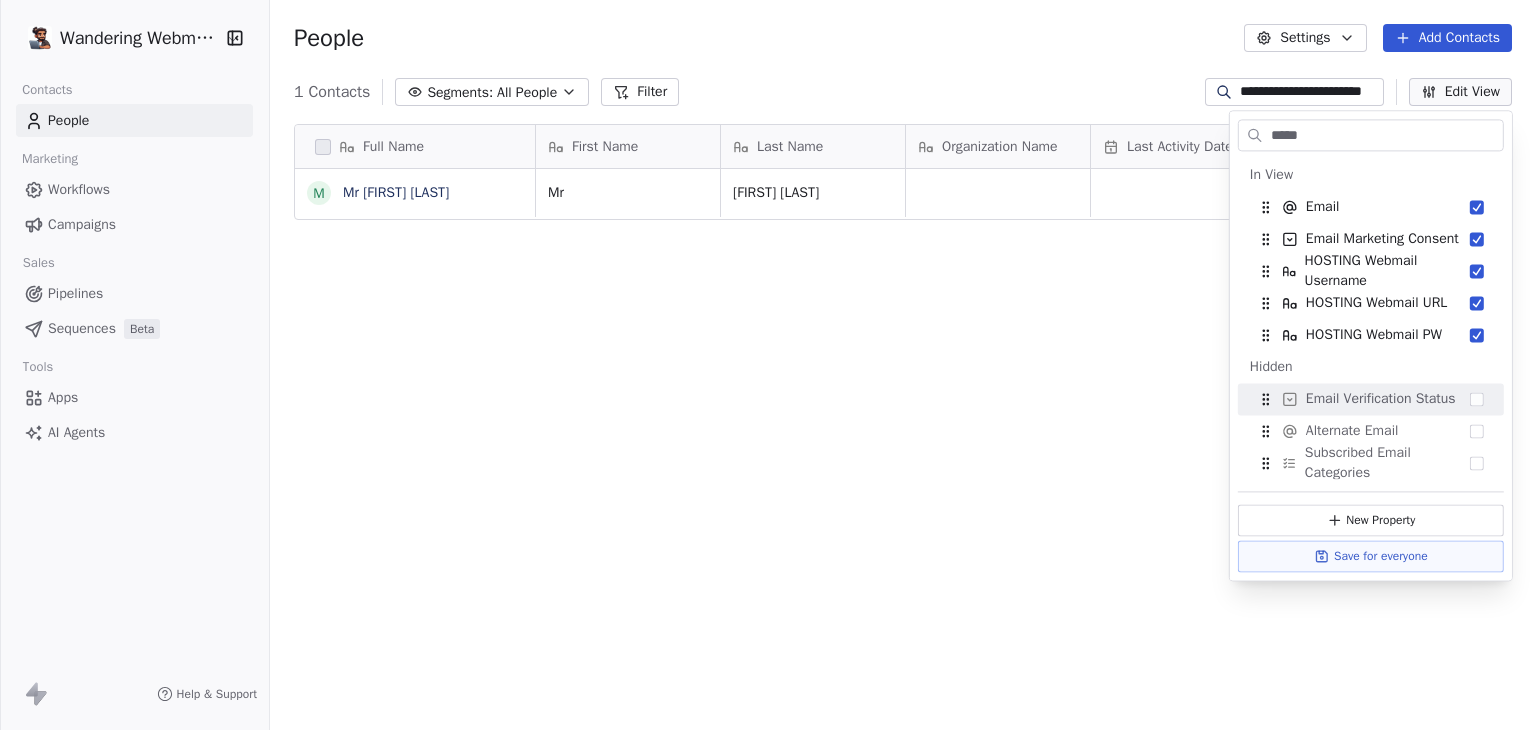 type on "*****" 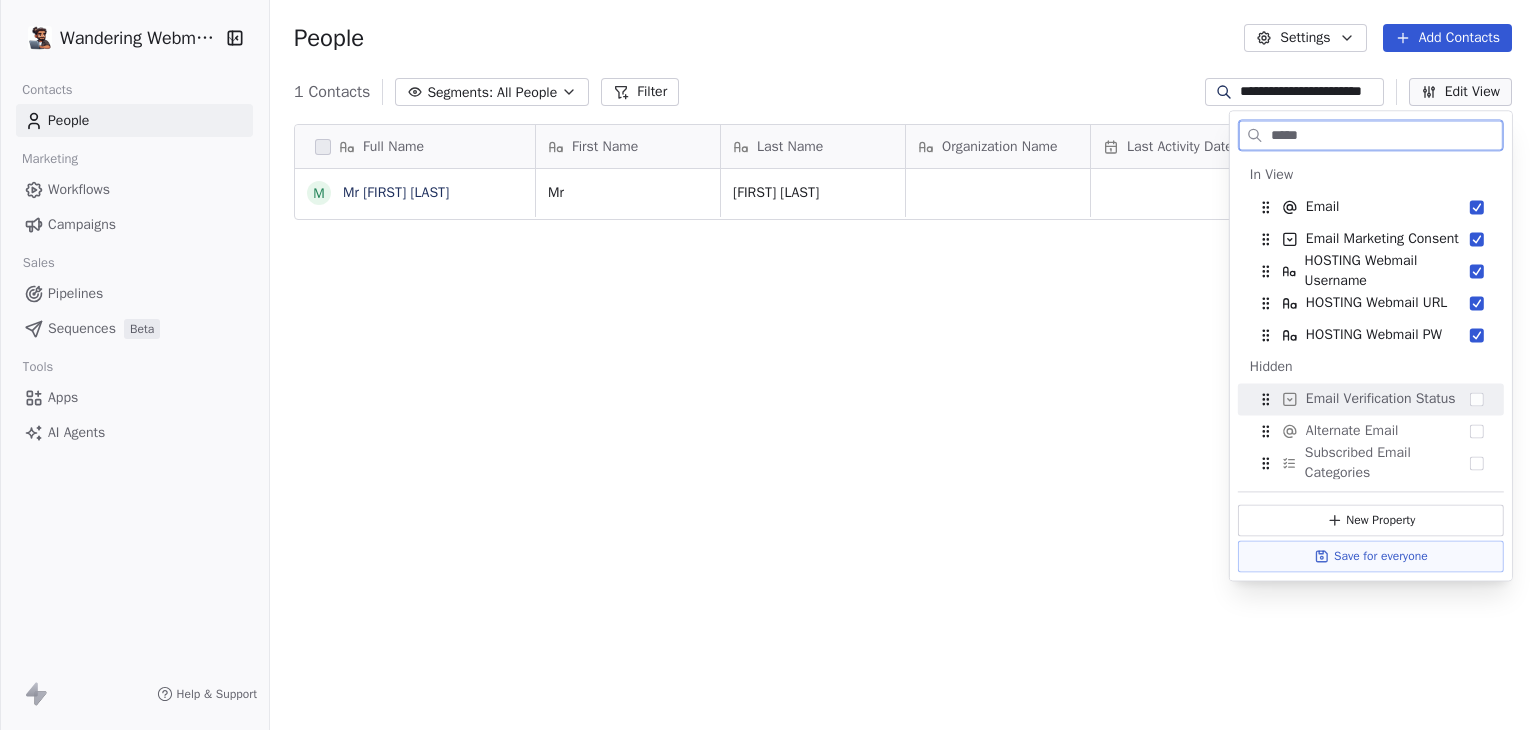 click at bounding box center [1477, 399] 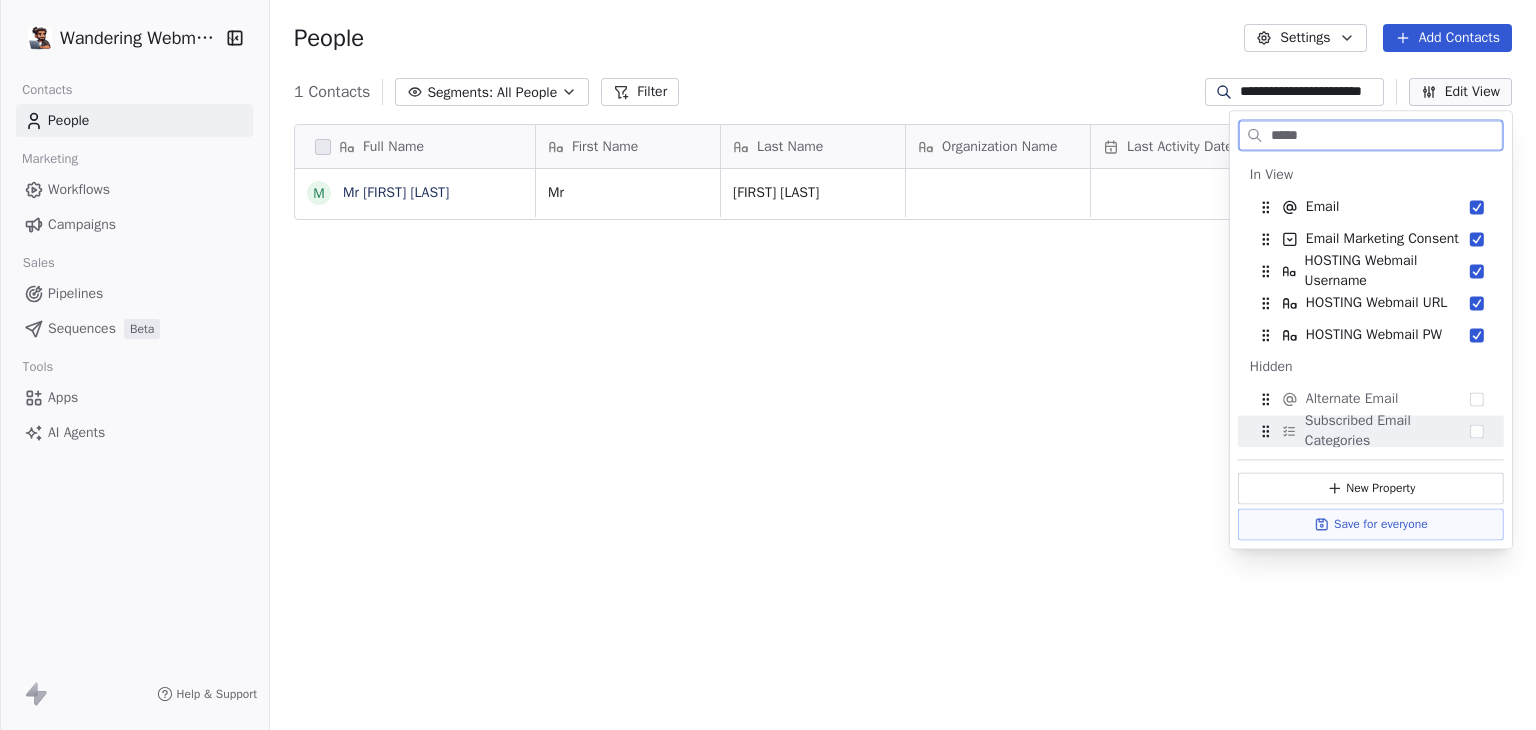 click on "Save for everyone" at bounding box center (1371, 524) 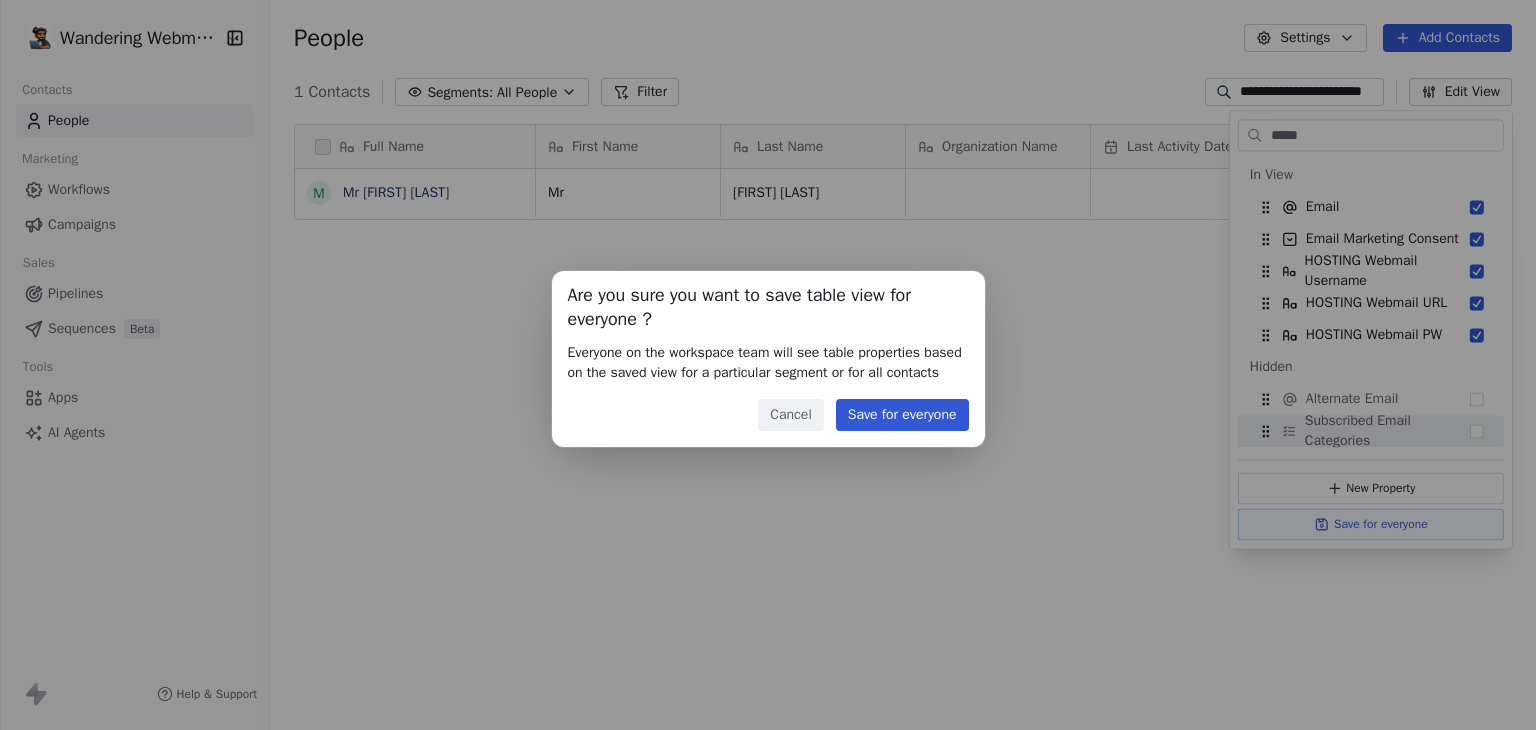 click on "Save for everyone" at bounding box center (902, 415) 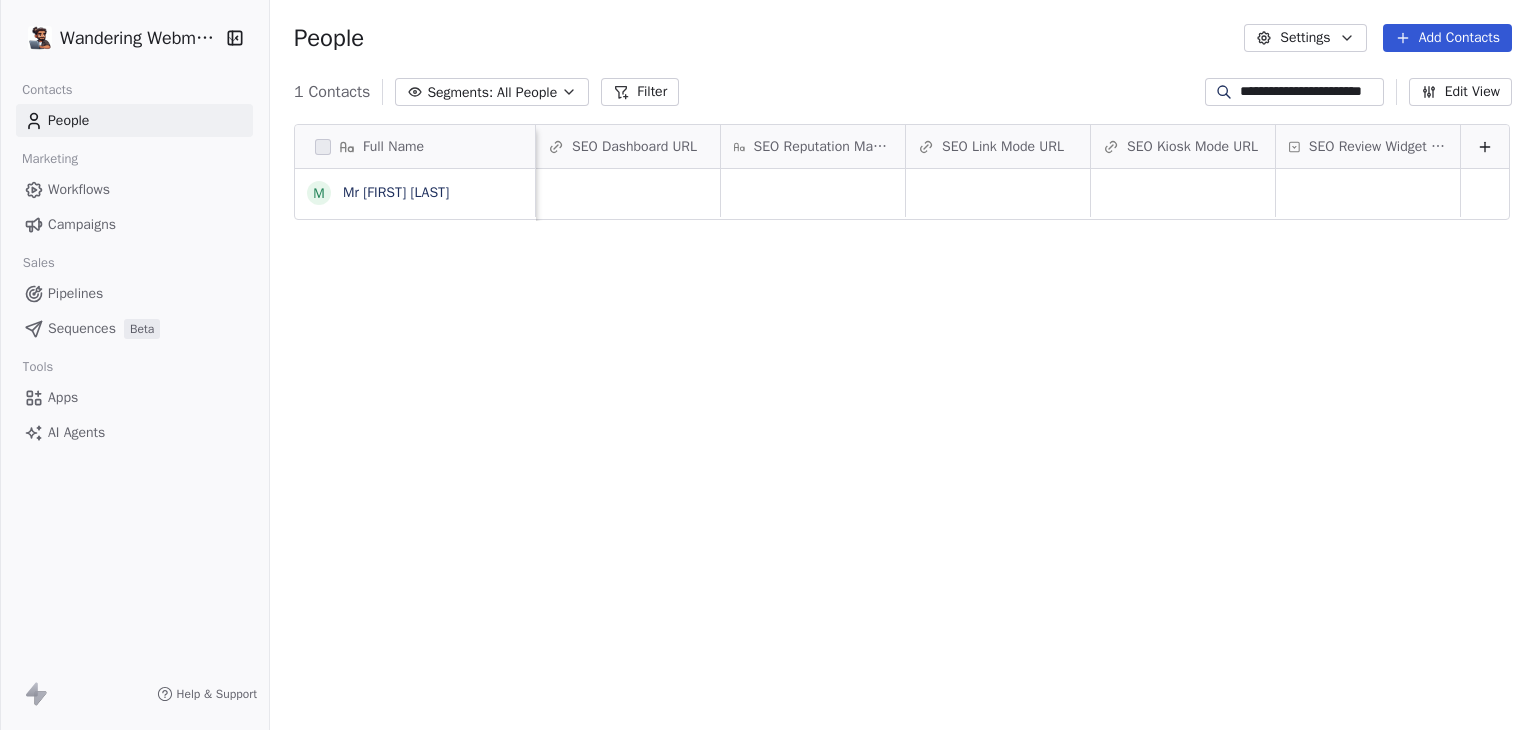scroll, scrollTop: 0, scrollLeft: 0, axis: both 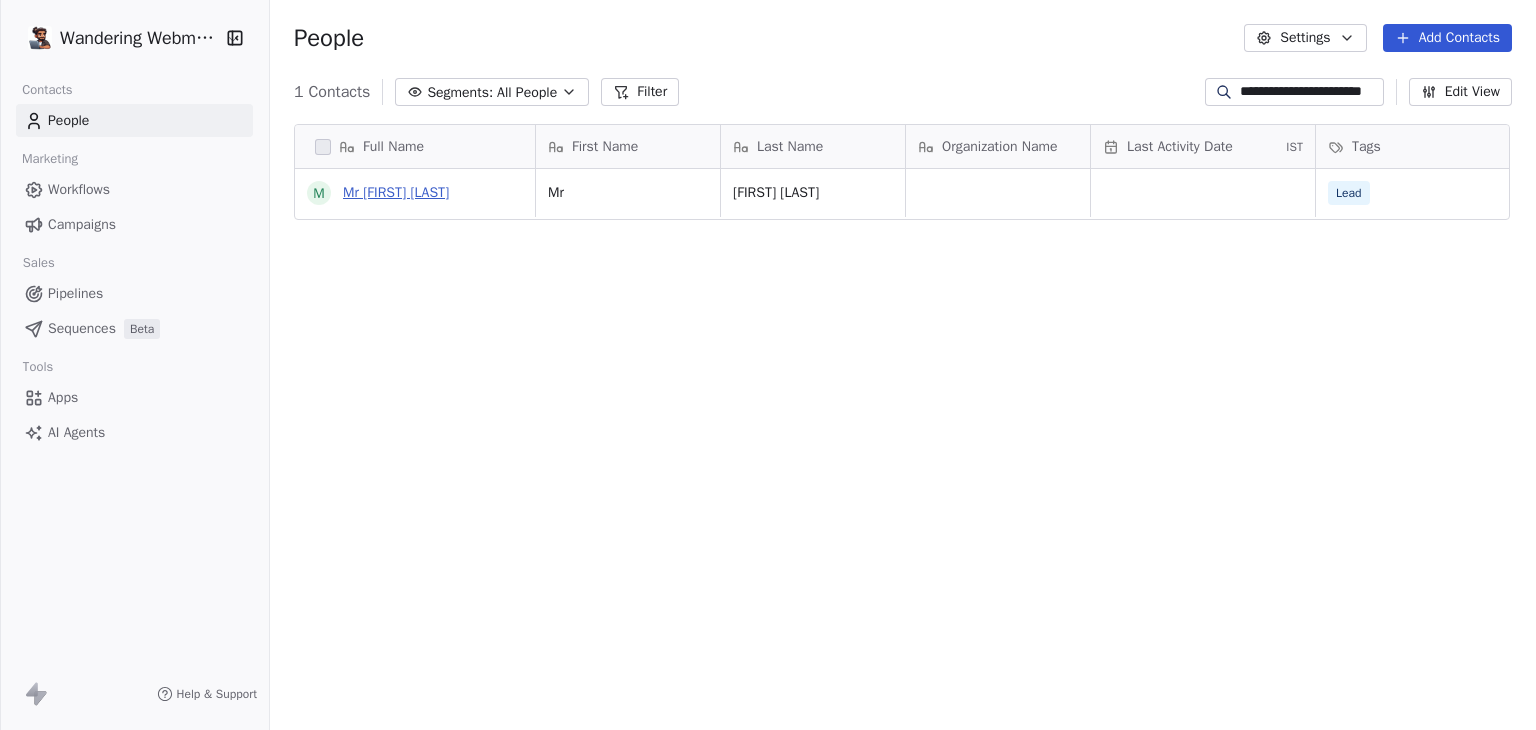 click on "Mr [FIRST] [LAST]" at bounding box center [396, 192] 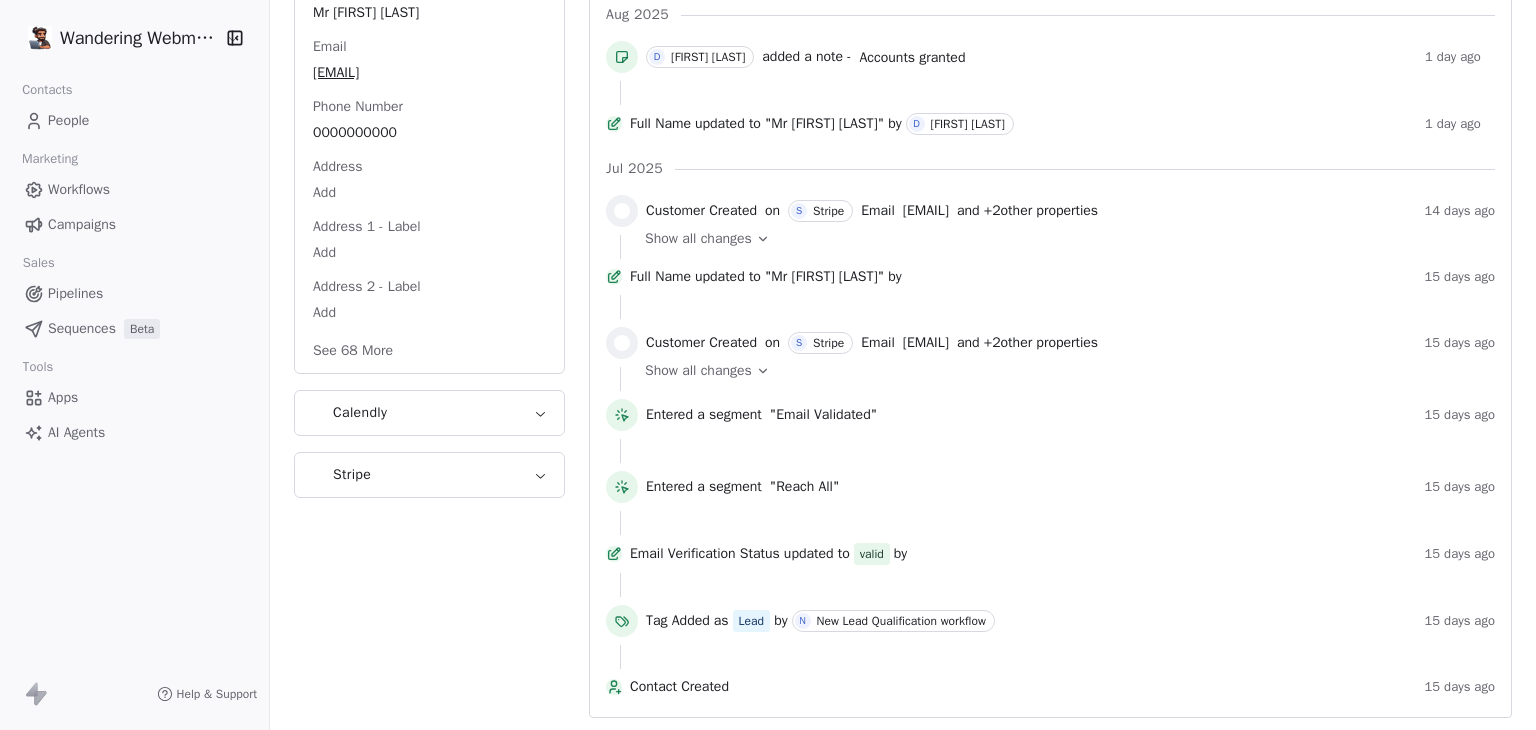 scroll, scrollTop: 405, scrollLeft: 0, axis: vertical 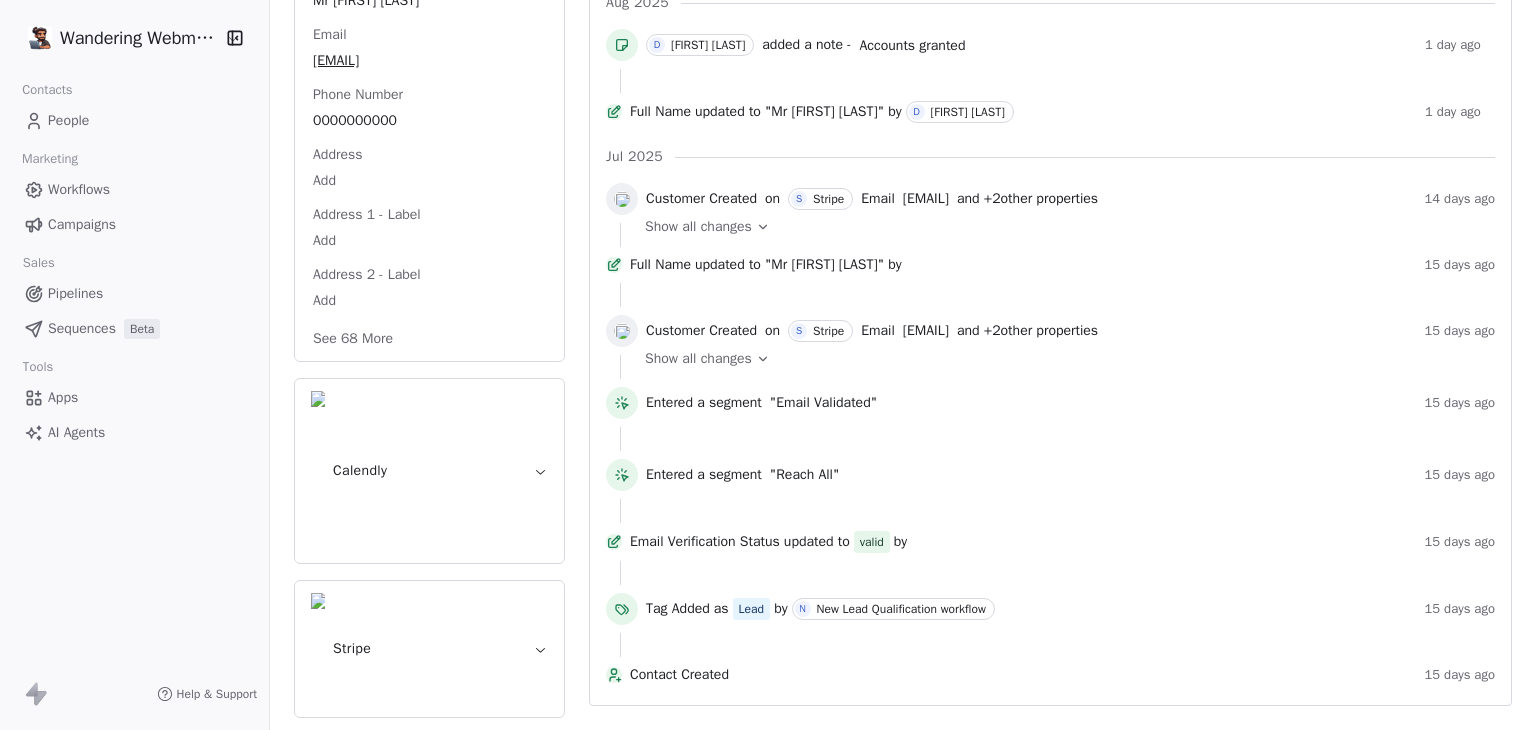 click on "See   68   More" at bounding box center [353, 339] 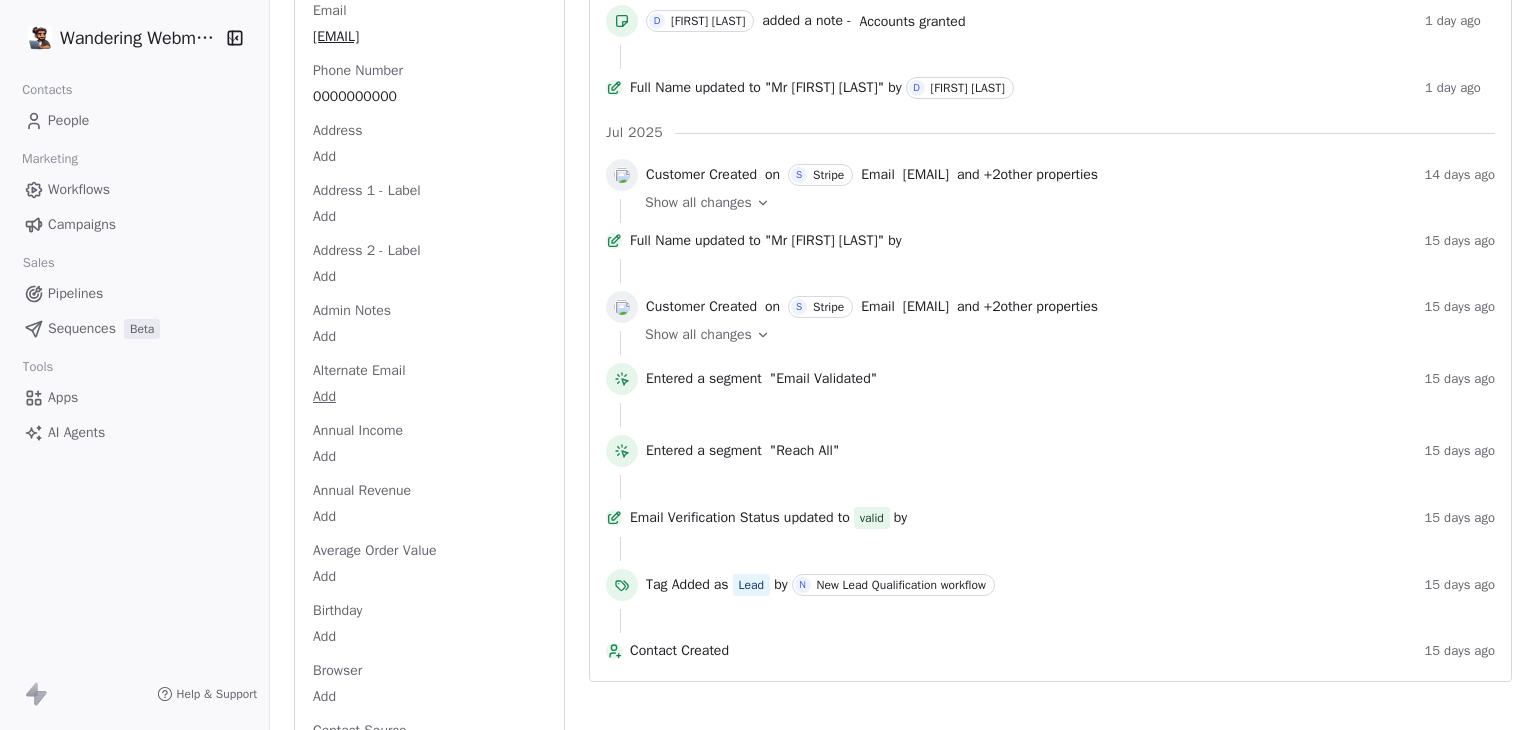 scroll, scrollTop: 1184, scrollLeft: 0, axis: vertical 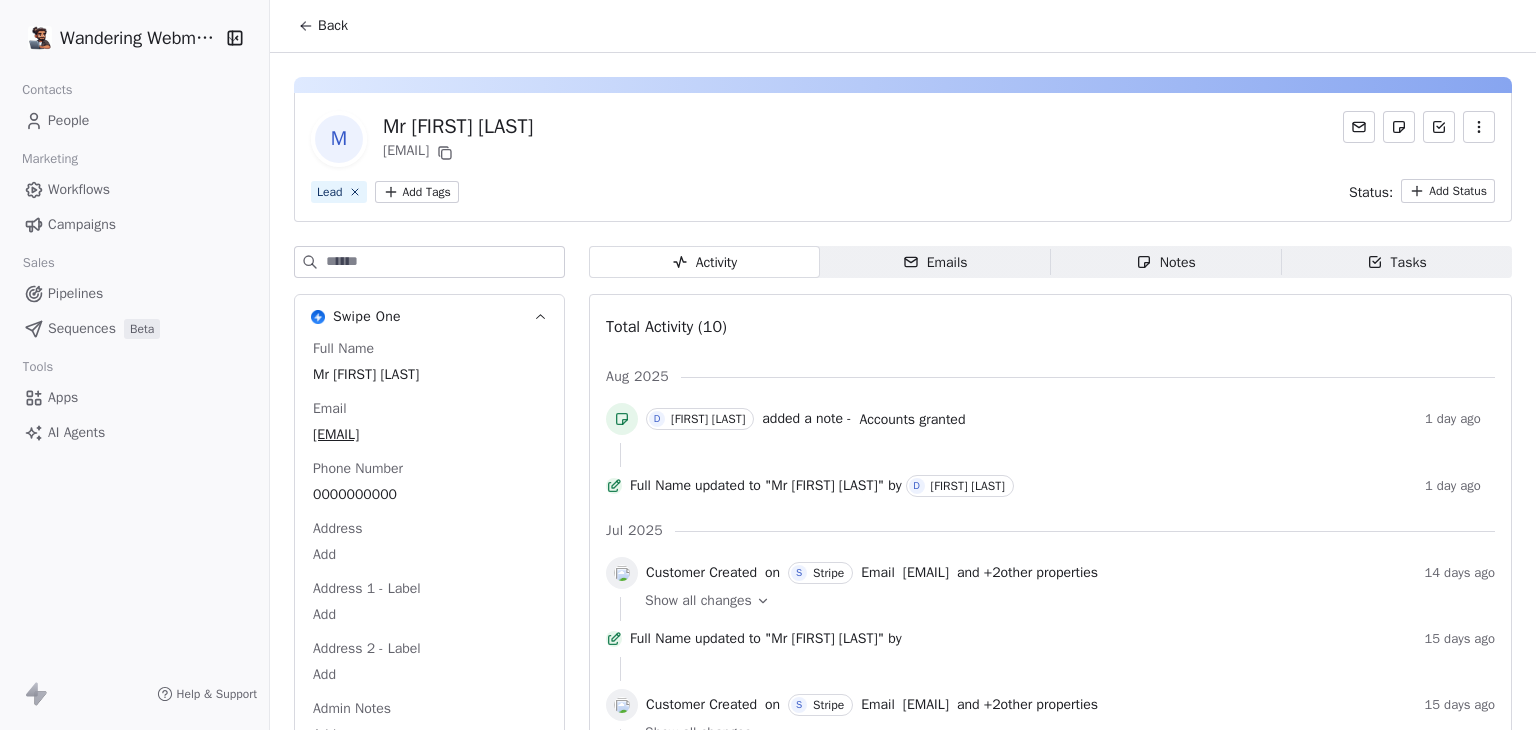 click on "Back" at bounding box center [333, 26] 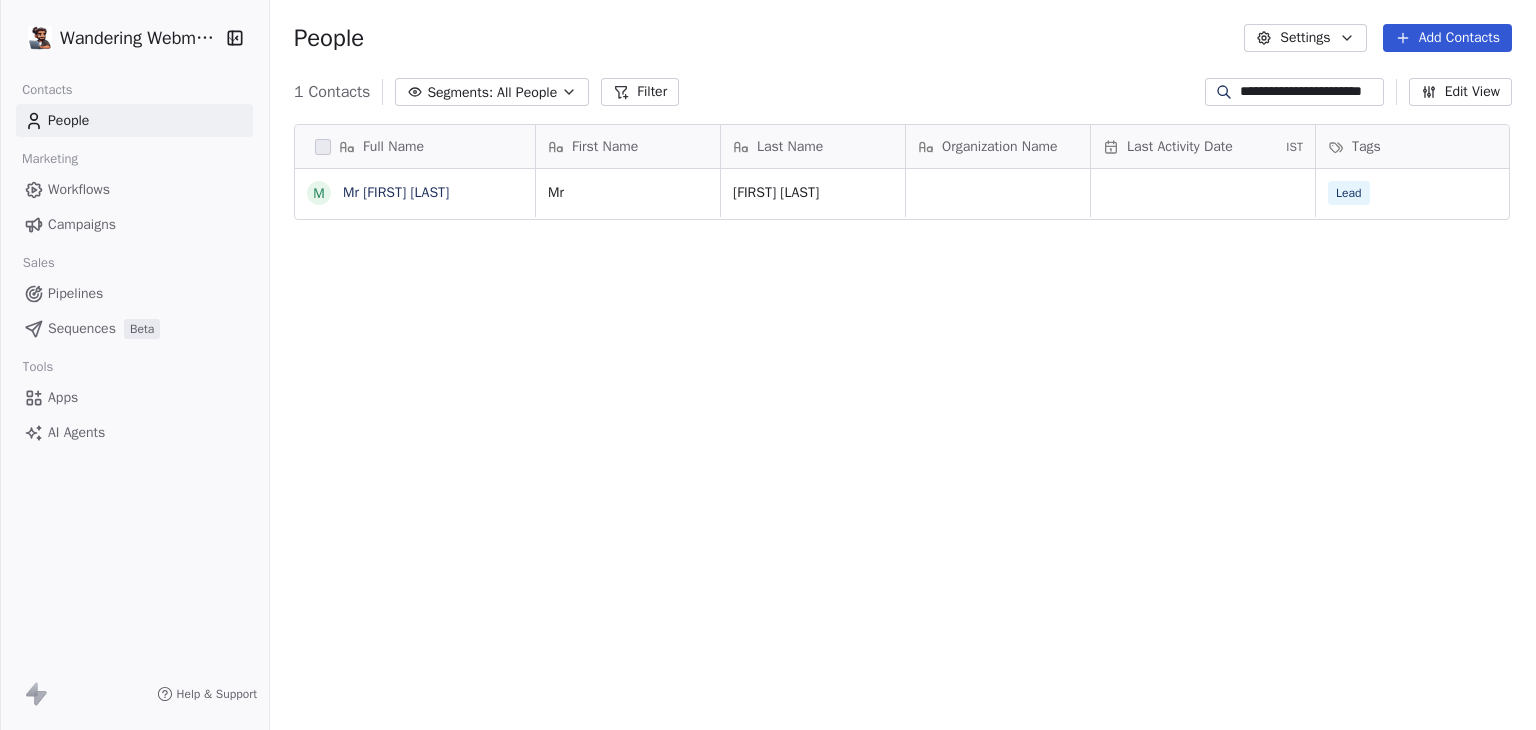 scroll, scrollTop: 16, scrollLeft: 16, axis: both 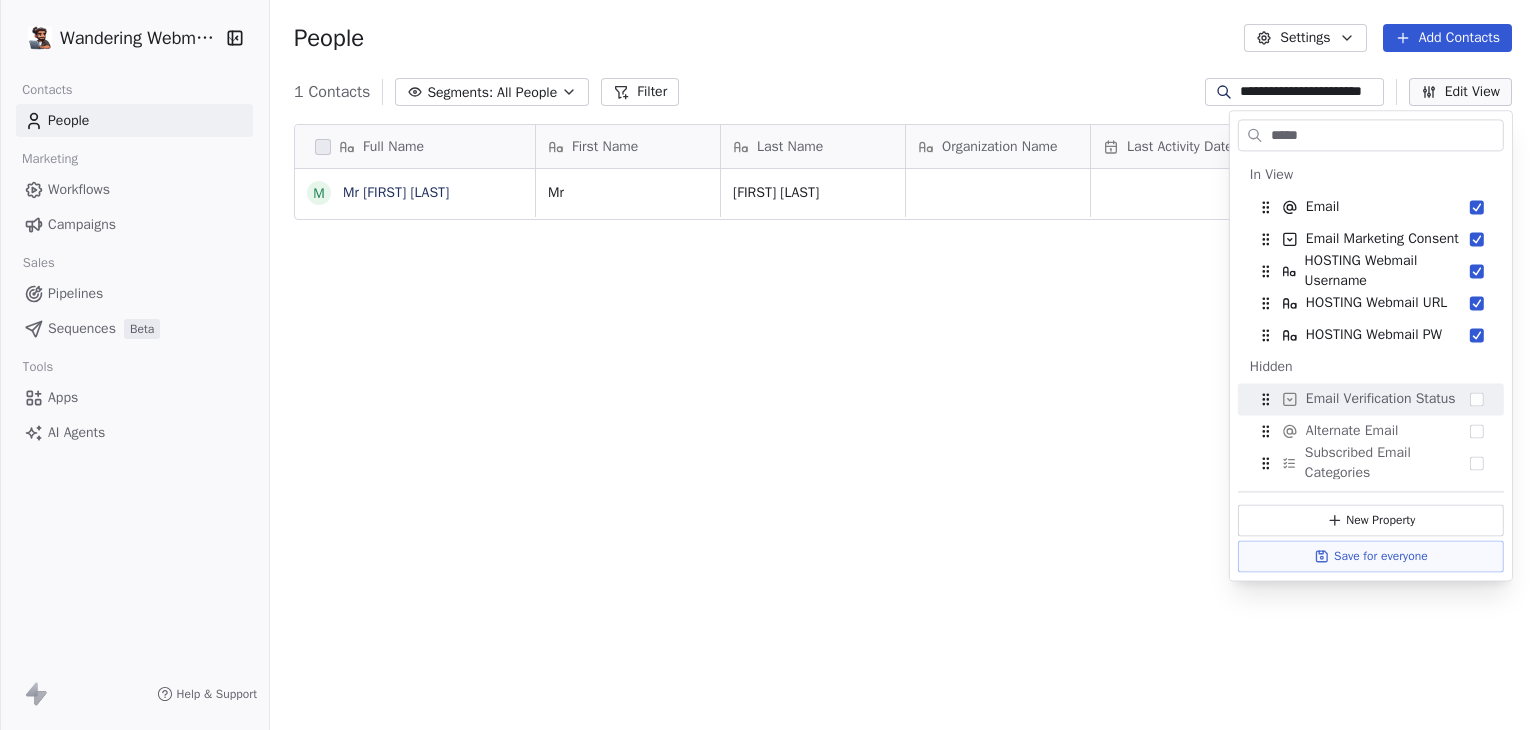 type on "*****" 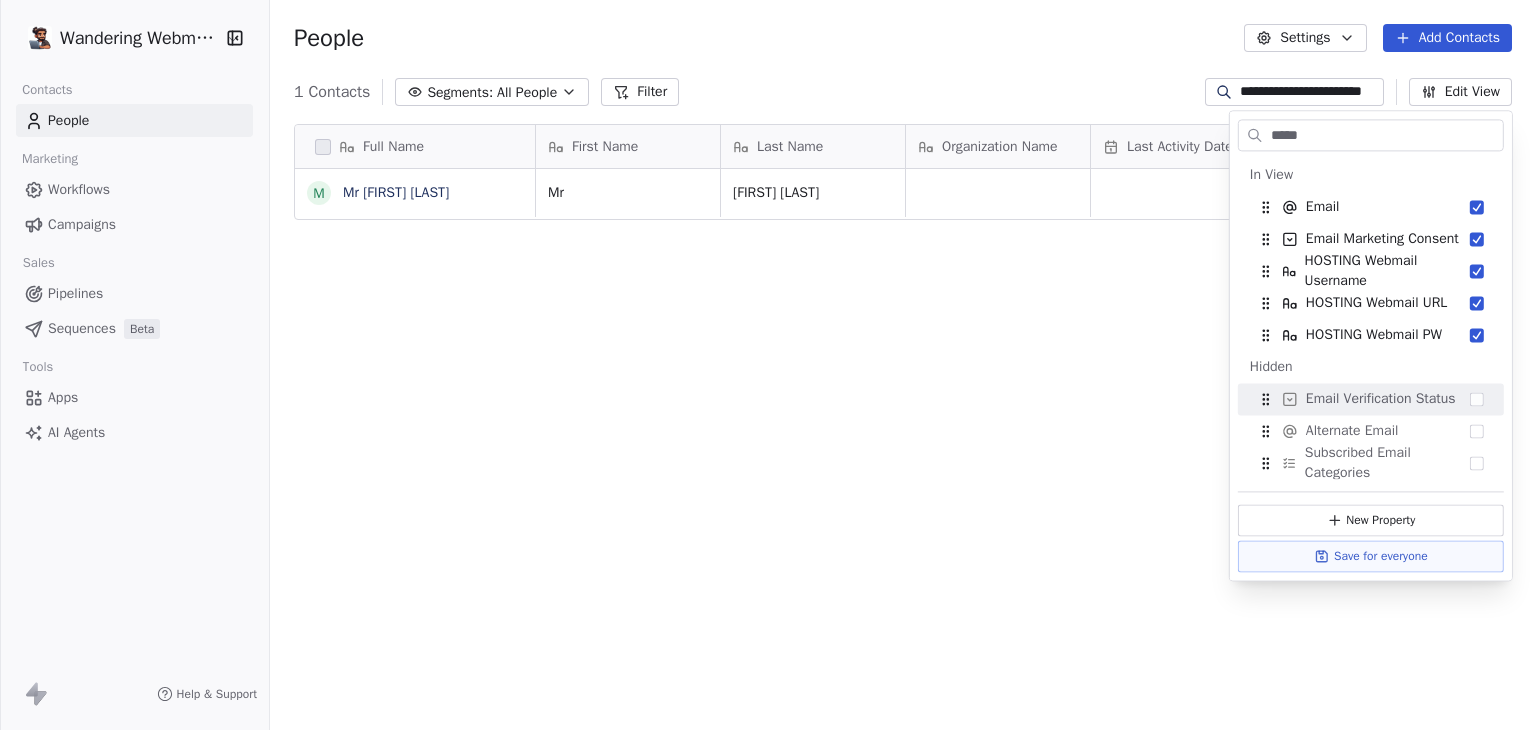 click on "Full Name M Mr [FIRST] [LAST] First Name Last Name Organization Name Last Activity Date IST Tags Workspace Phone Number Email Mr [FIRST] [LAST] Lead 0000000000 [EMAIL]
To pick up a draggable item, press the space bar.
While dragging, use the arrow keys to move the item.
Press space again to drop the item in its new position, or press escape to cancel." at bounding box center [903, 429] 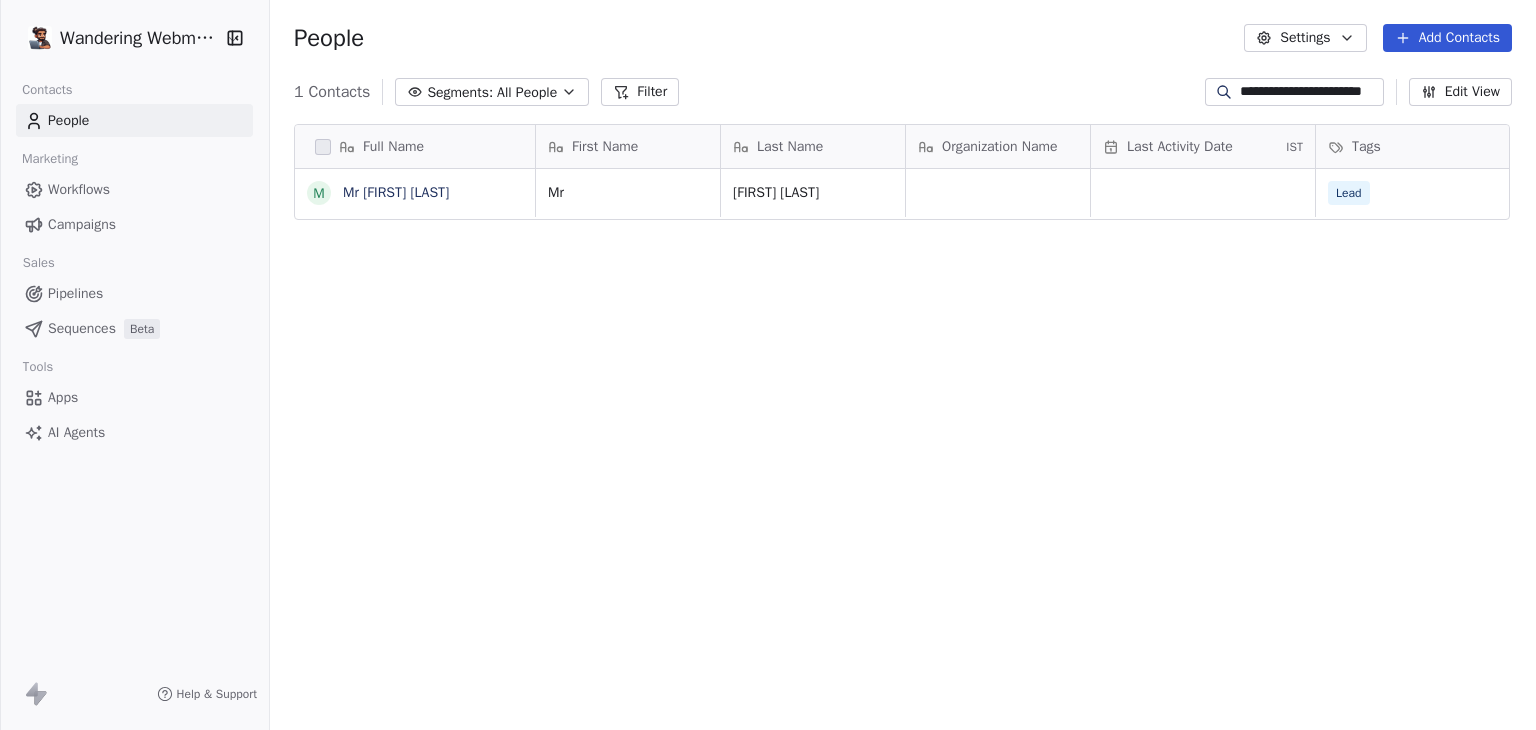 scroll, scrollTop: 0, scrollLeft: 23, axis: horizontal 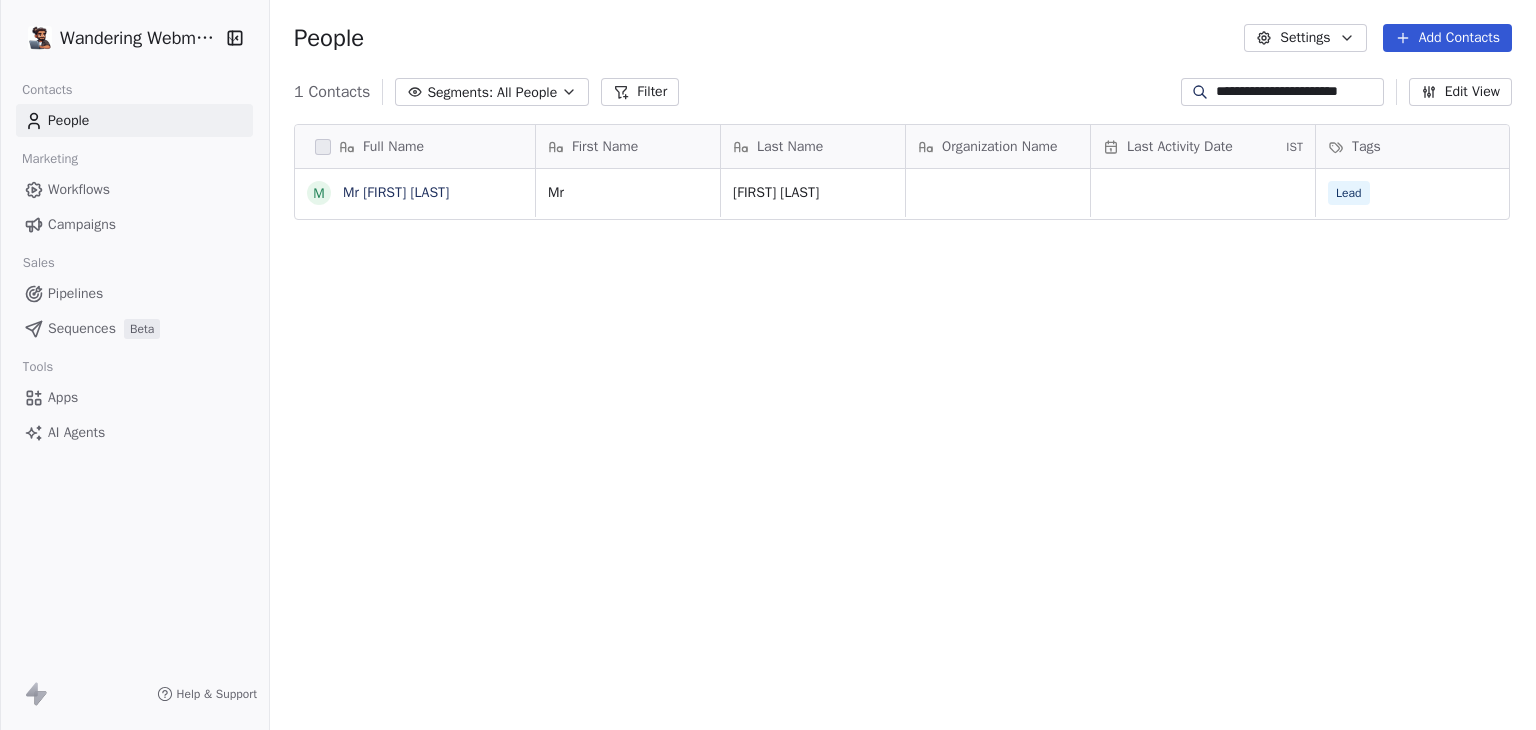 drag, startPoint x: 1215, startPoint y: 90, endPoint x: 1535, endPoint y: 120, distance: 321.40317 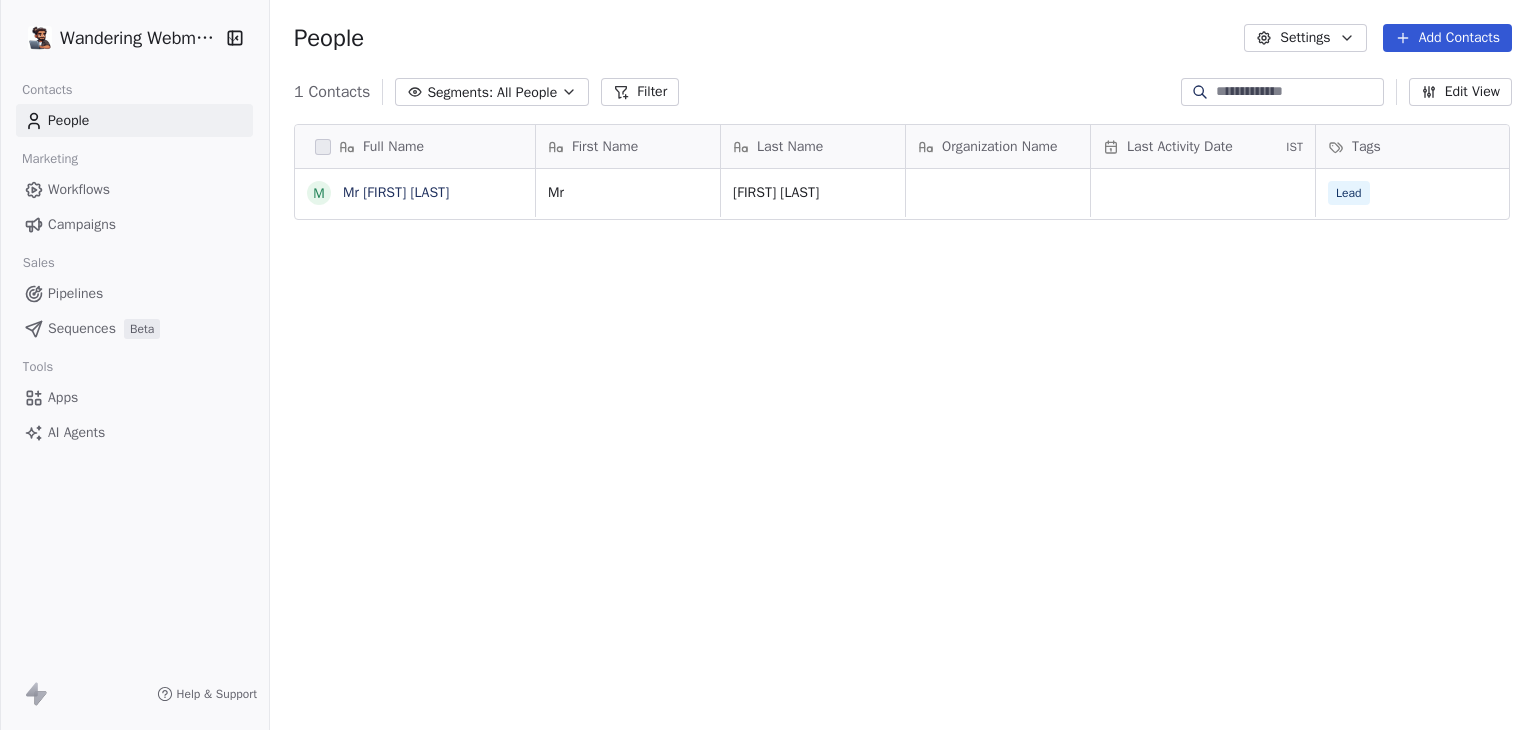 scroll, scrollTop: 0, scrollLeft: 0, axis: both 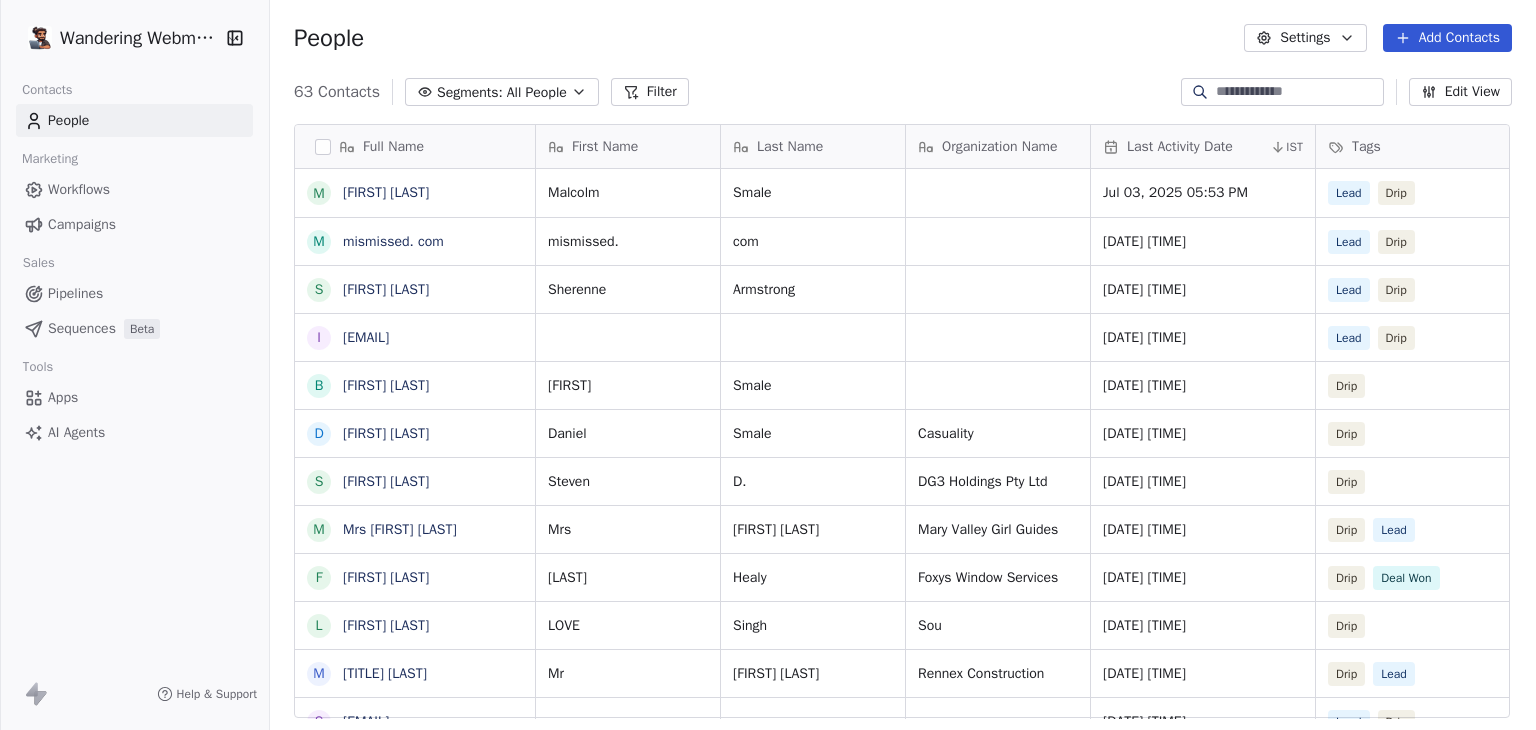type 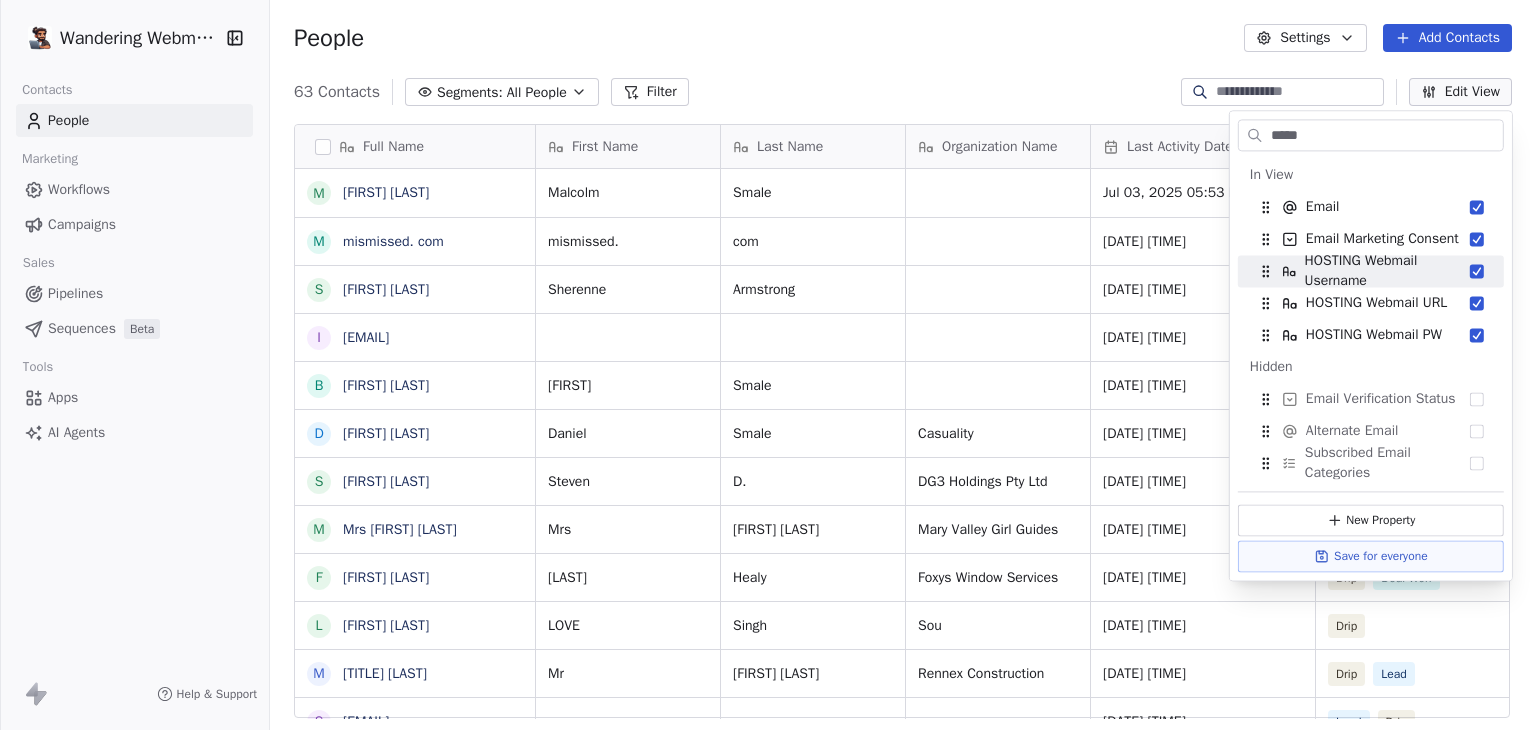 type on "*****" 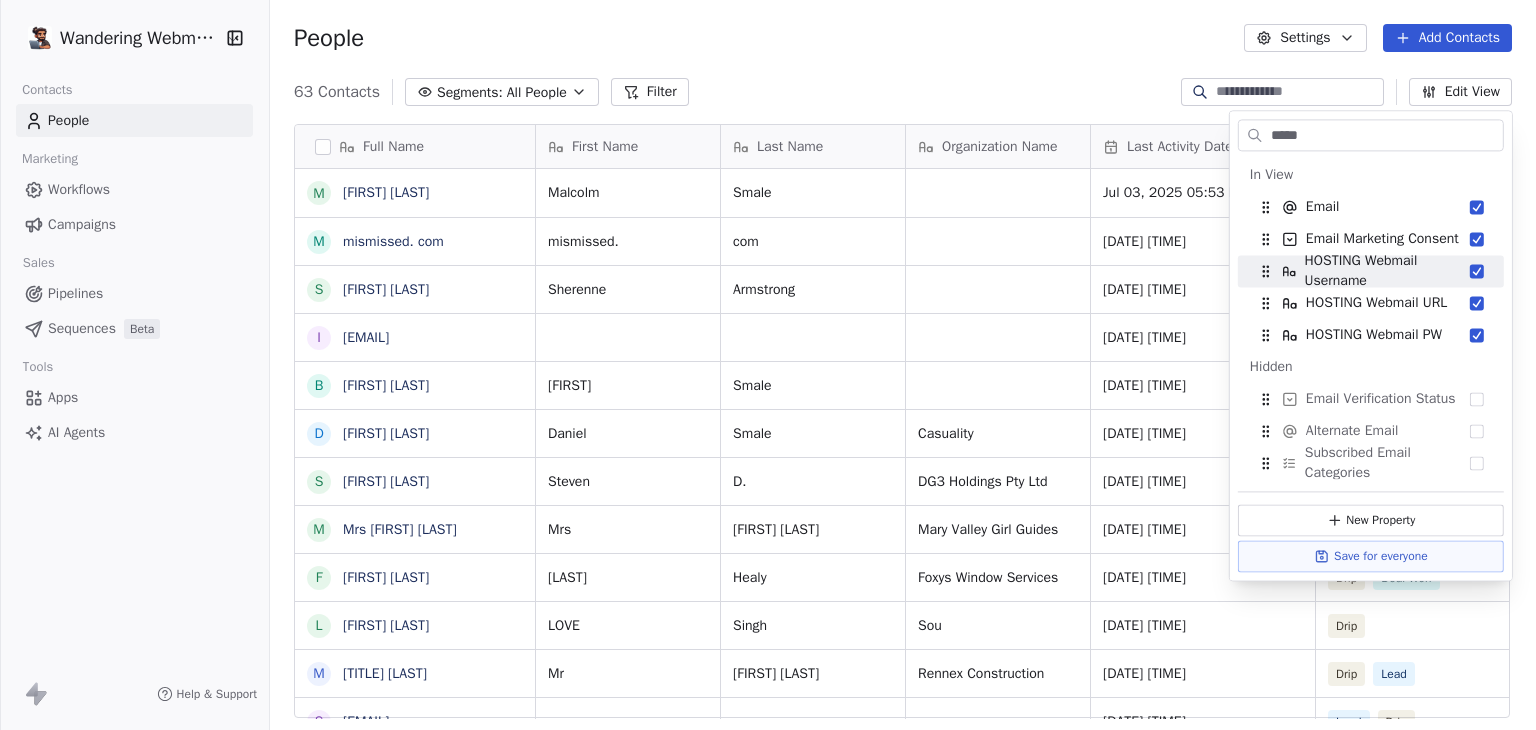 click on "63 Contacts Segments: All People Filter Edit View" at bounding box center [903, 92] 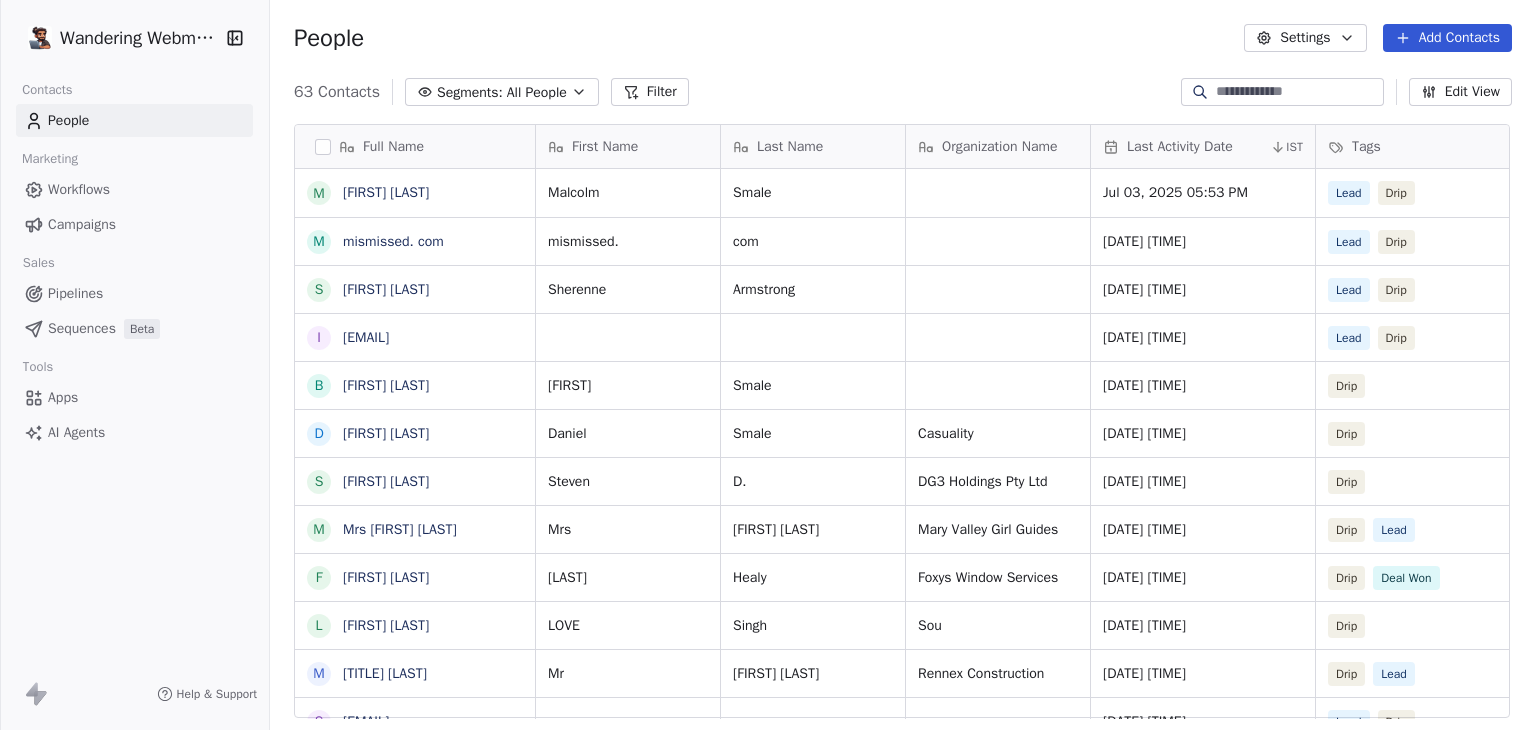 click at bounding box center (1297, 92) 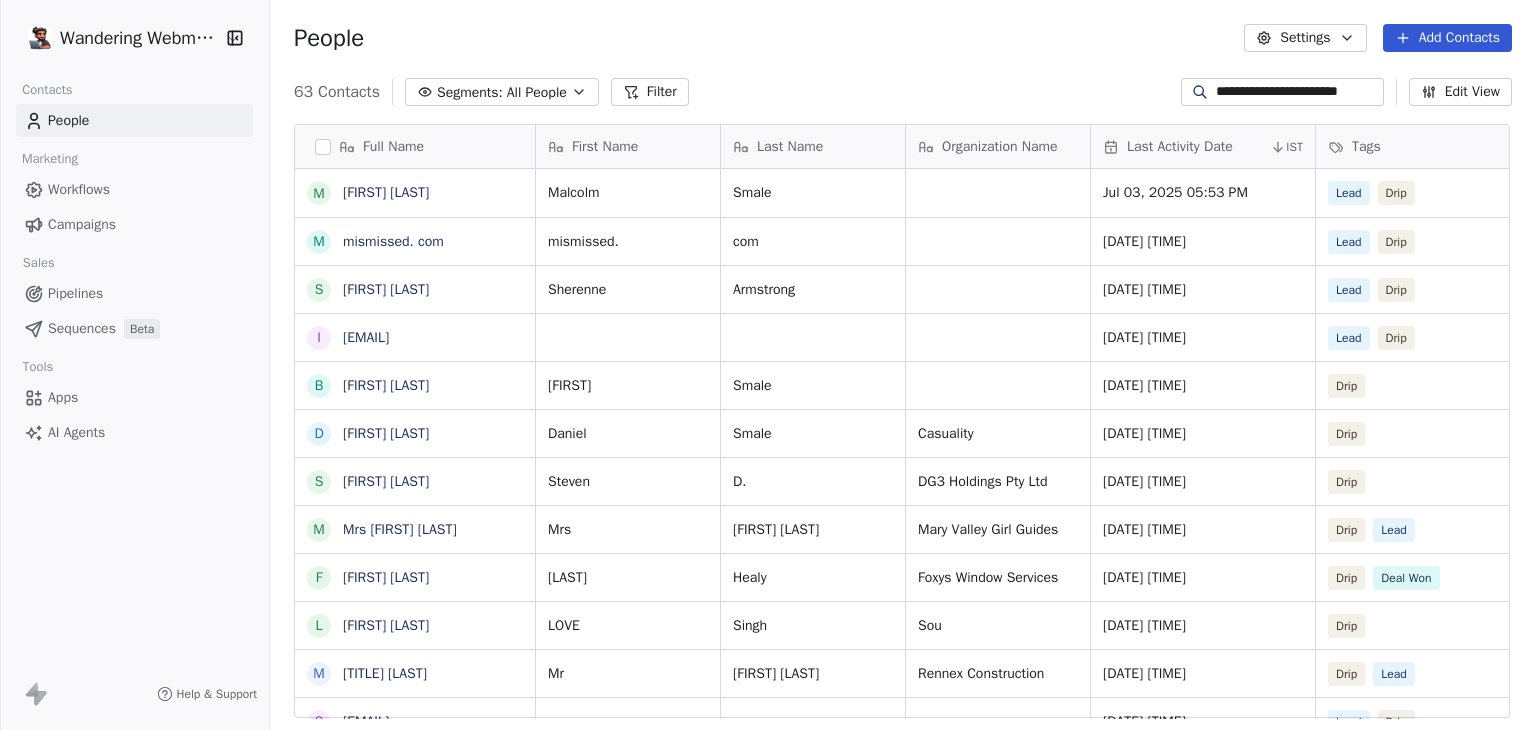 scroll, scrollTop: 0, scrollLeft: 23, axis: horizontal 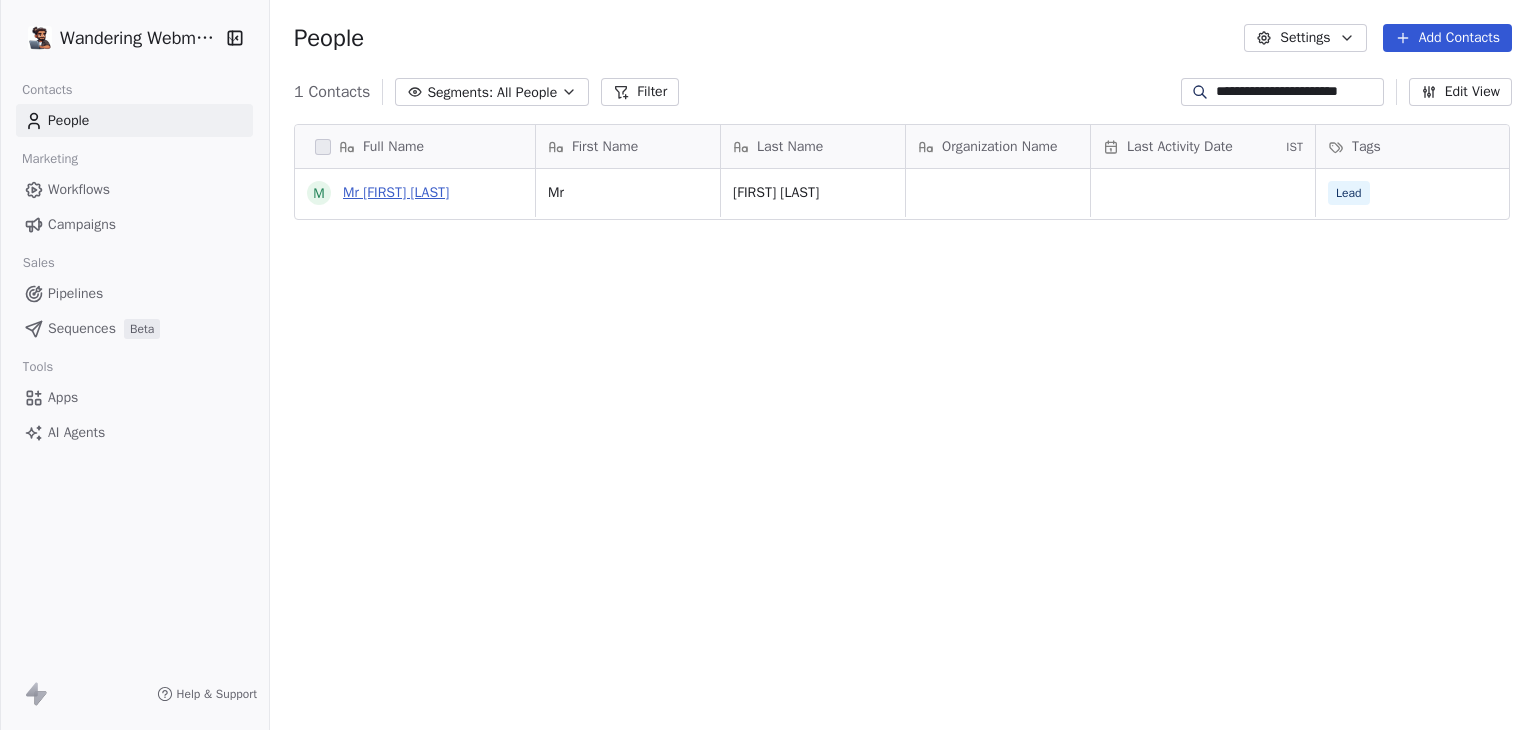 type on "**********" 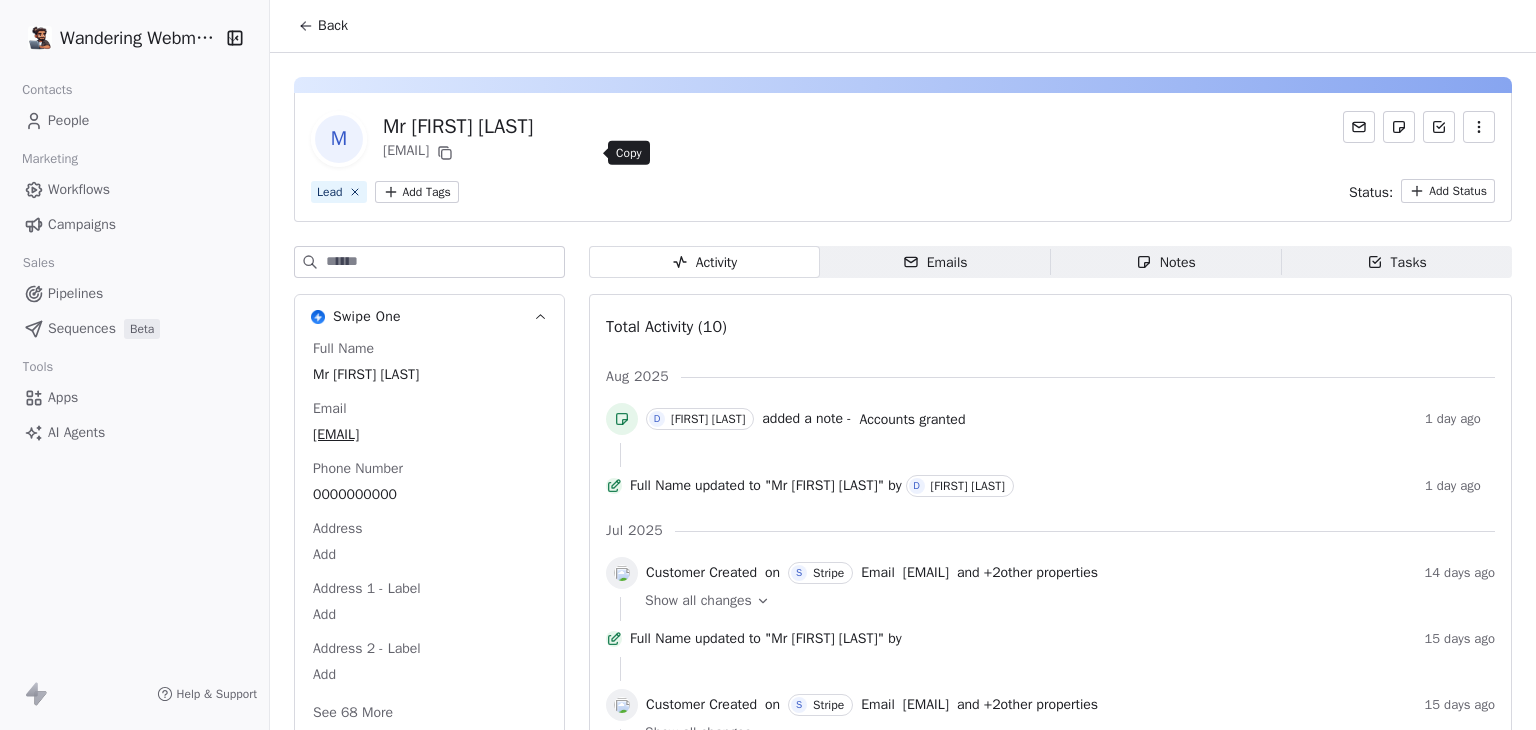 click 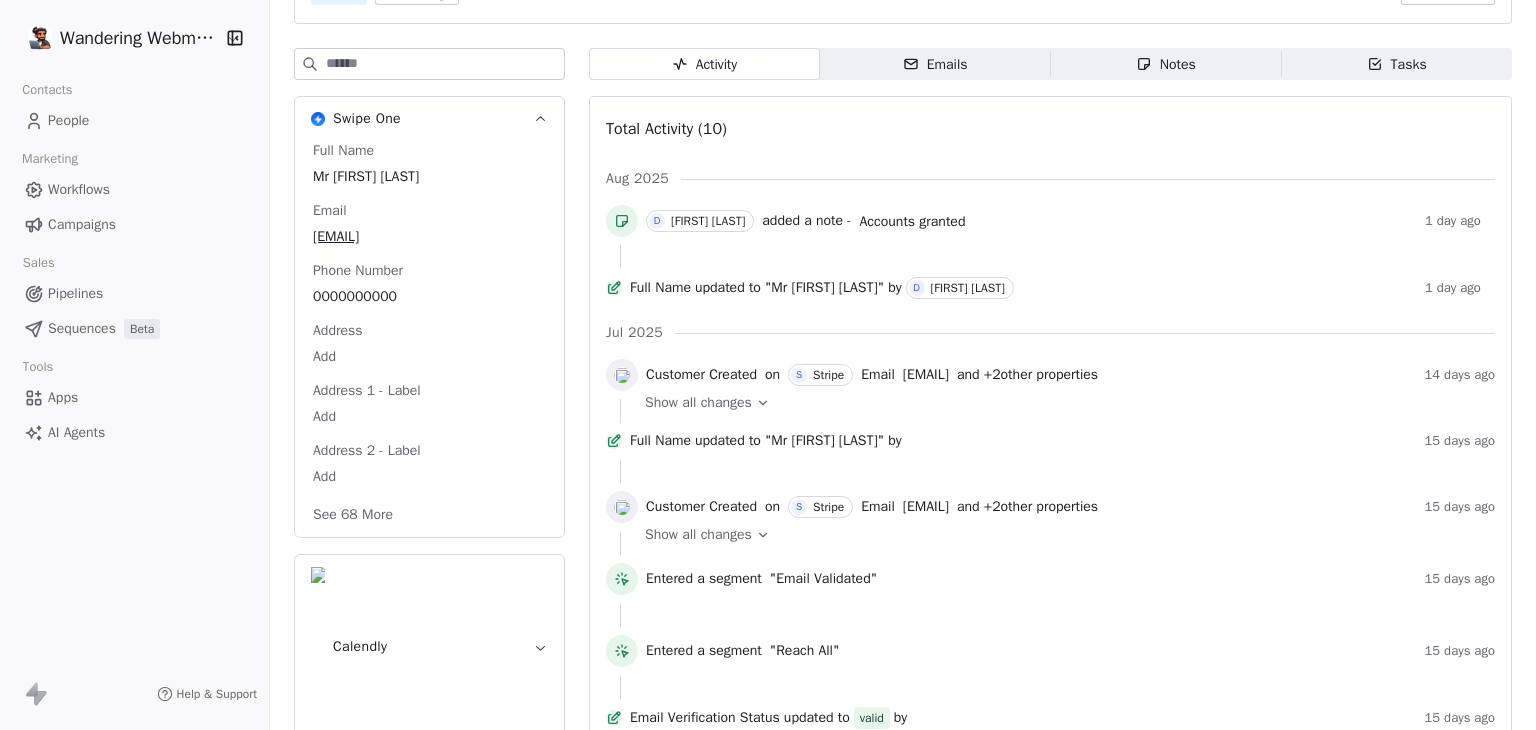scroll, scrollTop: 200, scrollLeft: 0, axis: vertical 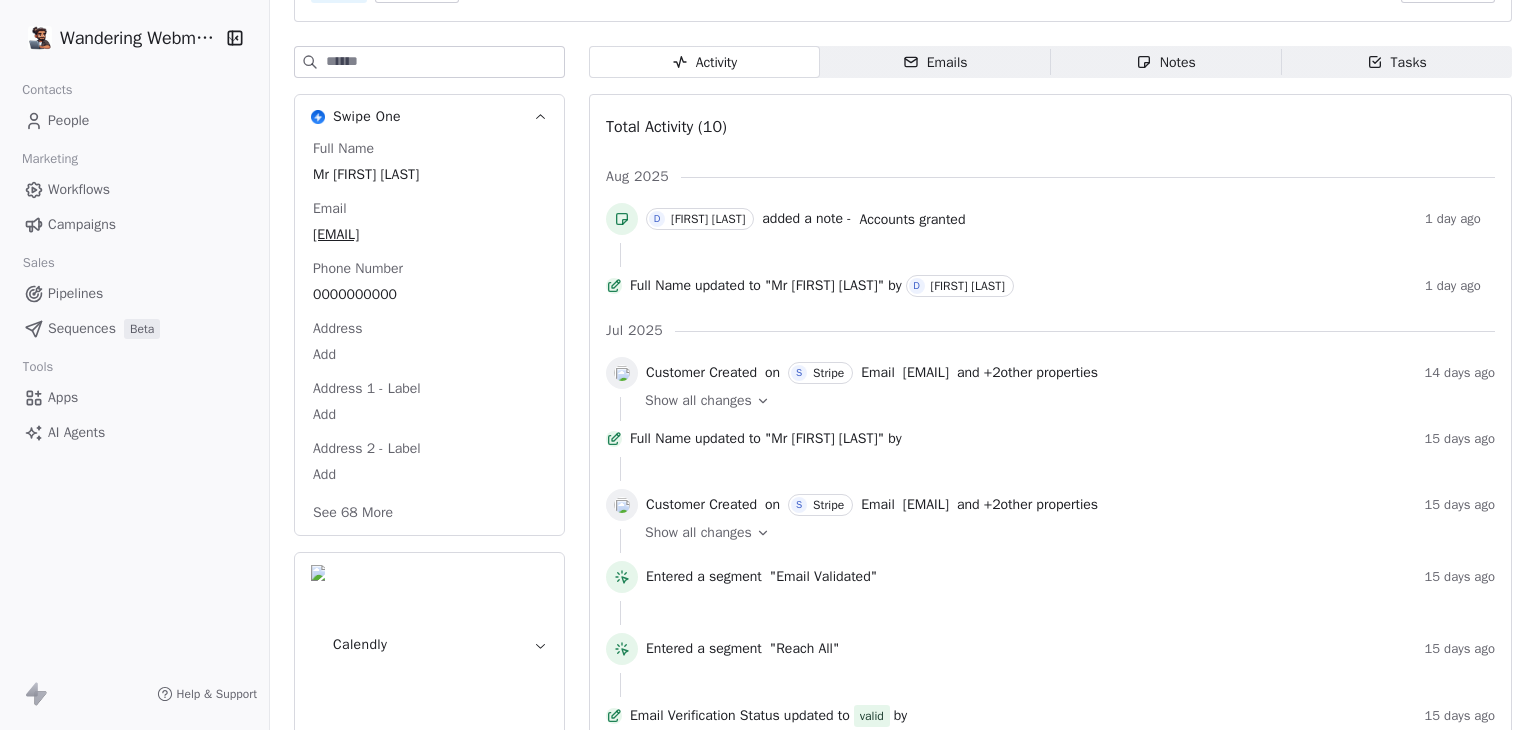 type 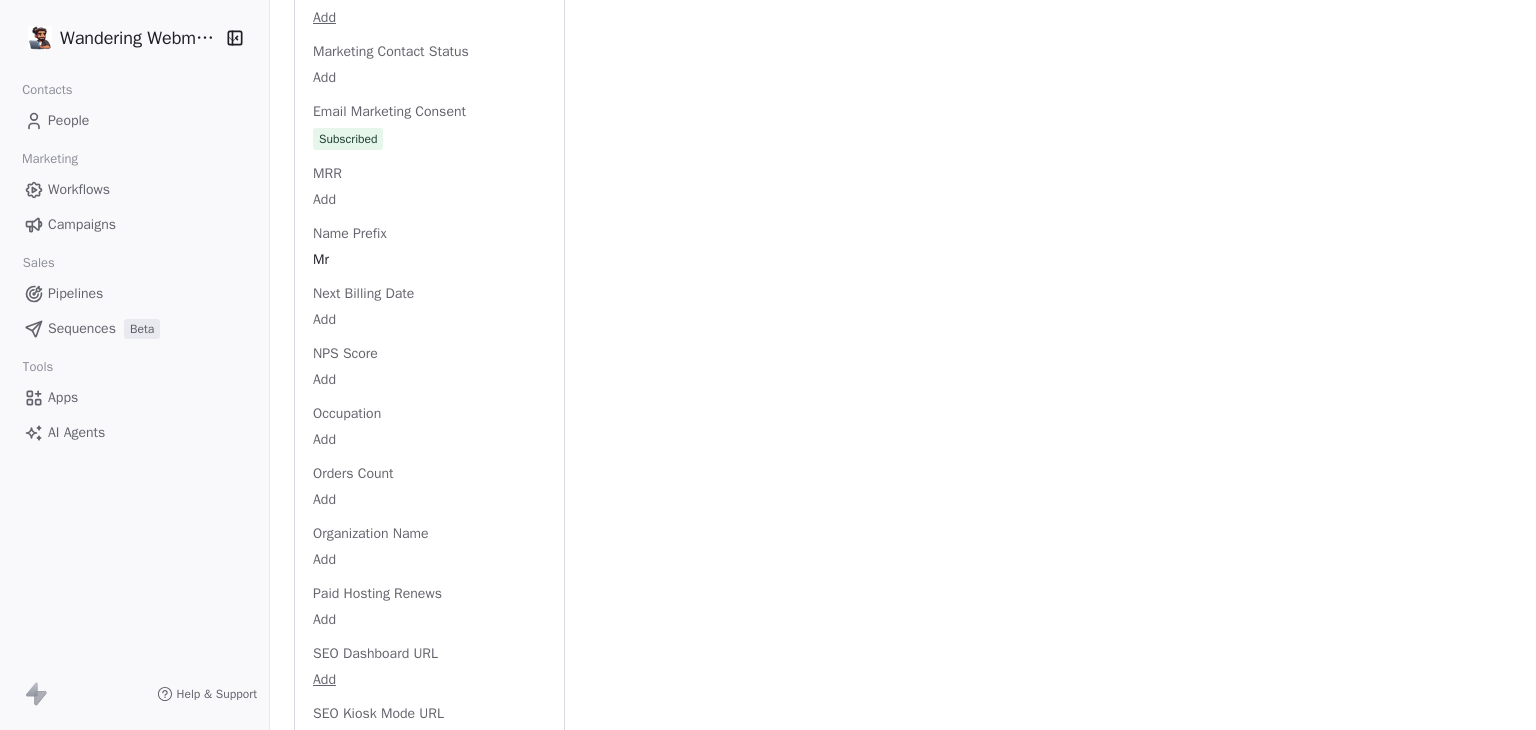 scroll, scrollTop: 2700, scrollLeft: 0, axis: vertical 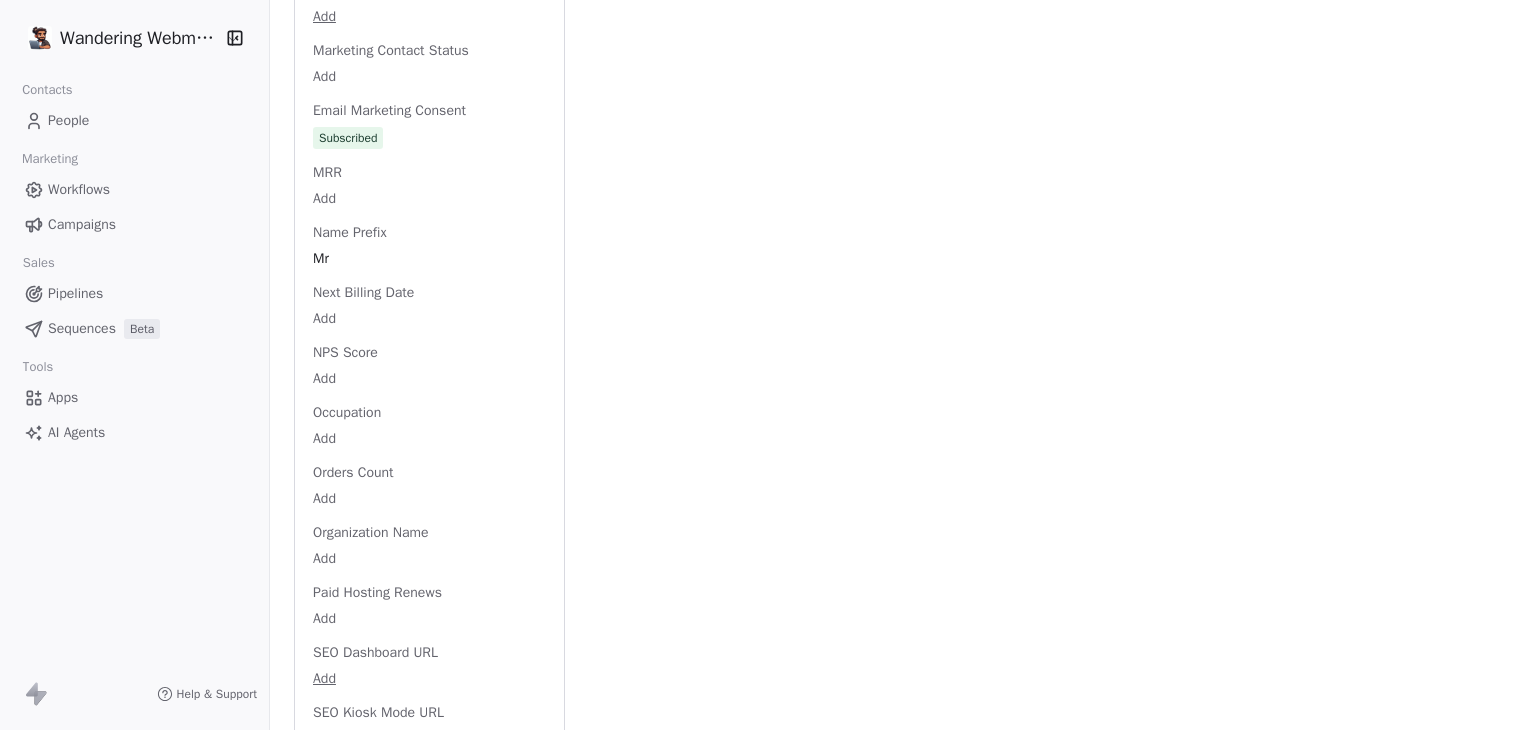 click on "Pipelines" at bounding box center [75, 293] 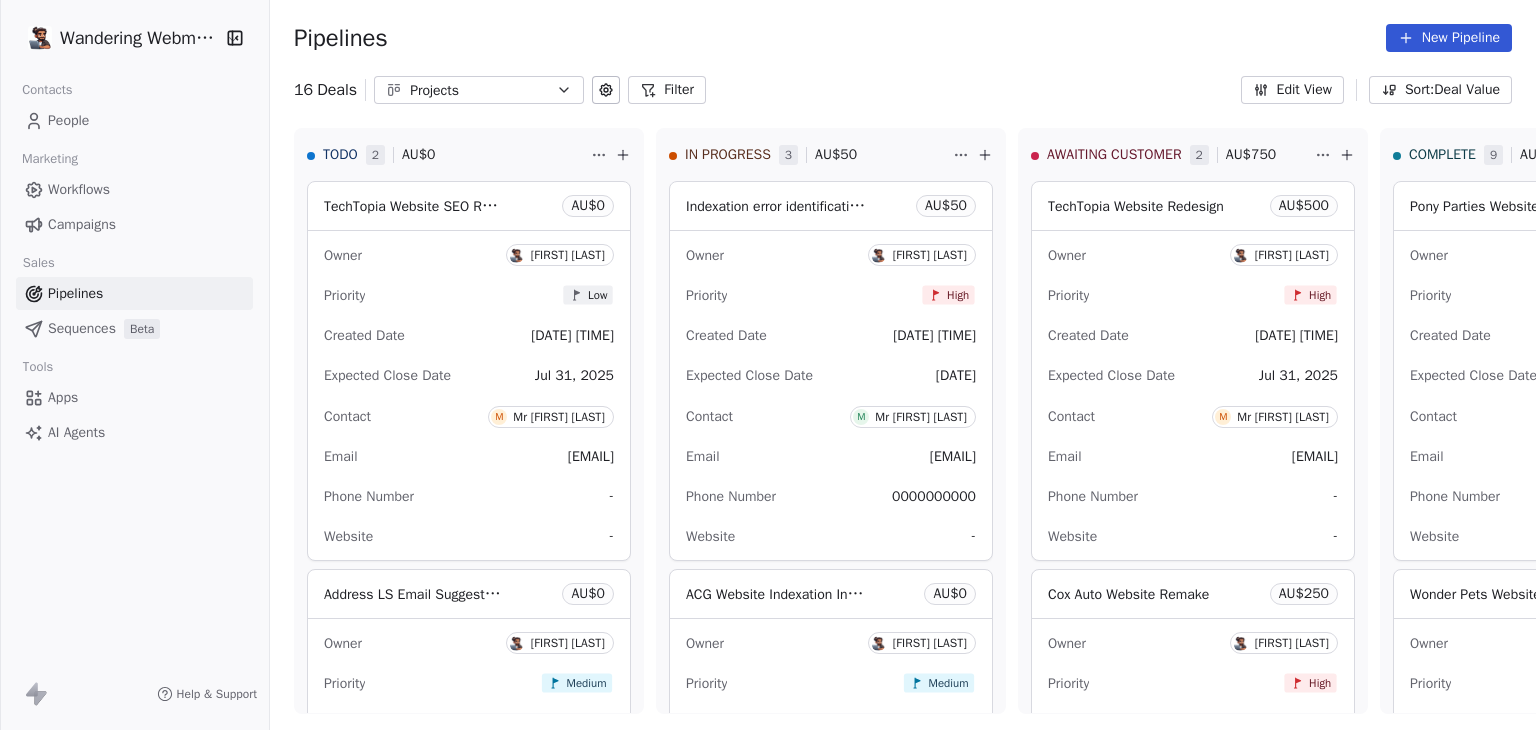 click on "People" at bounding box center [134, 120] 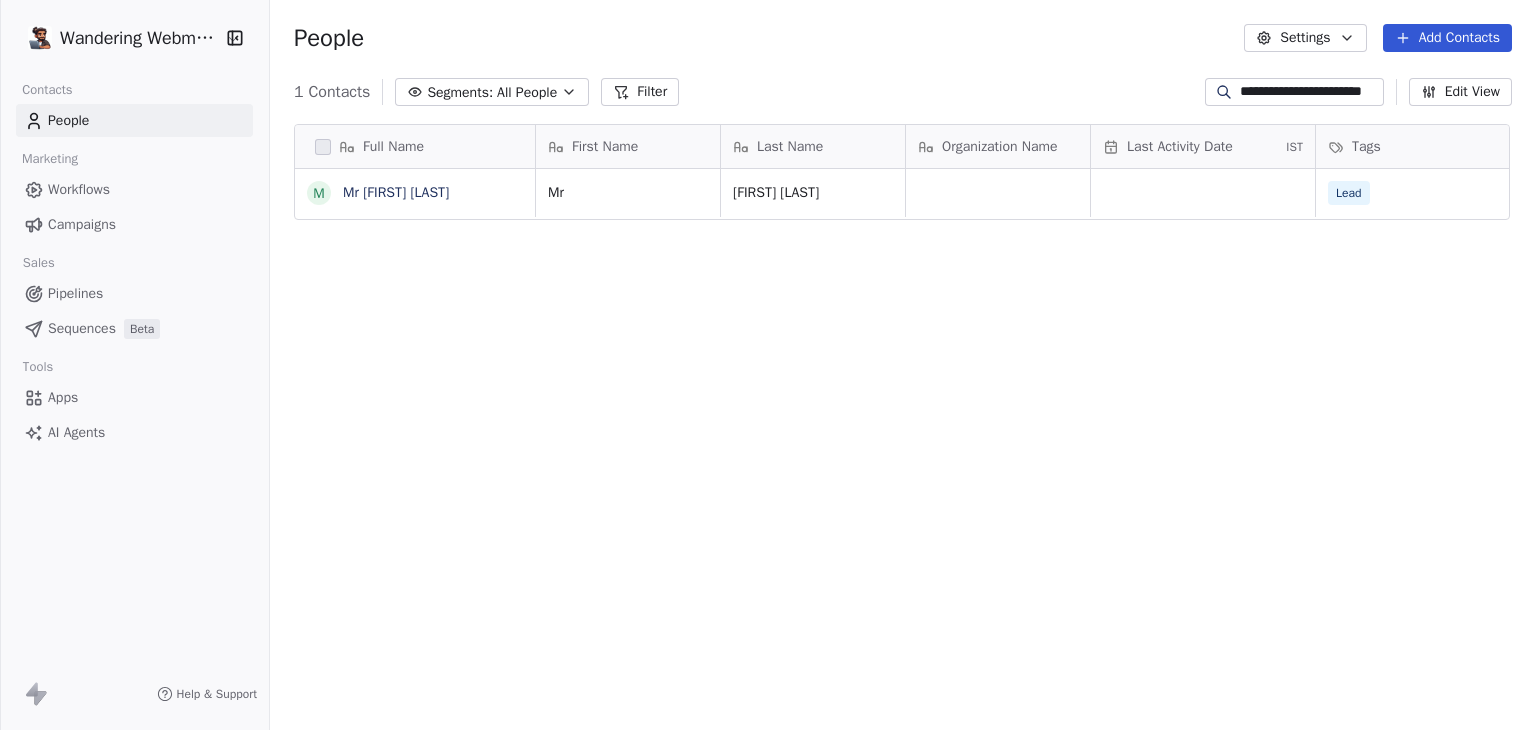 scroll, scrollTop: 16, scrollLeft: 16, axis: both 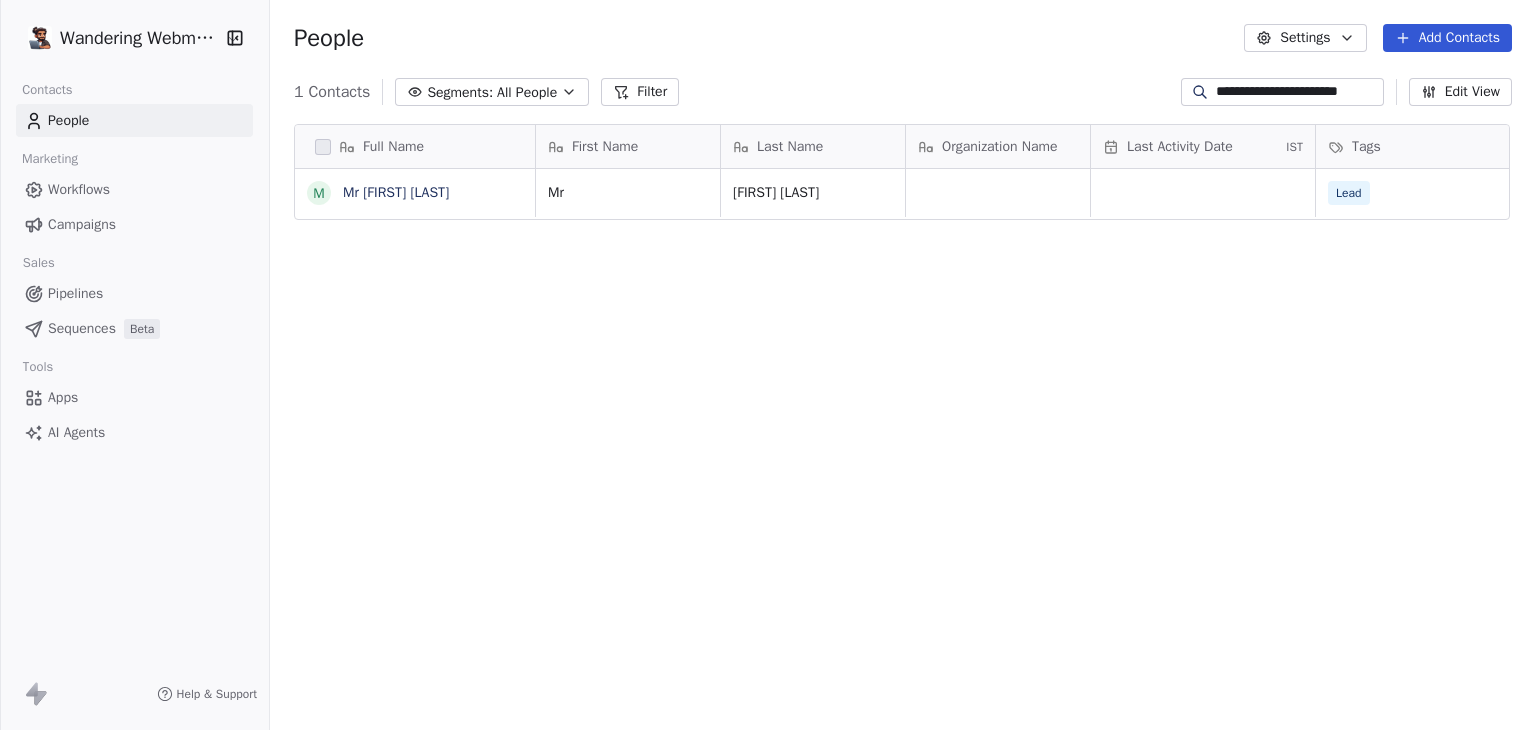 drag, startPoint x: 1208, startPoint y: 90, endPoint x: 1522, endPoint y: 121, distance: 315.52655 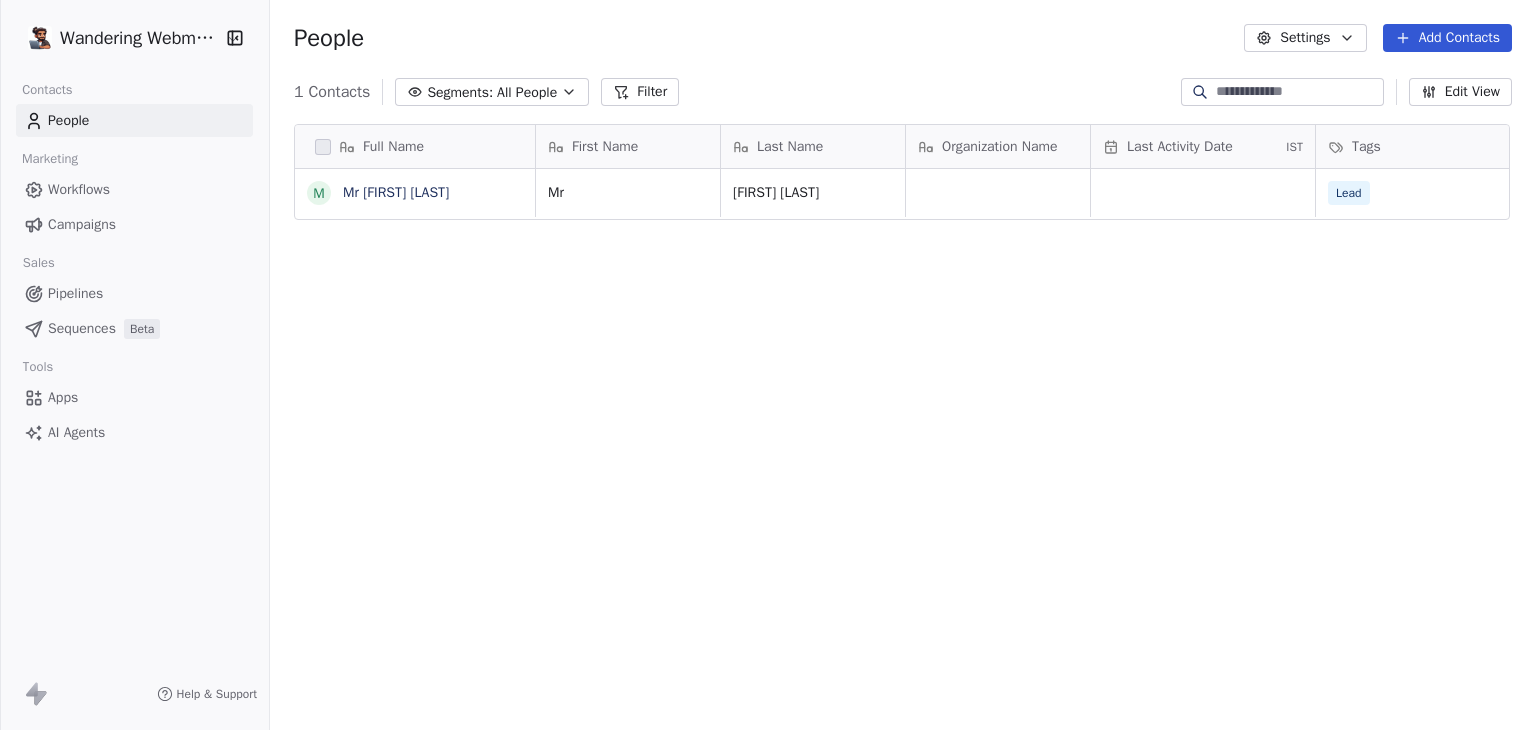 scroll, scrollTop: 0, scrollLeft: 0, axis: both 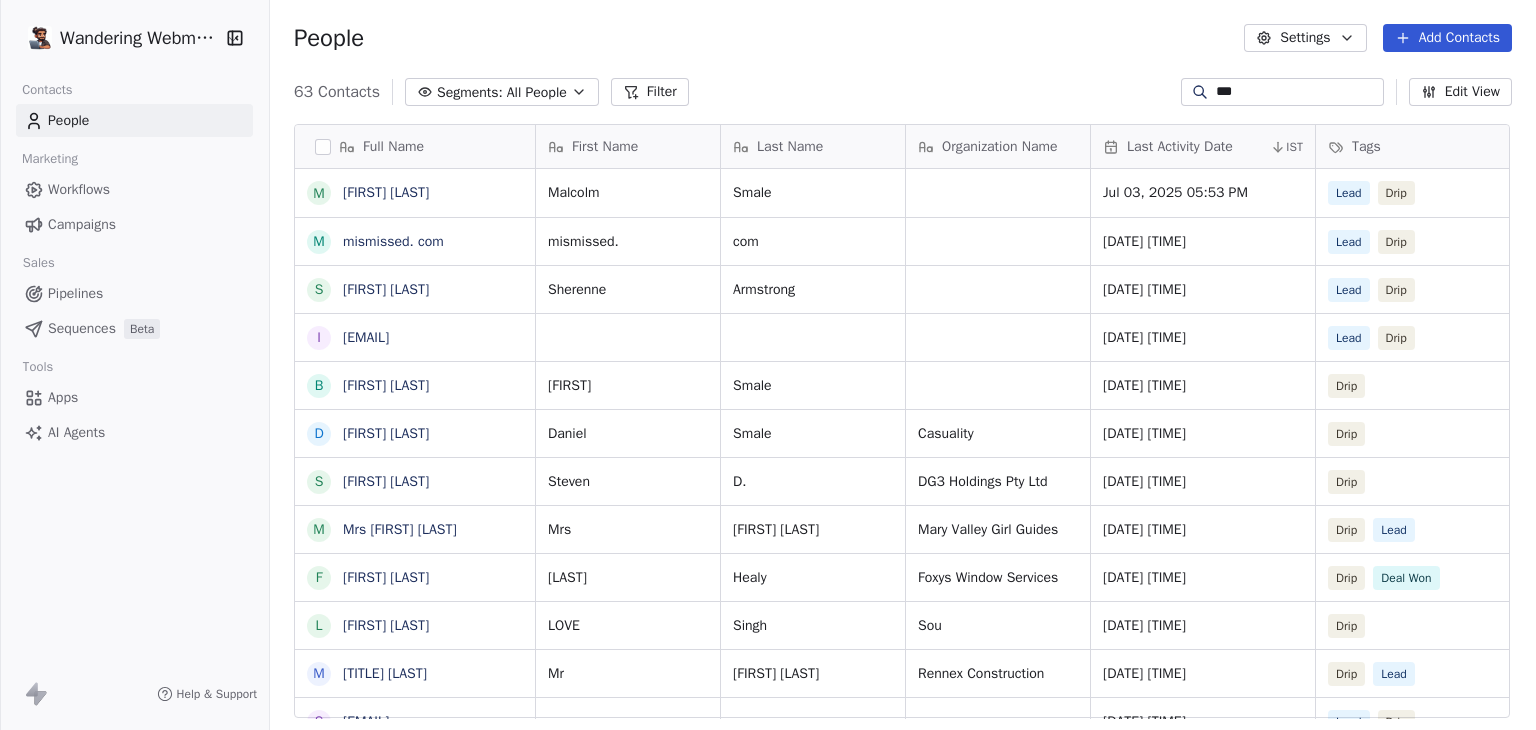 type on "****" 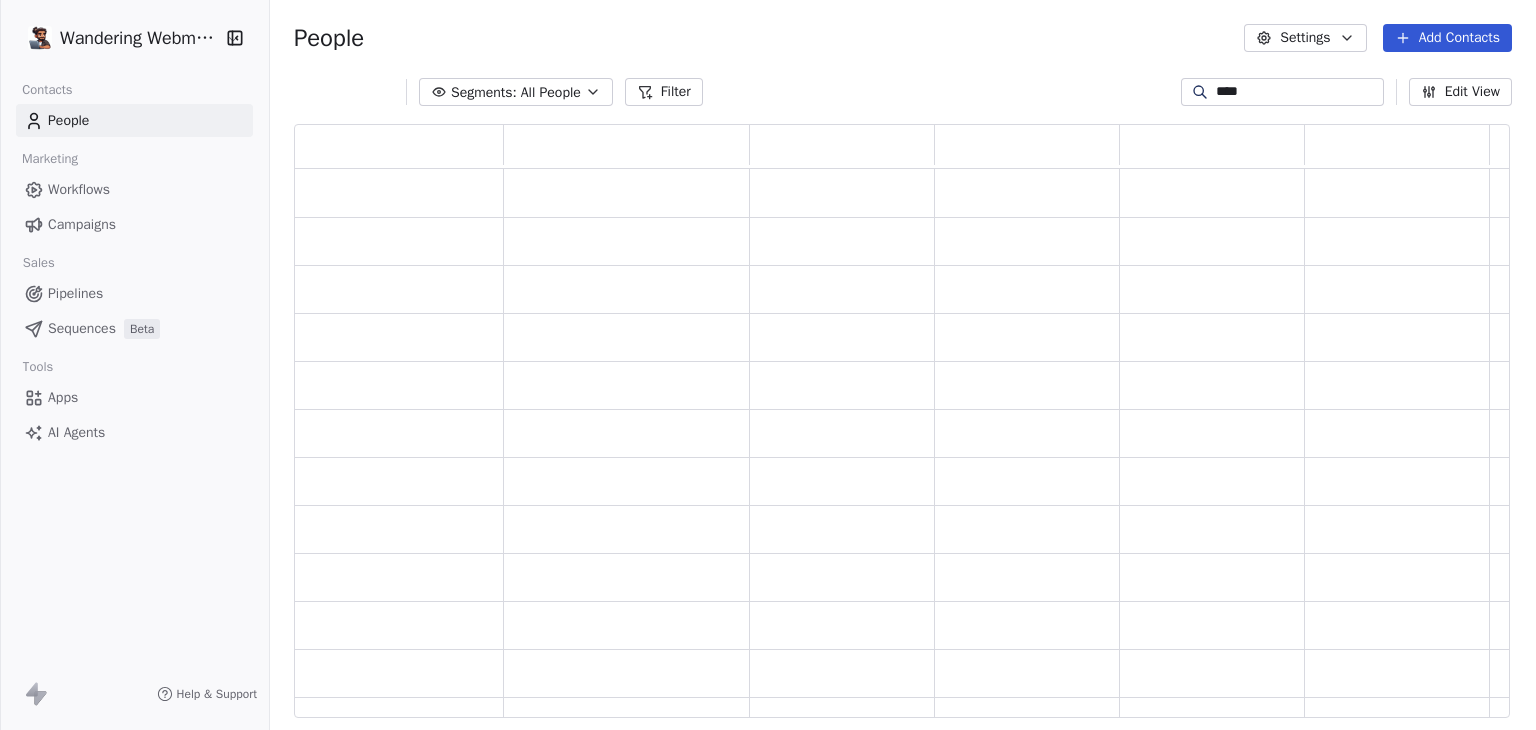 scroll, scrollTop: 16, scrollLeft: 16, axis: both 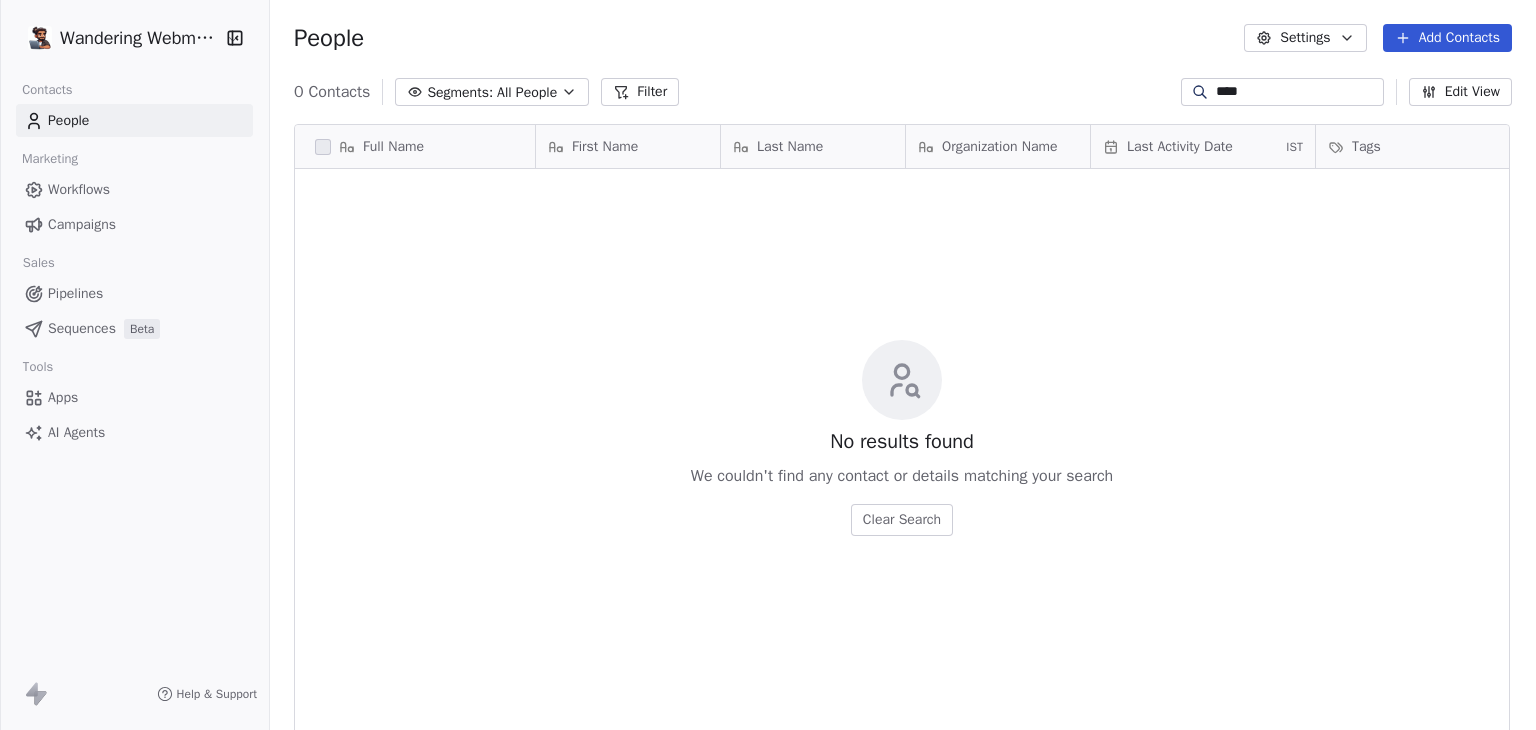 drag, startPoint x: 1265, startPoint y: 88, endPoint x: 1057, endPoint y: 81, distance: 208.11775 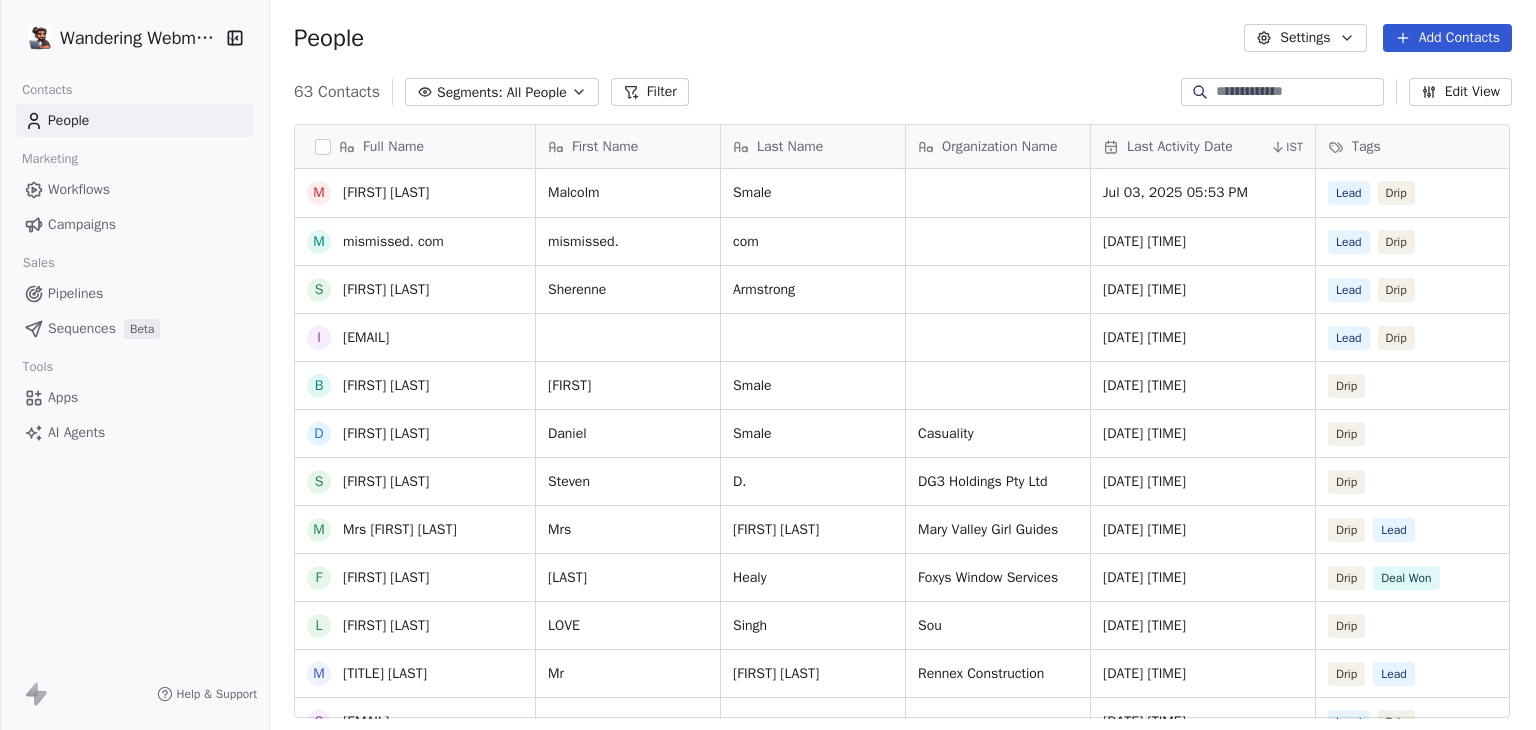 scroll, scrollTop: 500, scrollLeft: 0, axis: vertical 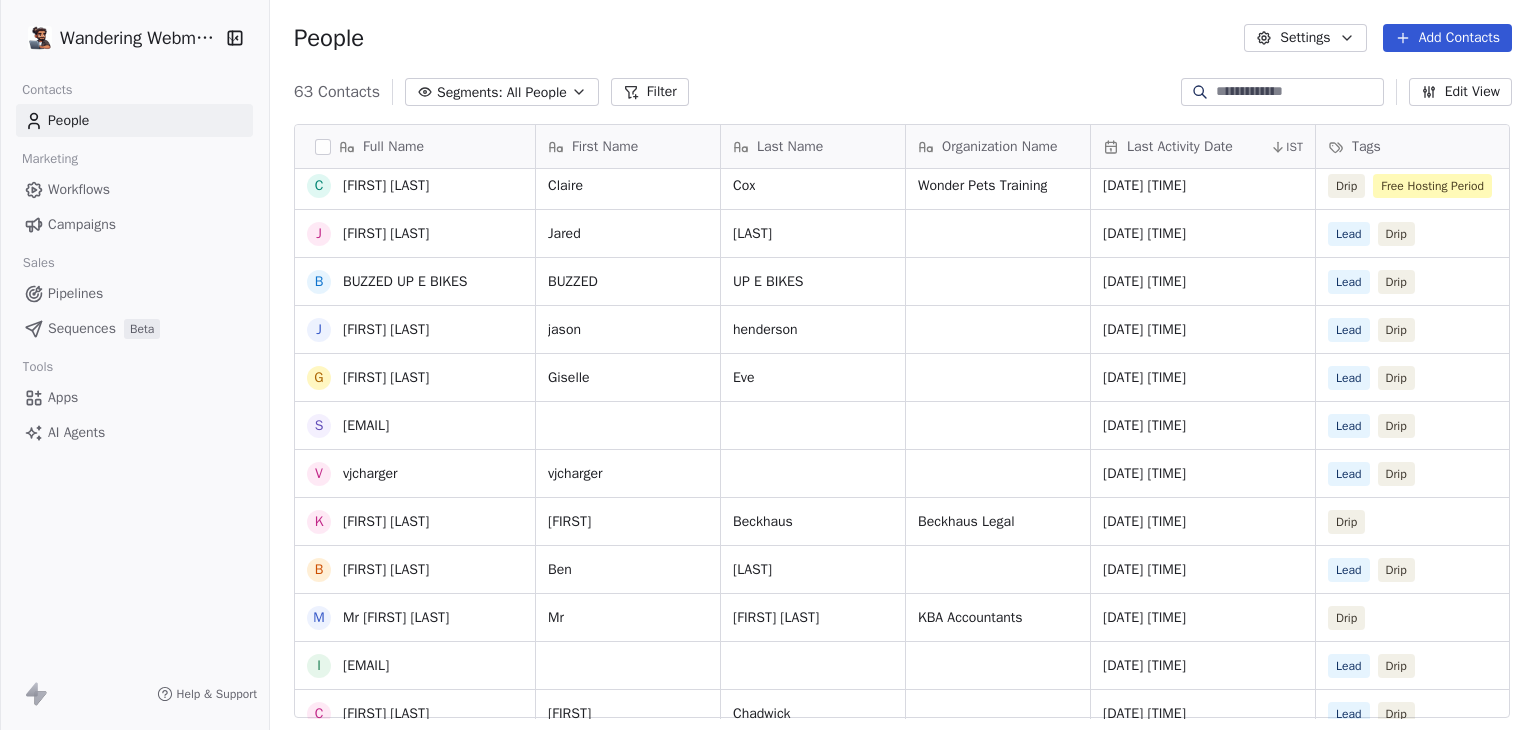 type 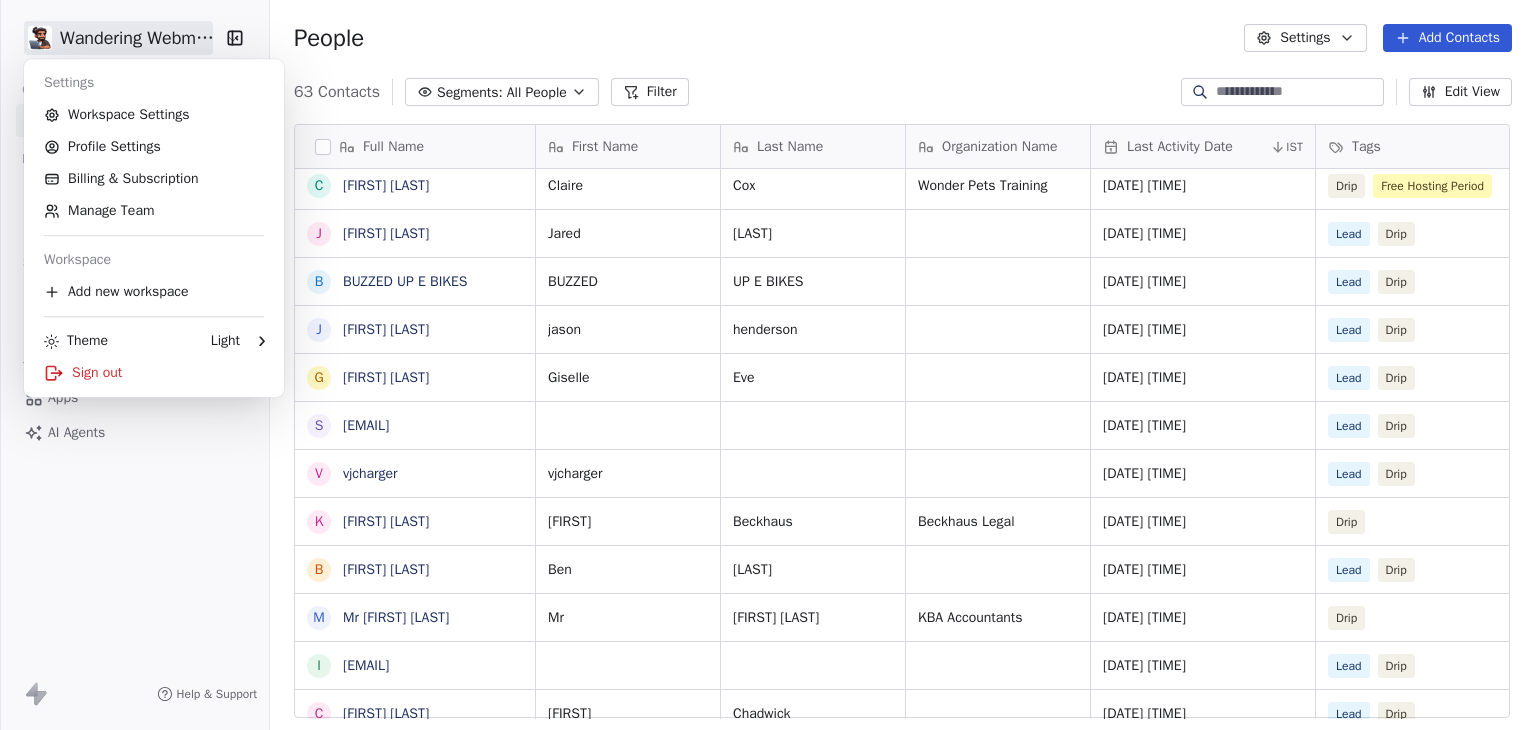 click on "Clock Me Cars Wandering Webmaster Contacts People Marketing Workflows Campaigns Sales Pipelines Sequences Beta Tools Apps AI Agents Help & Support People Settings Add Contacts 63 Contacts Segments: All People Filter Edit View Tag Add to Sequence Export Full Name L [FIRST] [LAST] M Mr [FIRST] [LAST] s [EMAIL] M Mx [FIRST] [LAST] M Mrs [FIRST] [LAST] s [EMAIL] t [EMAIL] P [PLACE] K [PLACE] M [FIRST] [LAST] s [EMAIL] D [FIRST] [LAST] w [SERVICE] G [SERVICE] M Mrs [FIRST] M Mr [FIRST] [LAST] M [FIRST] [LAST] M Mr [FIRST] [LAST] C [FIRST] [LAST] M Mr [FIRST] [LAST] C [FIRST] [LAST] J [FIRST] [LAST] B [BRAND] E [BRAND] j [FIRST] [LAST] G [FIRST] [LAST] s [EMAIL] v [EMAIL] K [FIRST] [LAST] B [FIRST] [LAST] M Mr [FIRST] [LAST] i [EMAIL] C [FIRST] [LAST] J [FIRST] [LAST] D [FIRST] [LAST] M Mrs [FIRST] [LAST] S [FIRST] [LAST] L [FIRST] [LAST] D [FIRST] [LAST] C [FIRST] [LAST] i [EMAIL] p [EMAIL] m" at bounding box center [768, 365] 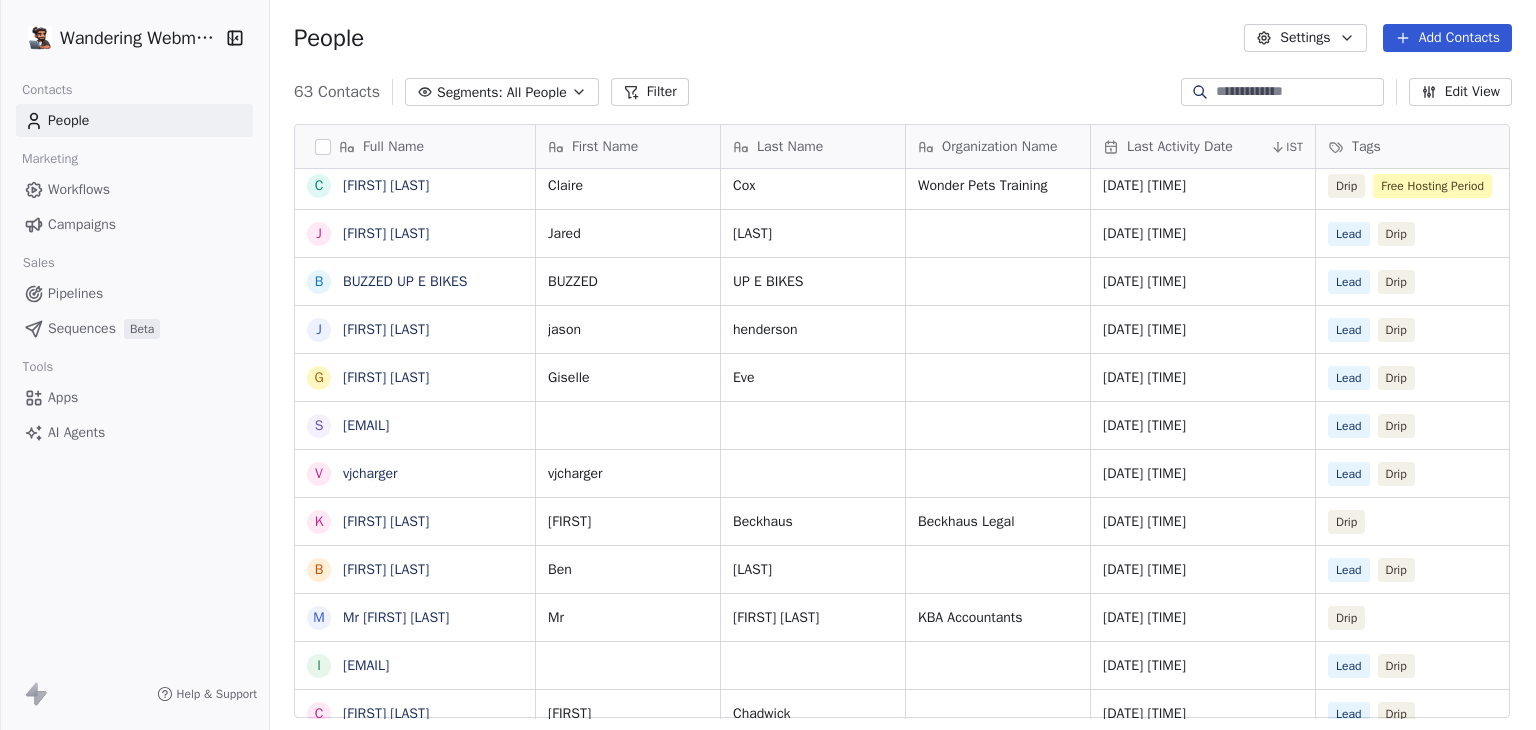 click on "Edit View" at bounding box center (1460, 92) 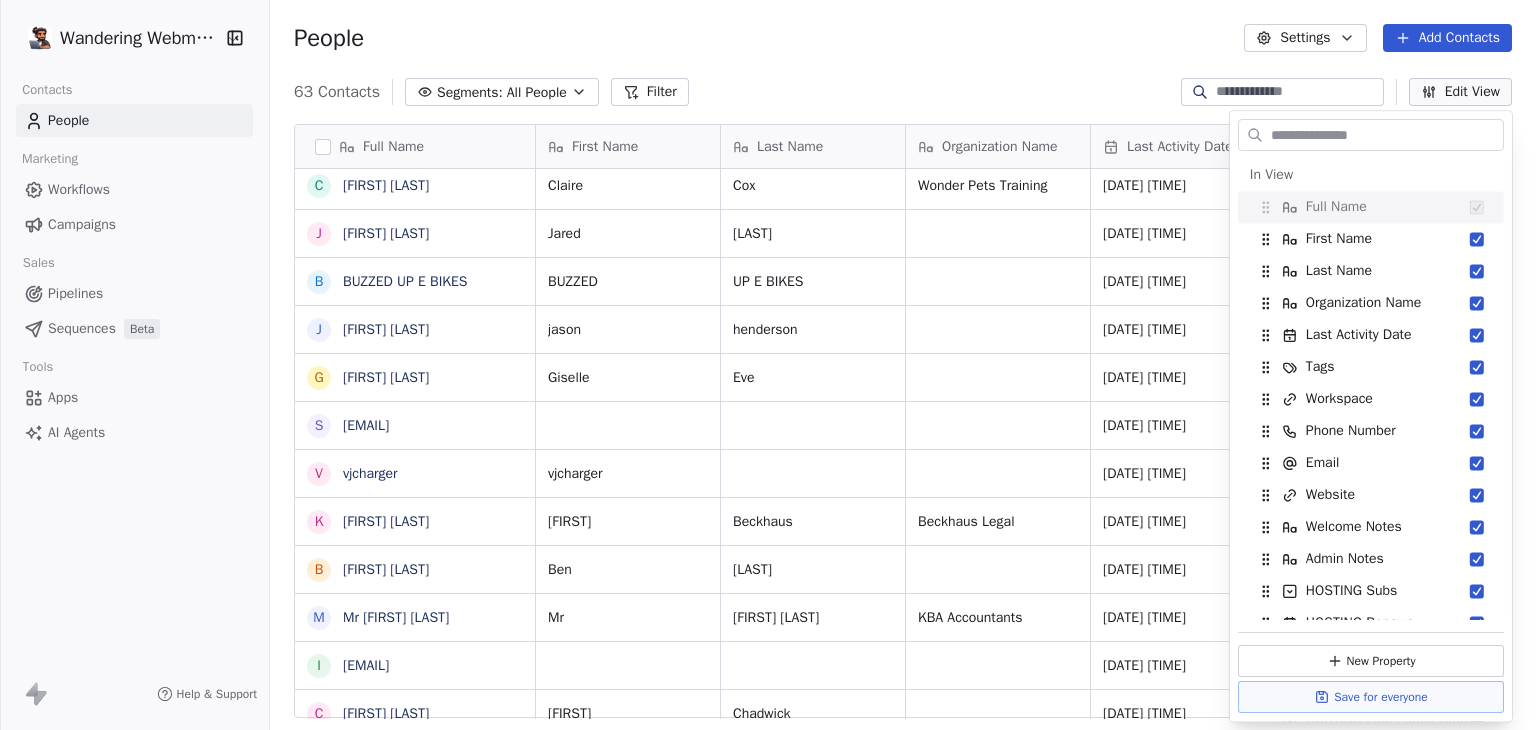 click on "People Settings  Add Contacts" at bounding box center (903, 38) 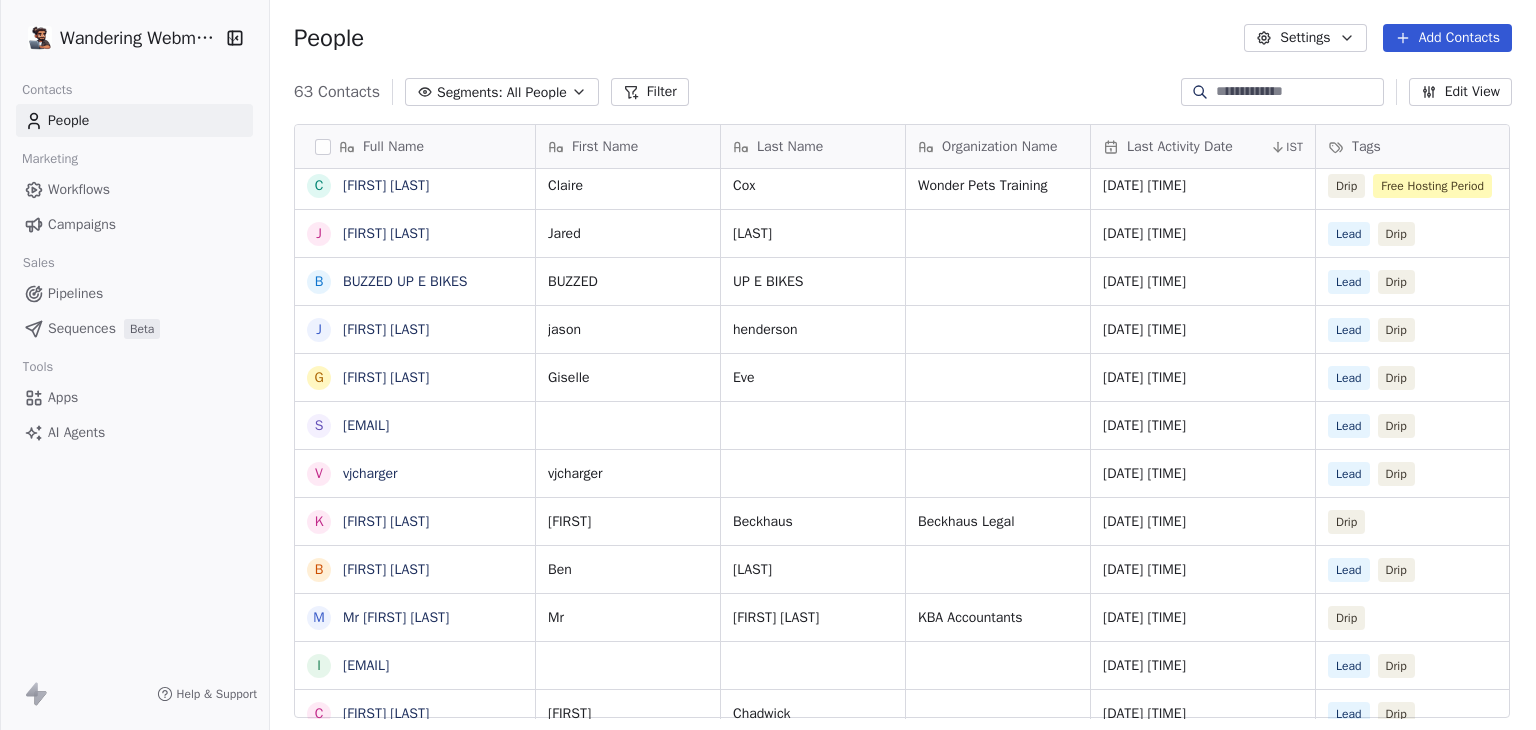 click on "Add Contacts" at bounding box center [1447, 38] 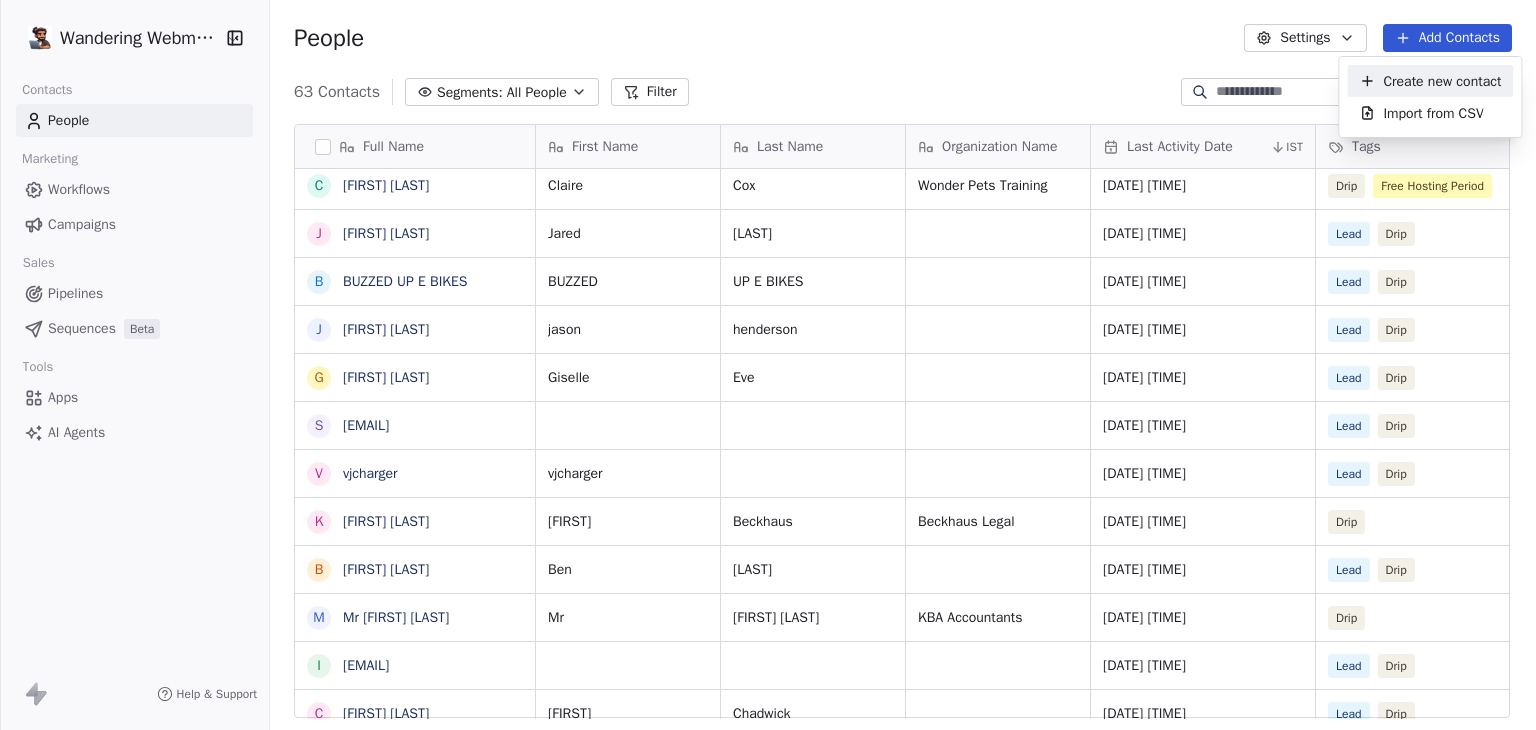 click on "Create new contact" at bounding box center [1442, 81] 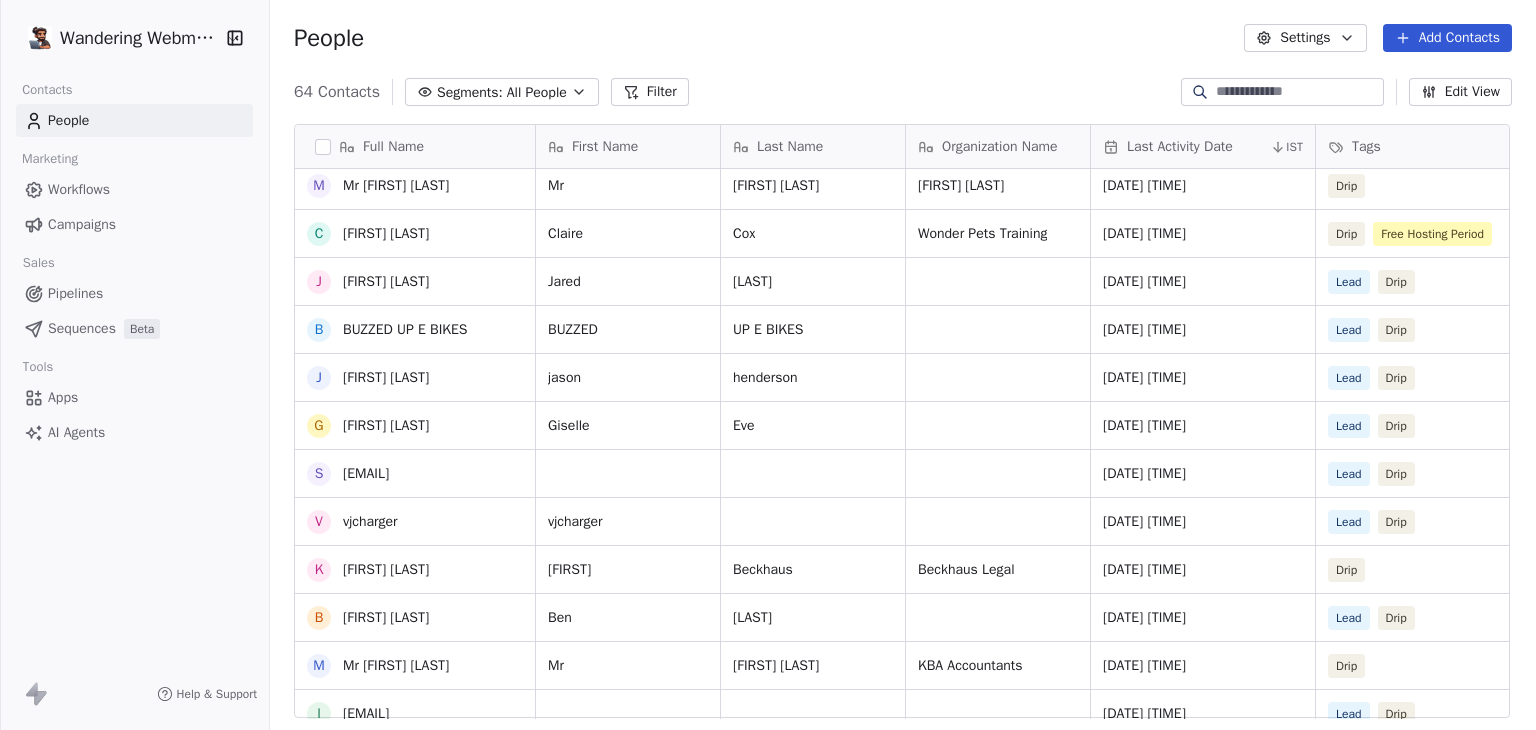 scroll, scrollTop: 700, scrollLeft: 0, axis: vertical 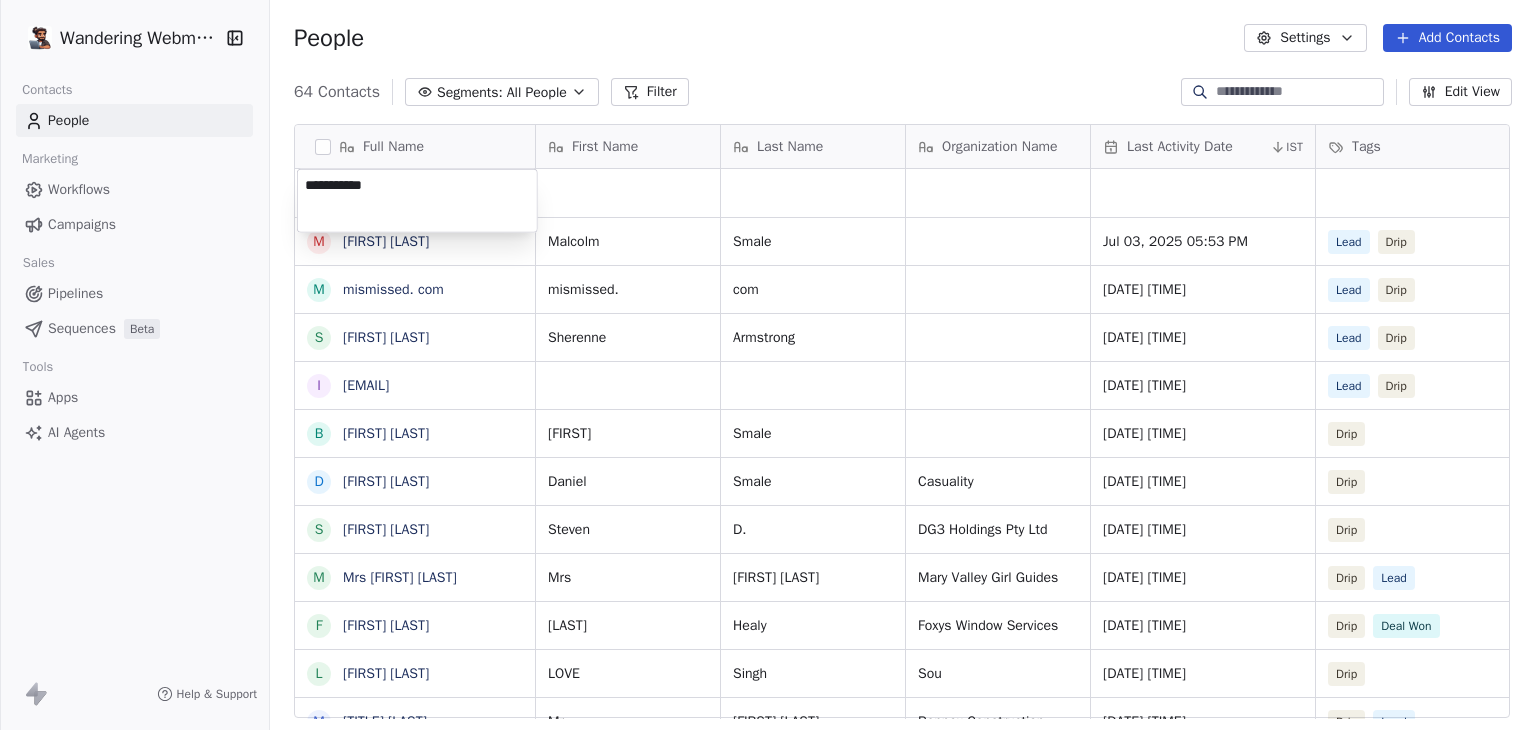 type on "**********" 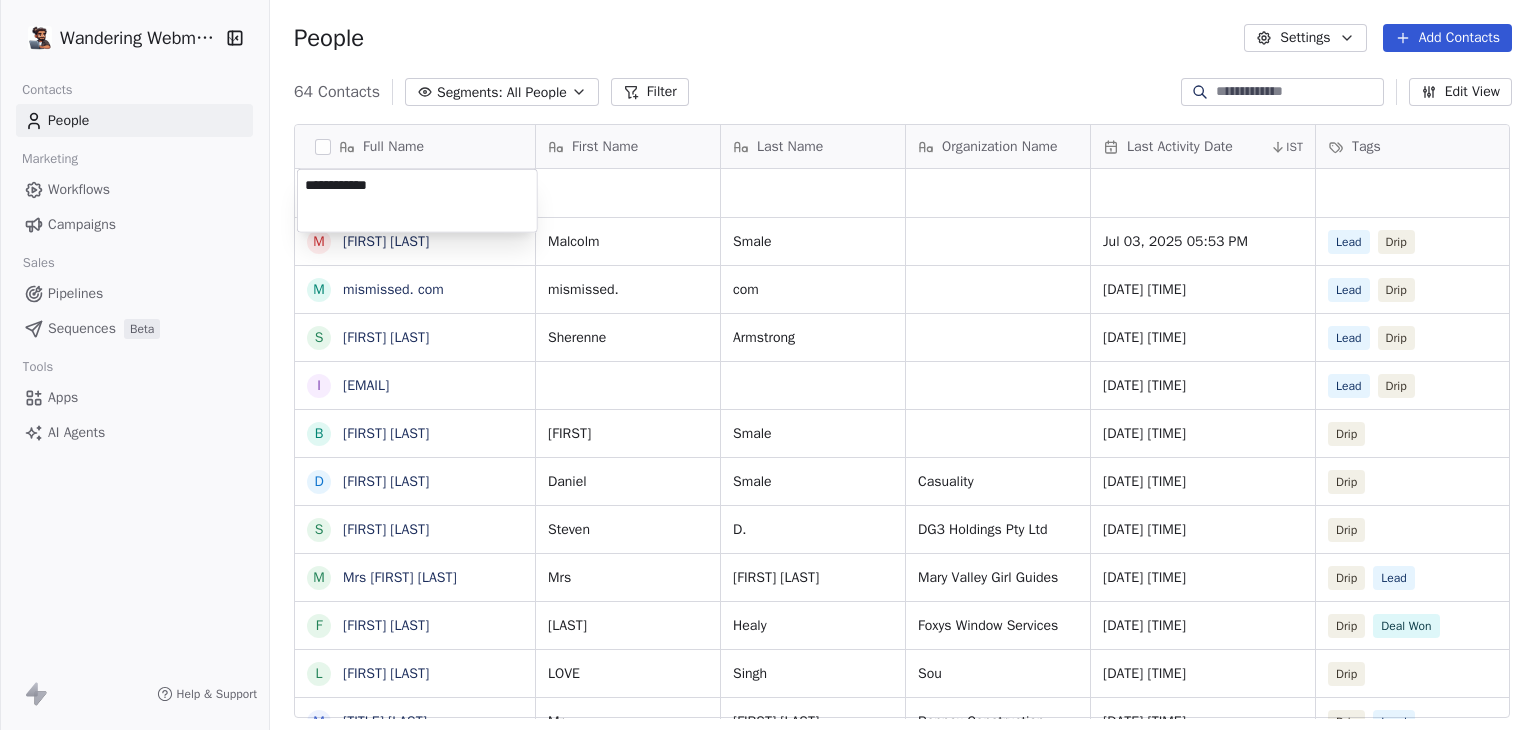click on "Clock Me Cars Wandering Webmaster Contacts People Marketing Workflows Campaigns Sales Pipelines Sequences Beta Tools Apps AI Agents Help & Support People Settings Add Contacts 64 Contacts Segments: All People Filter Edit View Tag Add to Sequence Export Full Name M [FIRST] [LAST] m [EMAIL] S [FIRST] [LAST] i [EMAIL] B [FIRST] [LAST] D [FIRST] [LAST] S [FIRST] [LAST] M Mrs [FIRST] [LAST] F [FIRST] [LAST] L [FIRST] [LAST] M Mr [FIRST] [LAST] s [EMAIL] M Mx [FIRST] [LAST] M Mrs [FIRST] [LAST] BC s [EMAIL] t [EMAIL] P [PLACE] K [PLACE] M [FIRST] [LAST] s [EMAIL] D [FIRST] [LAST] w [SERVICE] G [SERVICE] M Mrs [FIRST] M Mr [FIRST] [LAST] M [FIRST] [LAST] M Mr [FIRST] [LAST] C [FIRST] [LAST] M Mr [FIRST] [LAST] C [FIRST] [LAST] J [FIRST] [LAST] First Name Last Name Organization Name Last Activity Date IST Tags Workspace Phone Number Email [FIRST] [LAST] [DATE] [TIME] Lead Drip [EMAIL] [EMAIL] [DATE] [TIME] Lead" at bounding box center [768, 365] 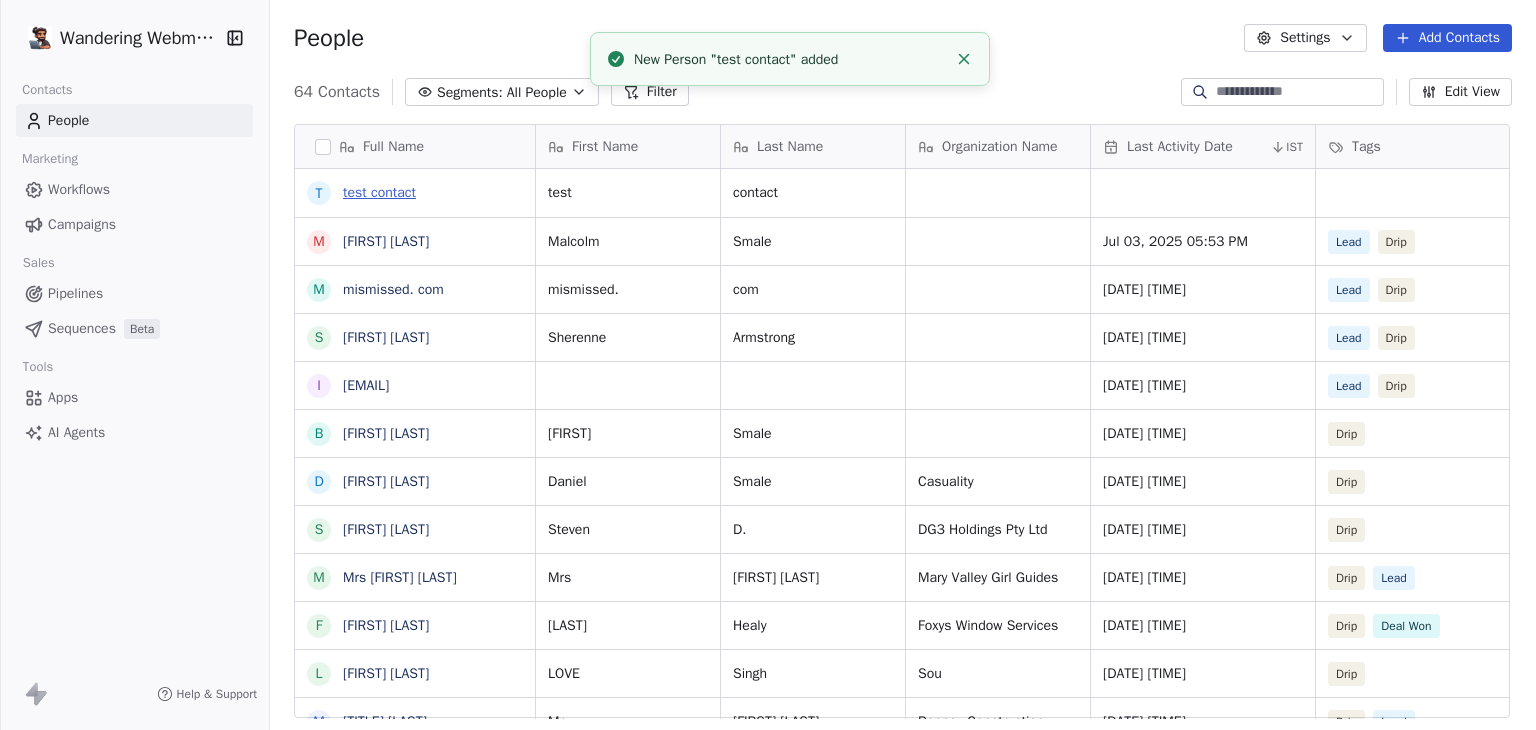 click on "test contact" at bounding box center (379, 192) 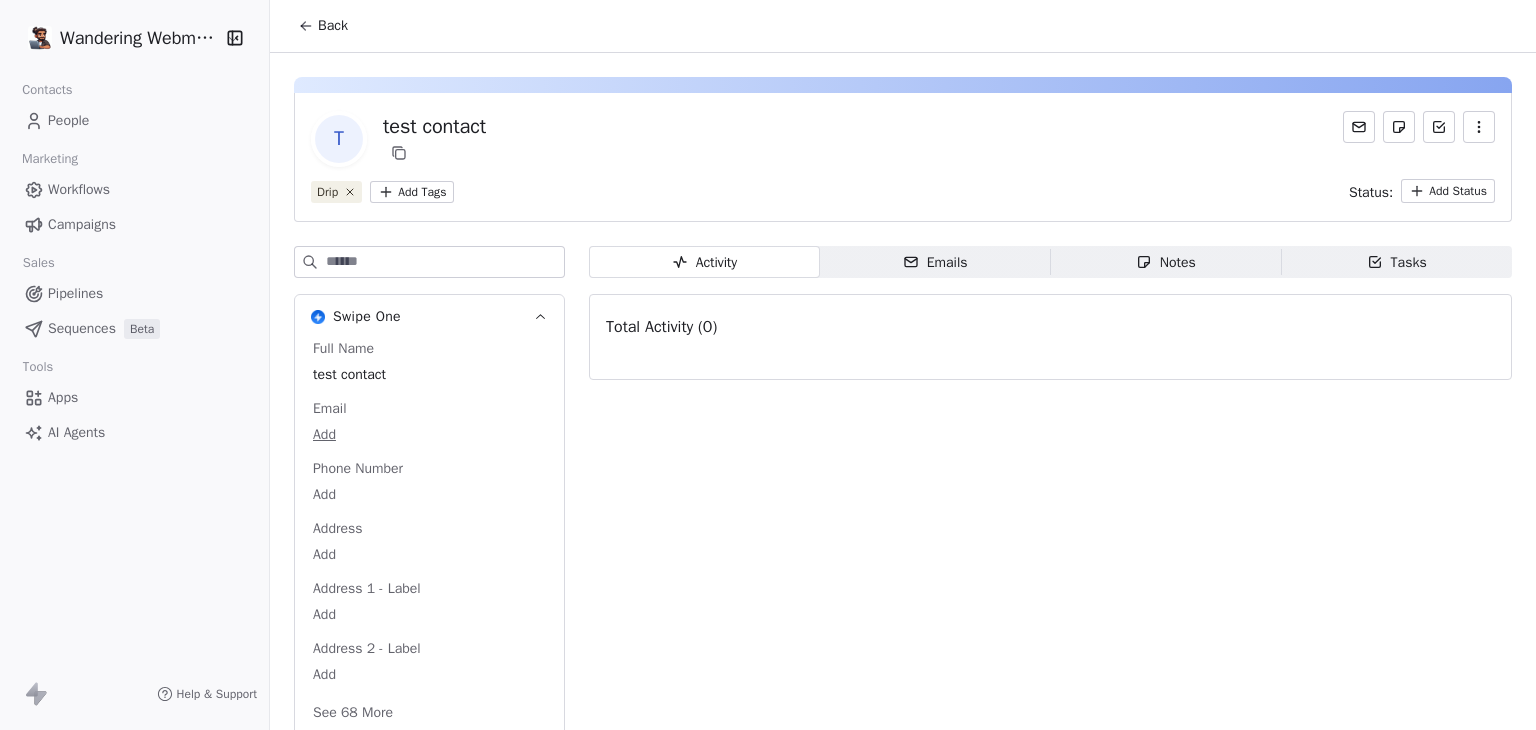 click on "Clock Me Cars Wandering Webmaster Contacts People Marketing Workflows Campaigns Sales Pipelines Sequences Beta Tools Apps AI Agents Help & Support Back t test contact Drip Add Tags Status: Add Status Swipe One Full Name test contact Email Add Phone Number Add Address Add Address 1 - Label Add Address 2 - Label Add See 68 More Calendly Stripe Activity Activity Emails Emails Notes Notes Tasks Tasks Total Activity (0)" at bounding box center [768, 365] 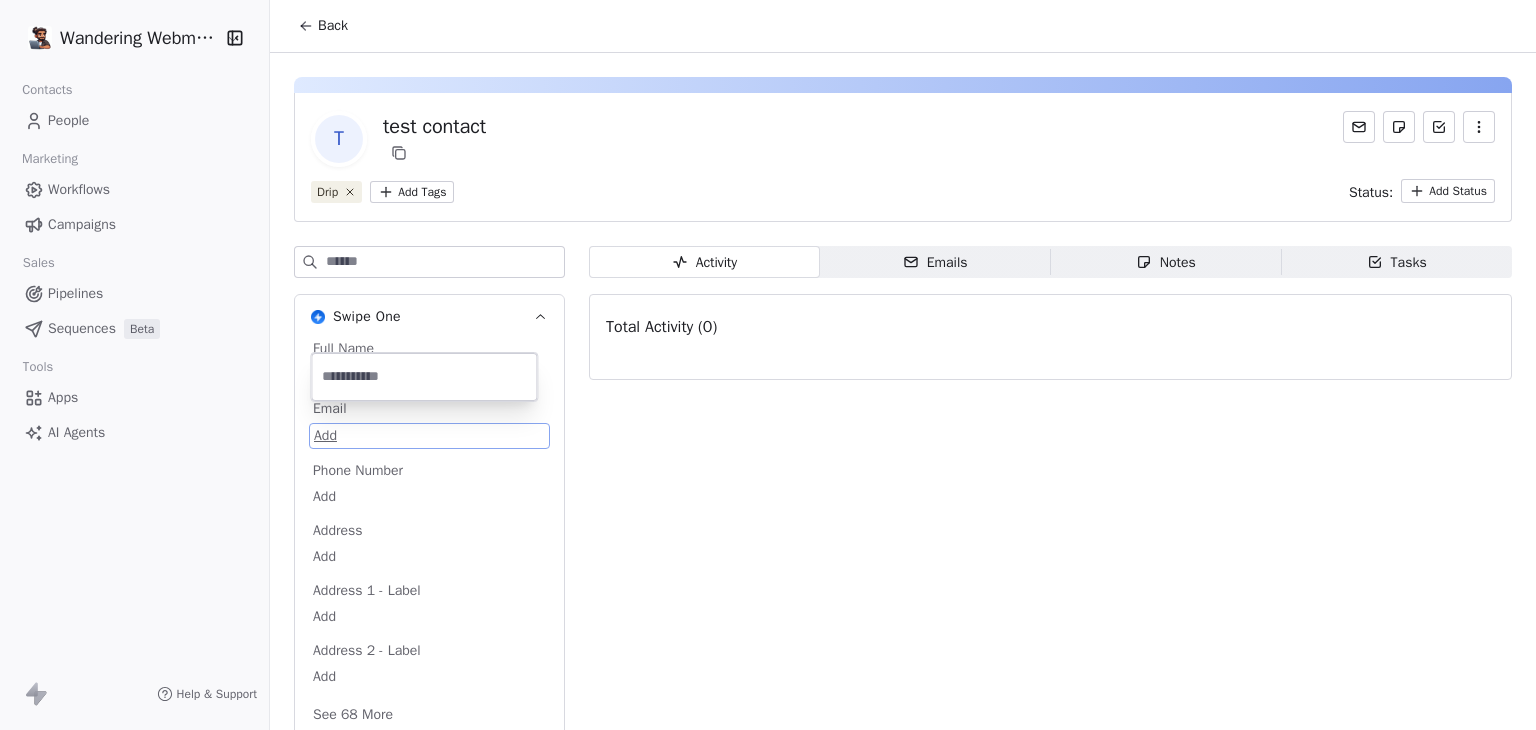 scroll, scrollTop: 70, scrollLeft: 0, axis: vertical 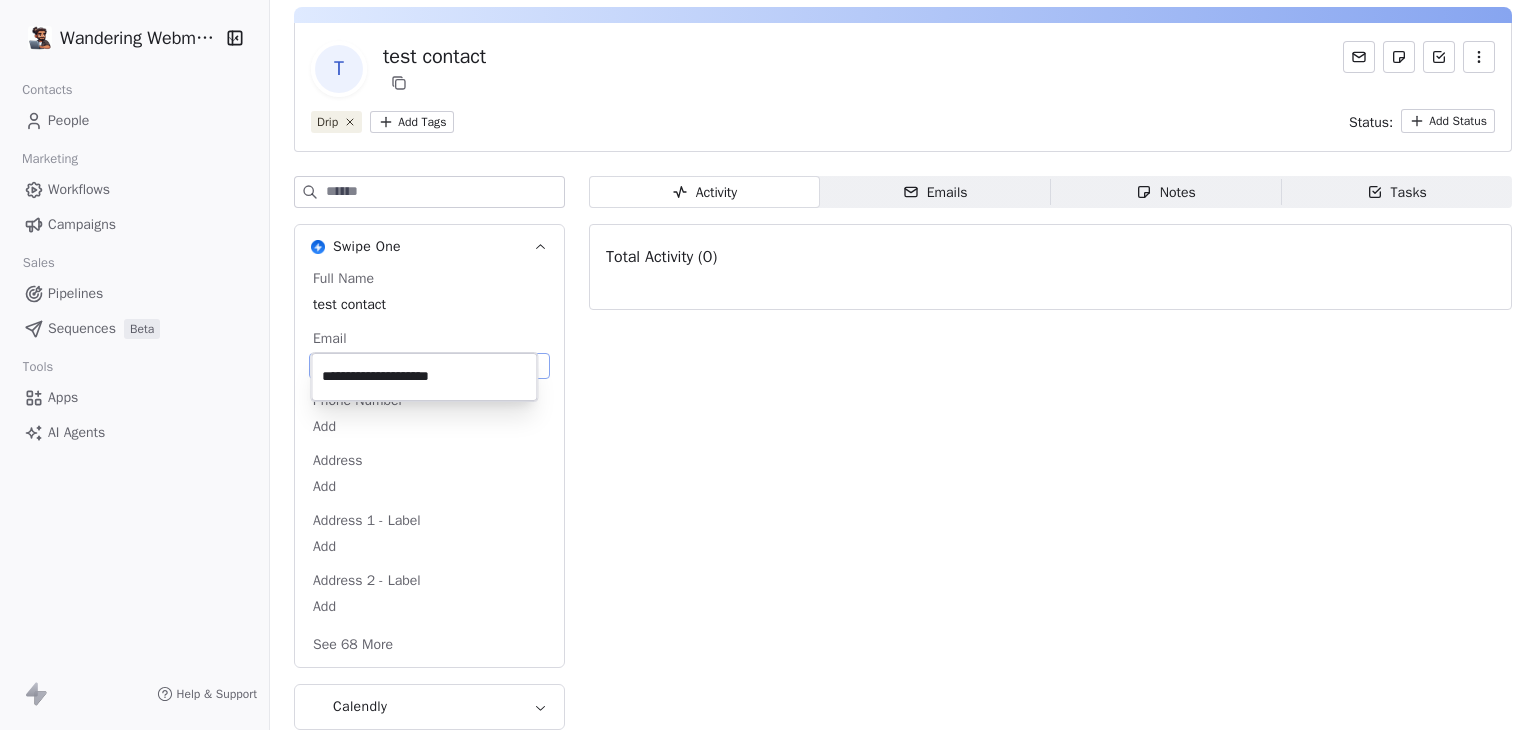 type on "**********" 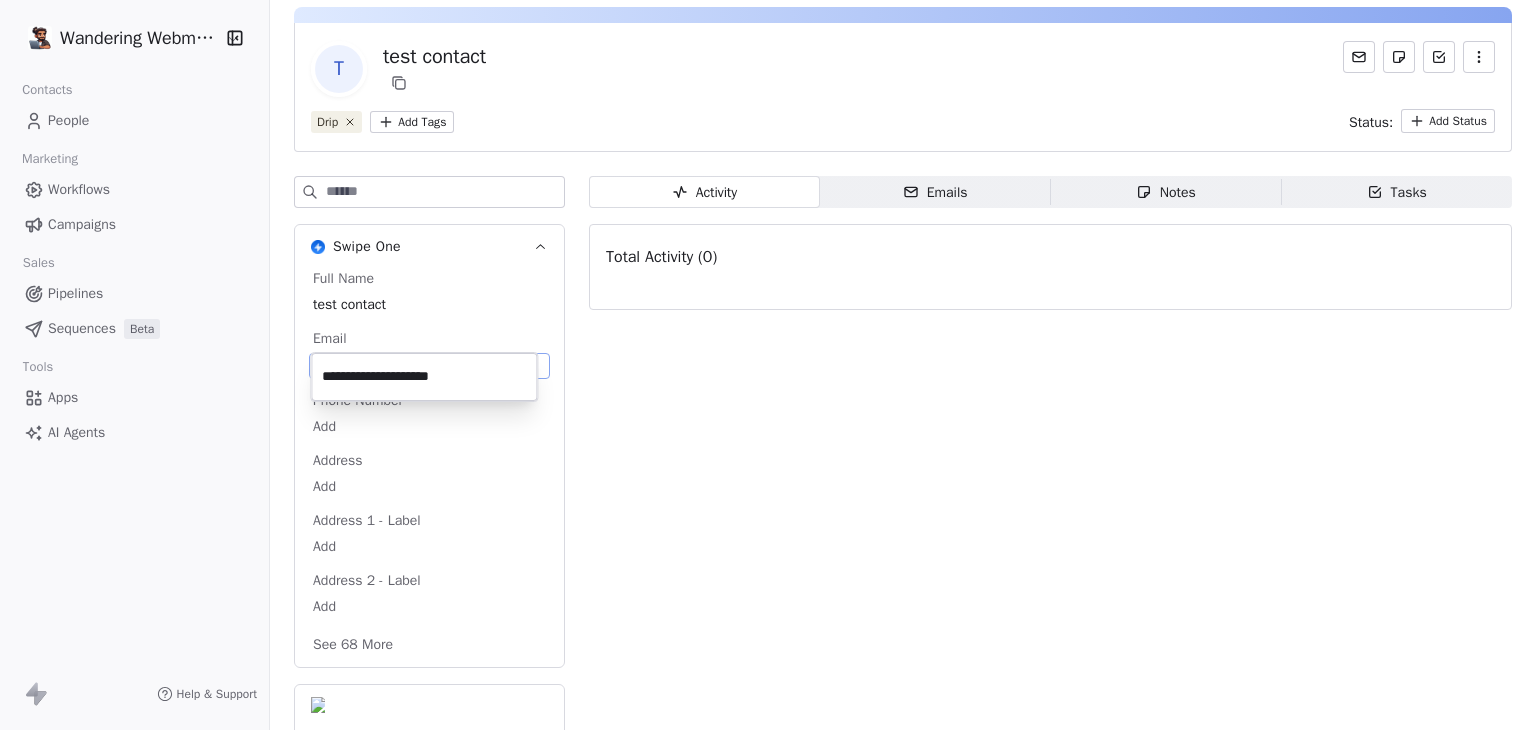 click on "**********" at bounding box center [768, 365] 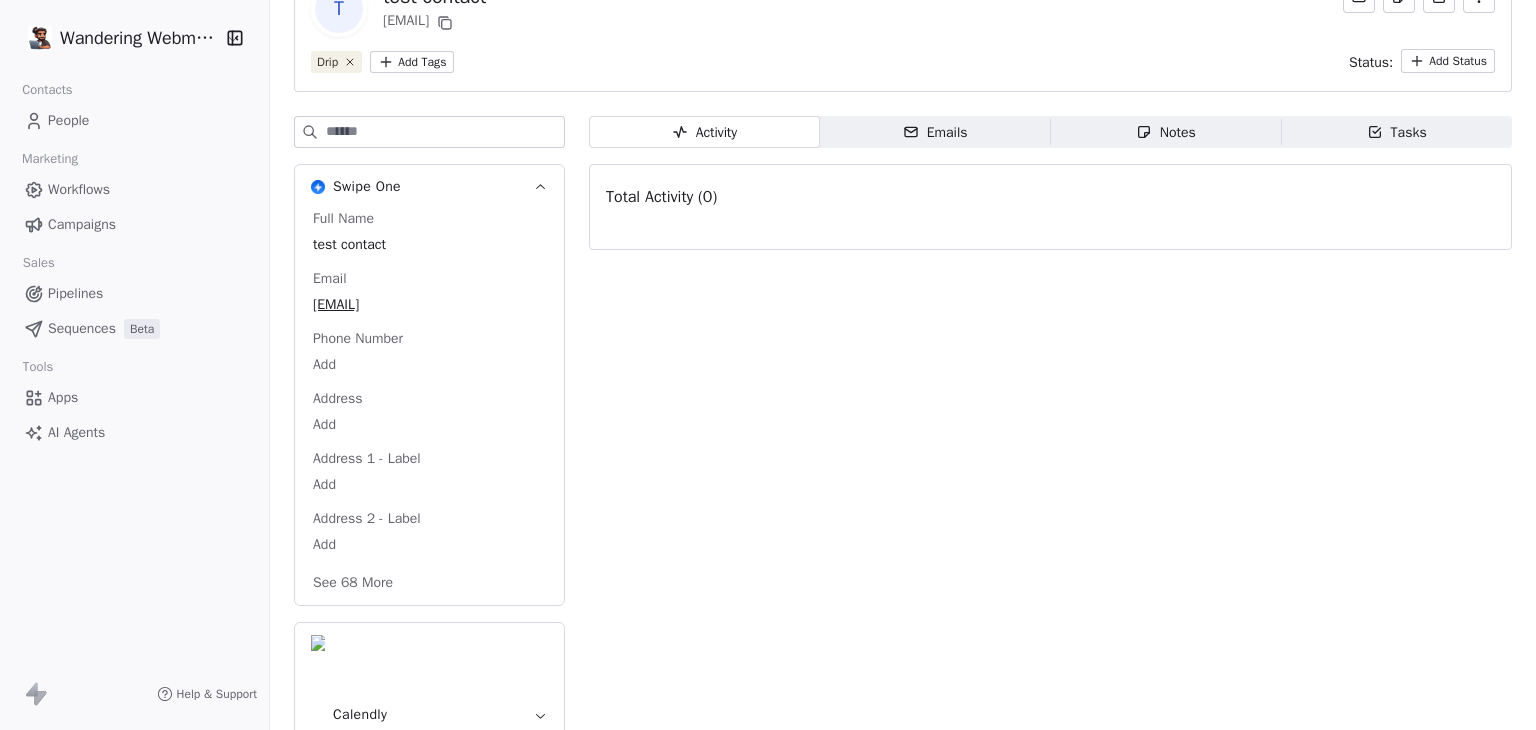 click on "Pipelines" at bounding box center [75, 293] 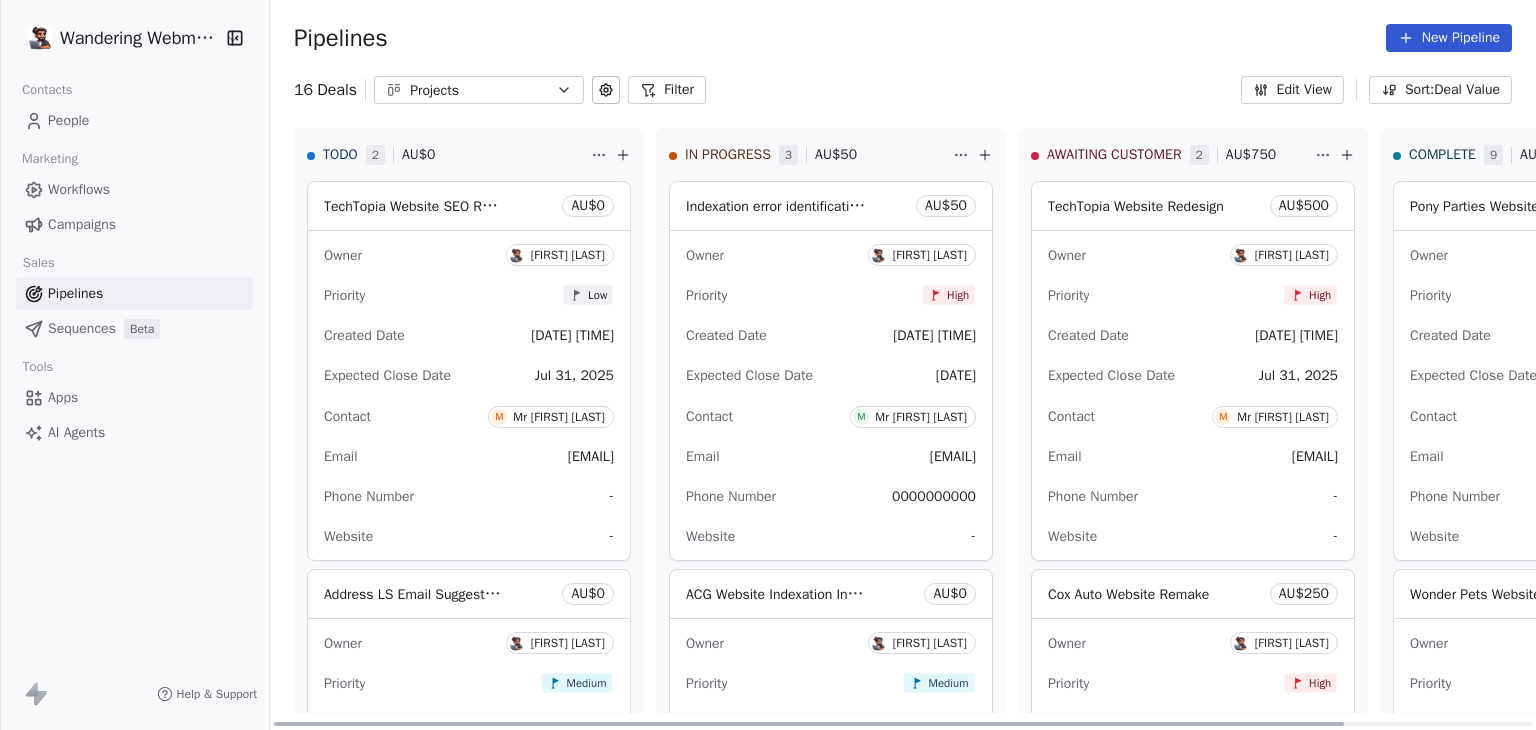 click on "Wandering Webmaster Contacts People Marketing Workflows Campaigns Sales Pipelines Sequences Beta Tools Apps AI Agents Help & Support Pipelines  New Pipeline 16 Deals Projects Filter  Edit View Sort:  Deal Value TODO 2 AU$ 0 TechTopia Website SEO Review AU$ 0 Owner [FIRST] [LAST] Priority Low Created Date [DATE] [TIME] Expected Close Date [DATE] Contact M [TITLE] [FIRST] [LAST] Email [EMAIL] Phone Number - Website - Address LS Email Suggestions AU$ 0 Owner [FIRST] [LAST] Priority Medium Created Date [DATE] [TIME] Expected Close Date [DATE] Contact B BUZZED UP E BIKES Email [EMAIL] Phone Number [PHONE] Website - New Deal IN PROGRESS 3 AU$ 50 Indexation error identification, remediation, and reporting services for acgplumbing.com.au AU$ 50 Owner [FIRST] [LAST] Priority High Created Date [DATE] [TIME] Expected Close Date [DATE] Contact M [TITLE] [FIRST] [LAST] Email [EMAIL] Phone Number 0000000000 Website - AU$ 0 Owner Priority A" at bounding box center (768, 365) 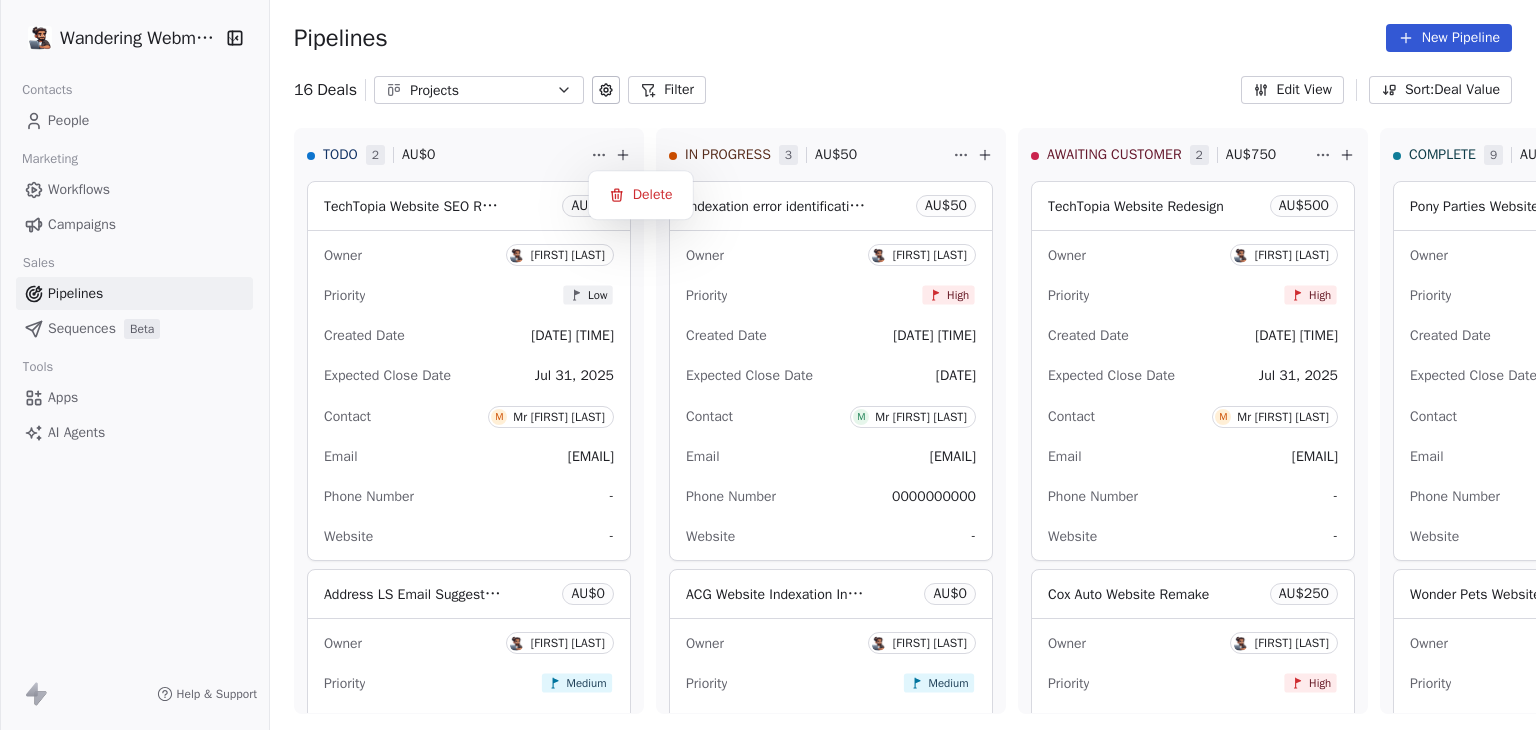 click on "Wandering Webmaster Contacts People Marketing Workflows Campaigns Sales Pipelines Sequences Beta Tools Apps AI Agents Help & Support Pipelines  New Pipeline 16 Deals Projects Filter  Edit View Sort:  Deal Value TODO 2 AU$ 0 TechTopia Website SEO Review AU$ 0 Owner [FIRST] [LAST] Priority Low Created Date [DATE] [TIME] Expected Close Date [DATE] Contact M [TITLE] [FIRST] [LAST] Email [EMAIL] Phone Number - Website - Address LS Email Suggestions AU$ 0 Owner [FIRST] [LAST] Priority Medium Created Date [DATE] [TIME] Expected Close Date [DATE] Contact B BUZZED UP E BIKES Email [EMAIL] Phone Number [PHONE] Website - New Deal IN PROGRESS 3 AU$ 50 Indexation error identification, remediation, and reporting services for acgplumbing.com.au AU$ 50 Owner [FIRST] [LAST] Priority High Created Date [DATE] [TIME] Expected Close Date [DATE] Contact M [TITLE] [FIRST] [LAST] Email [EMAIL] Phone Number 0000000000 Website - AU$ 0 Owner Priority A" at bounding box center [768, 365] 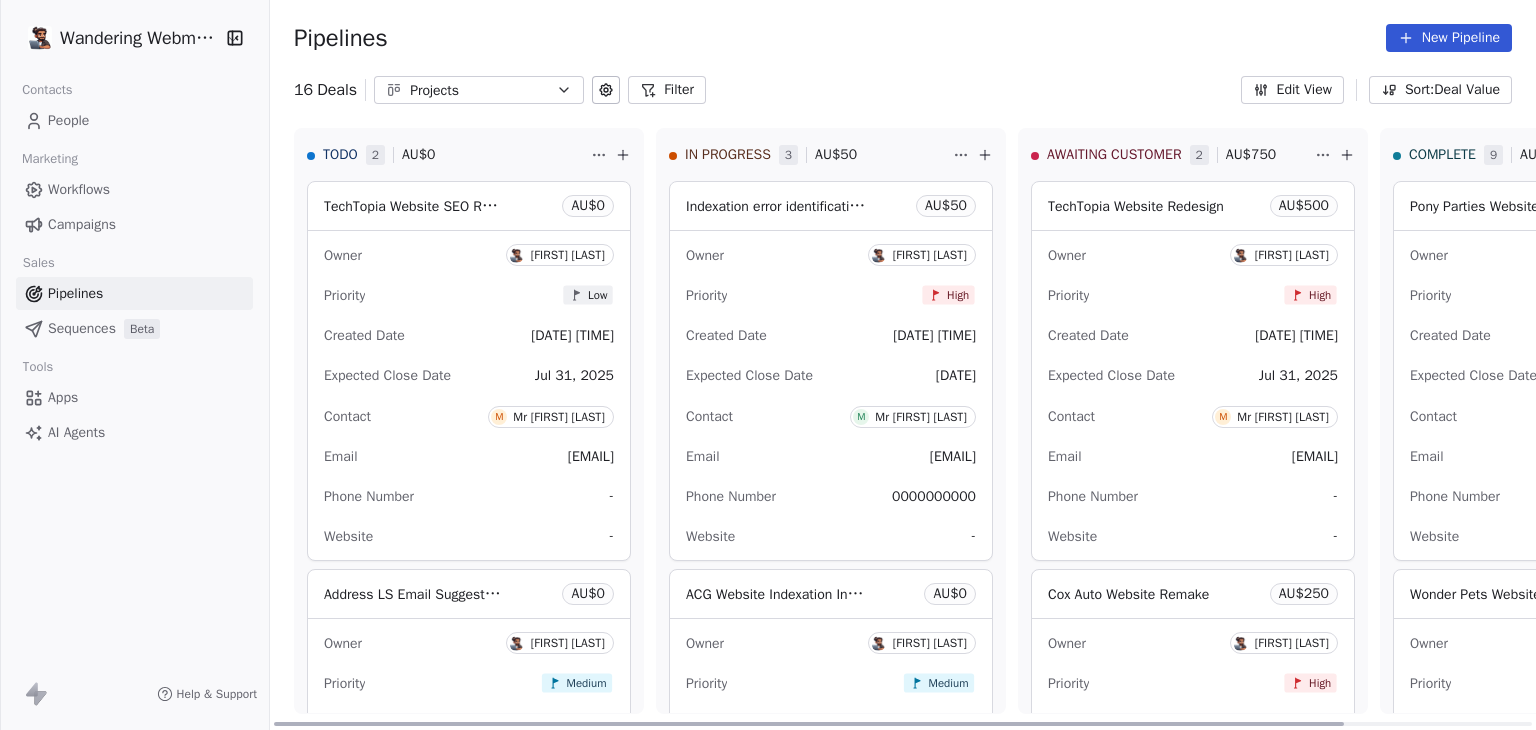 click 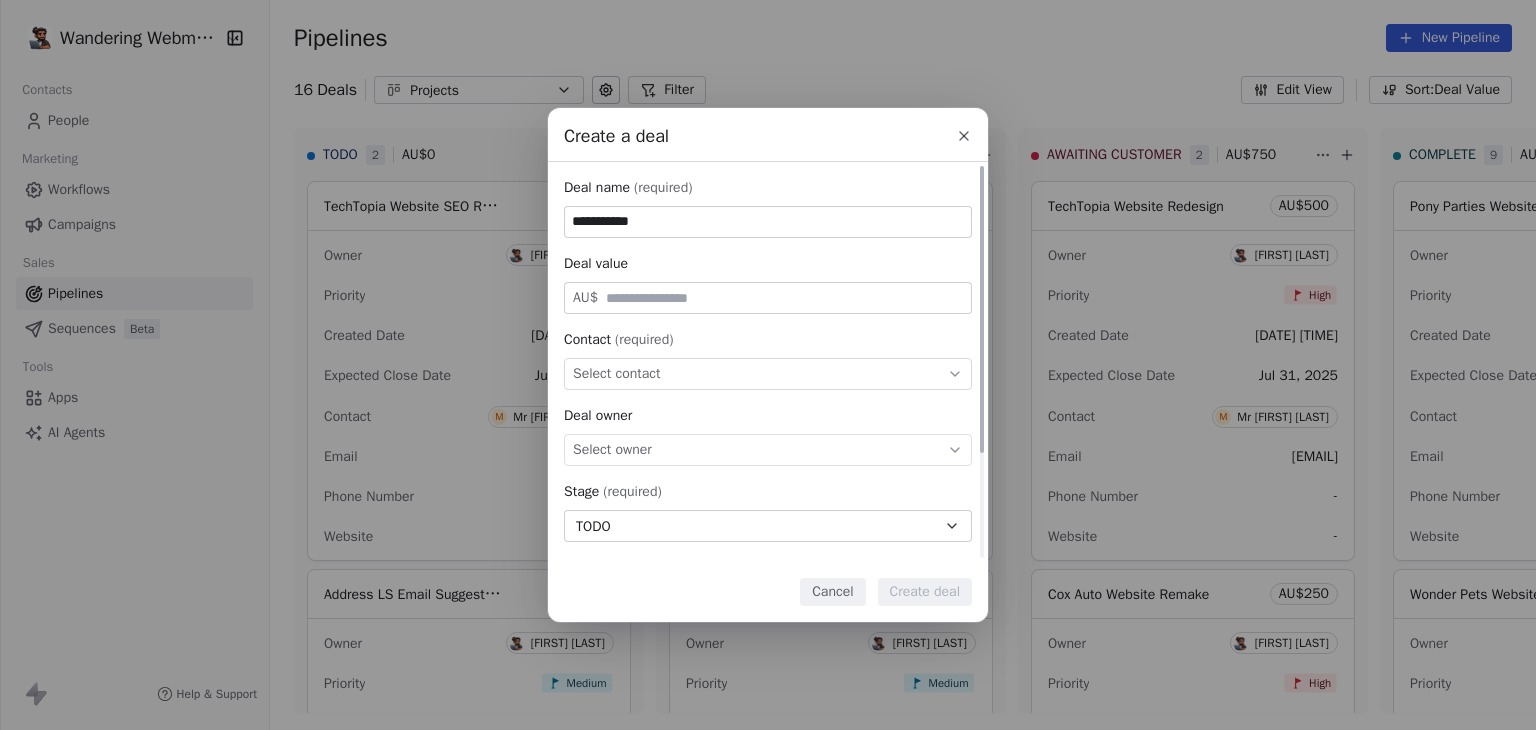 type on "**********" 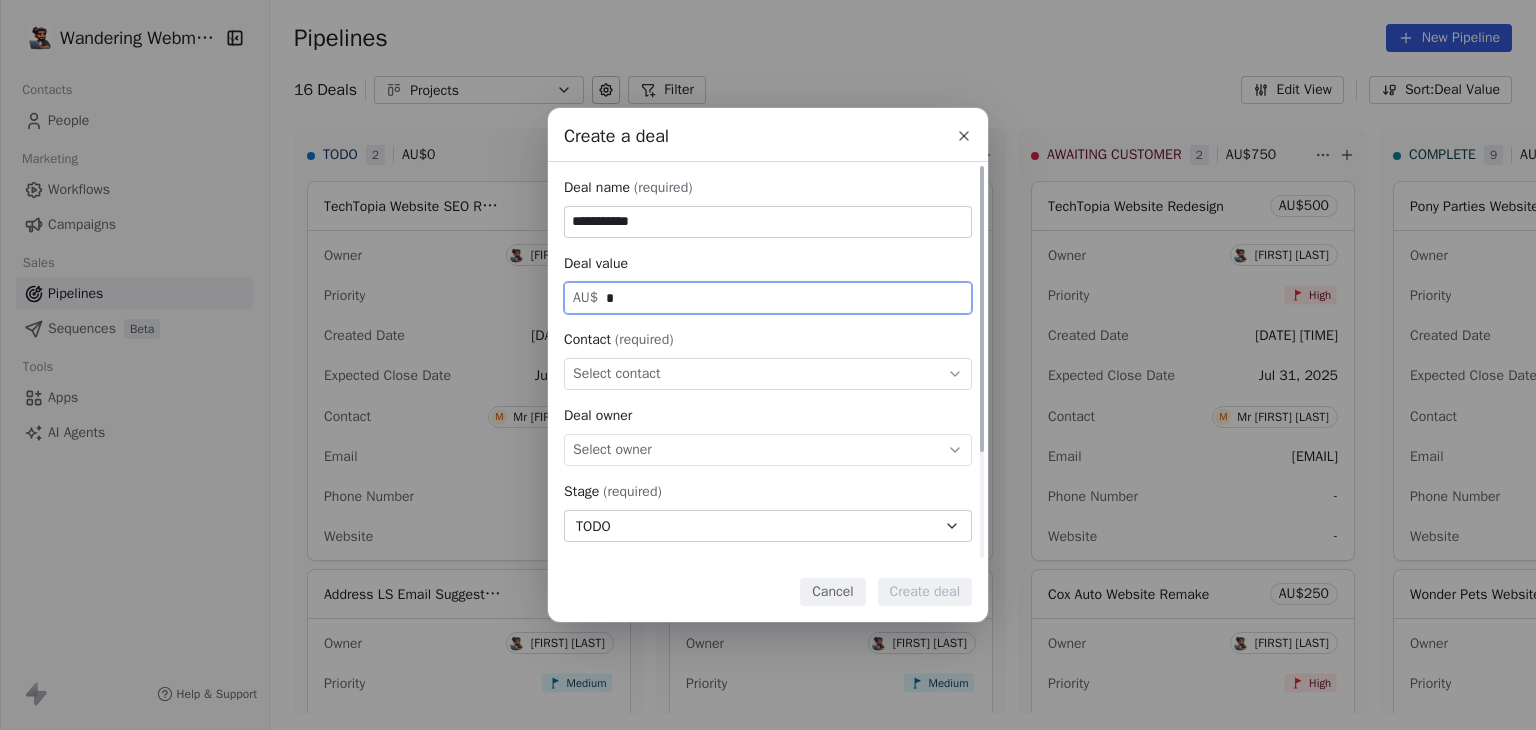 type on "*" 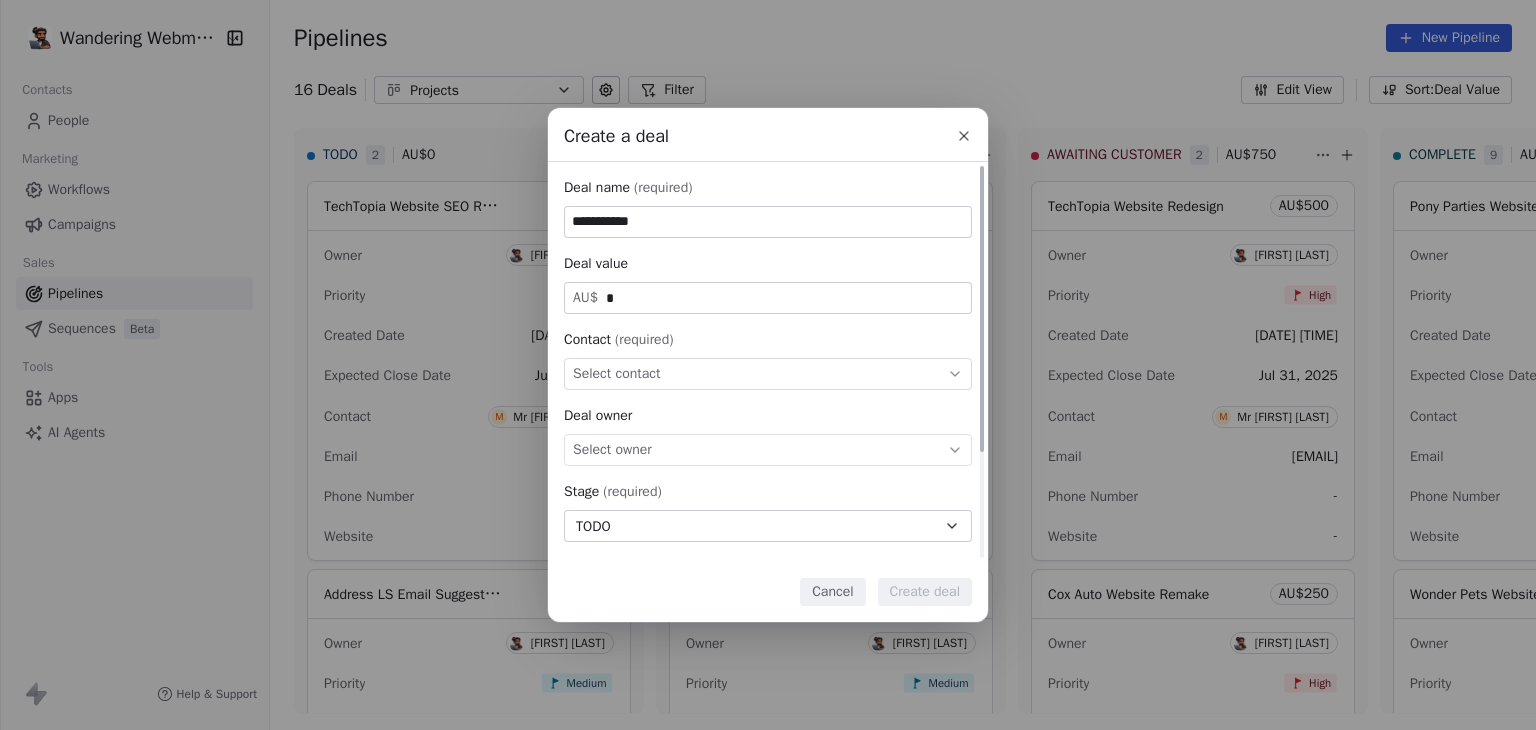click on "Select contact" at bounding box center (768, 374) 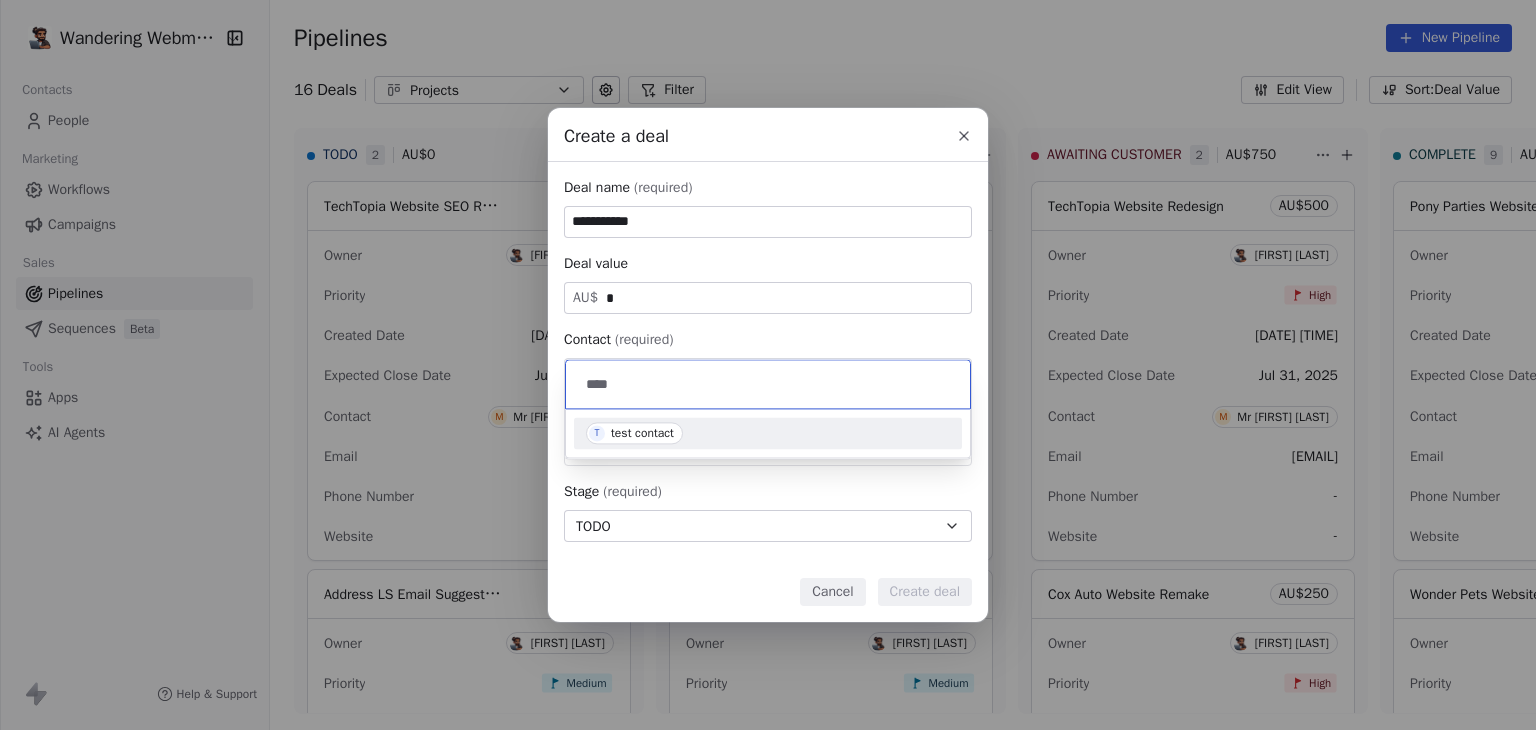 type on "****" 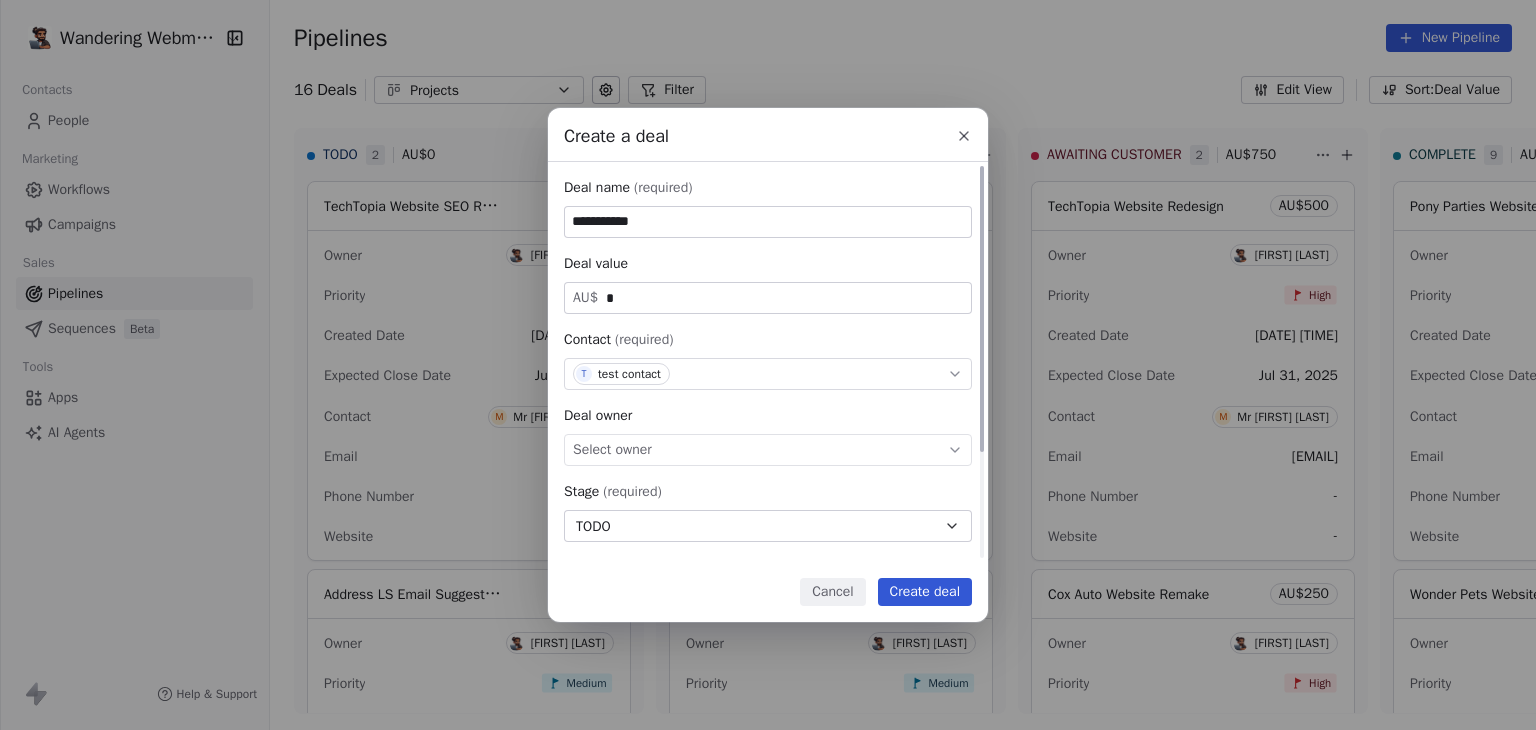 click on "Select owner" at bounding box center (768, 450) 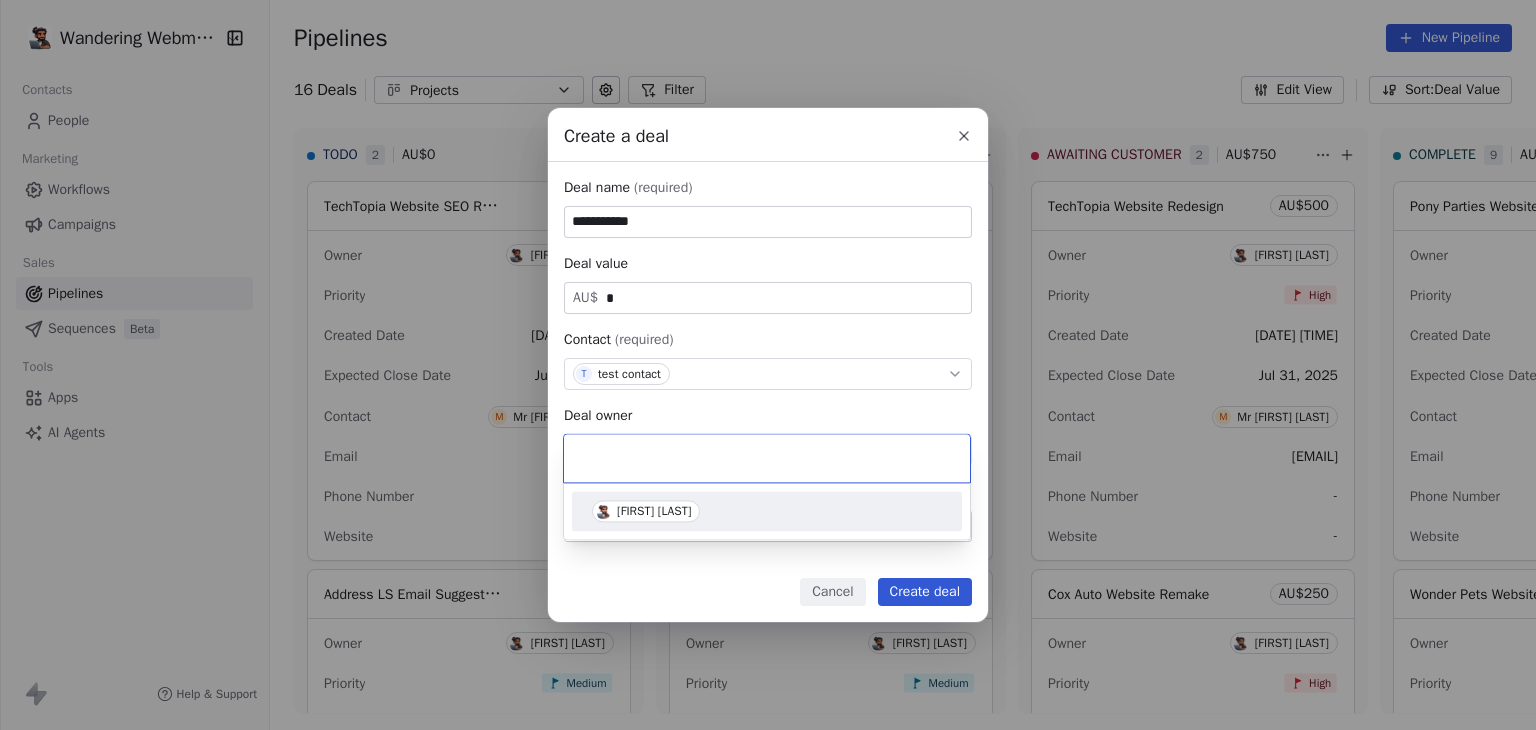 click on "[FIRST] [LAST]" at bounding box center [767, 511] 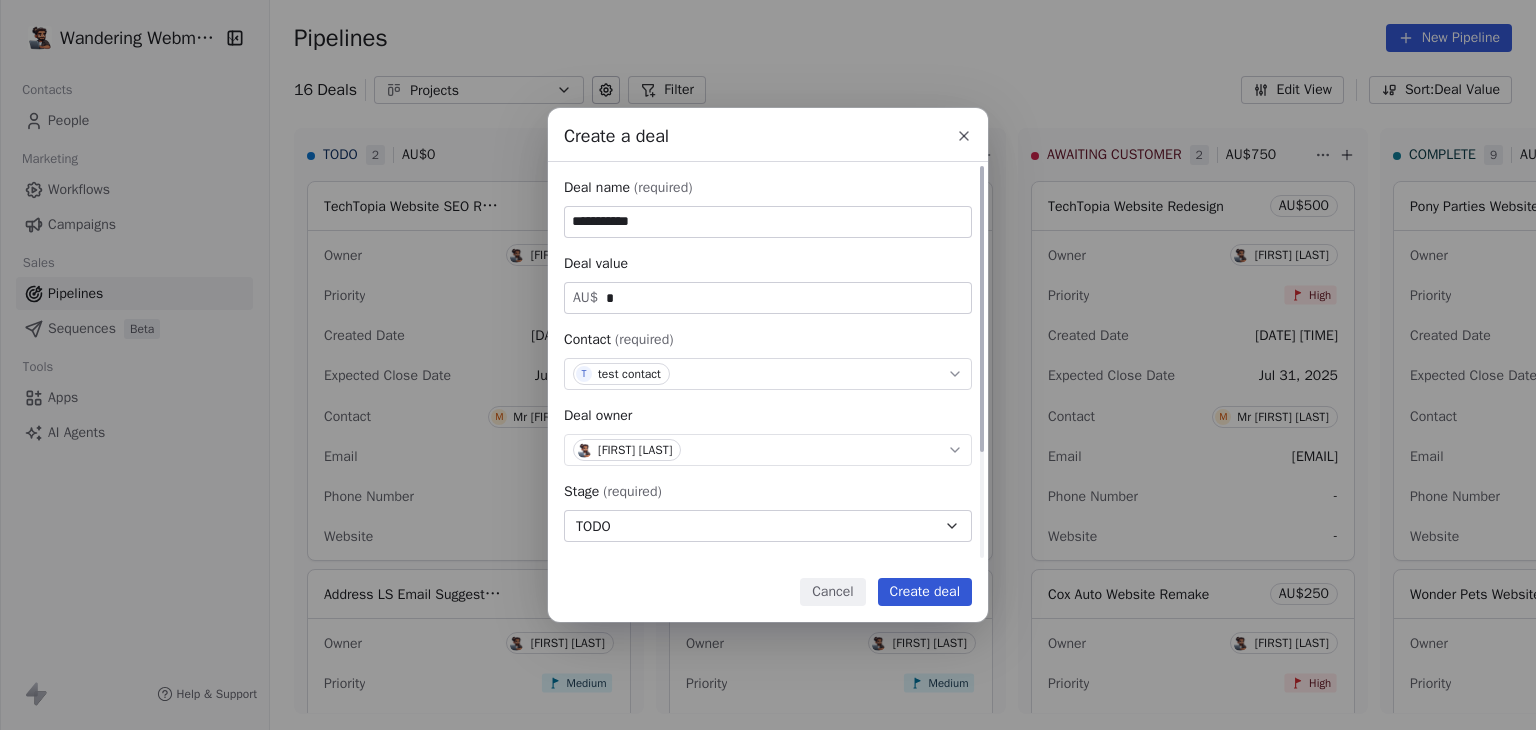 click on "[FIRST] [LAST]" at bounding box center [768, 450] 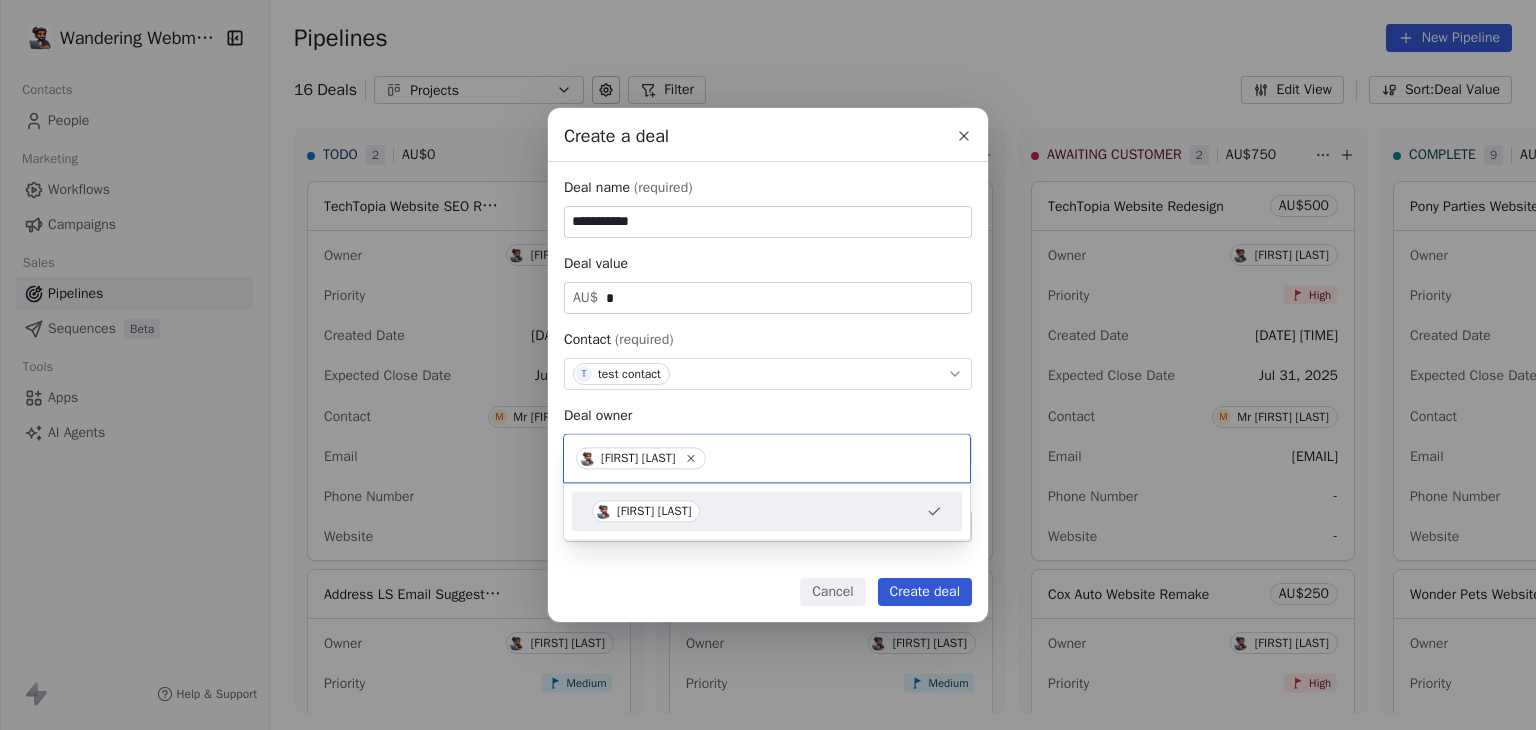 click on "**********" at bounding box center [768, 365] 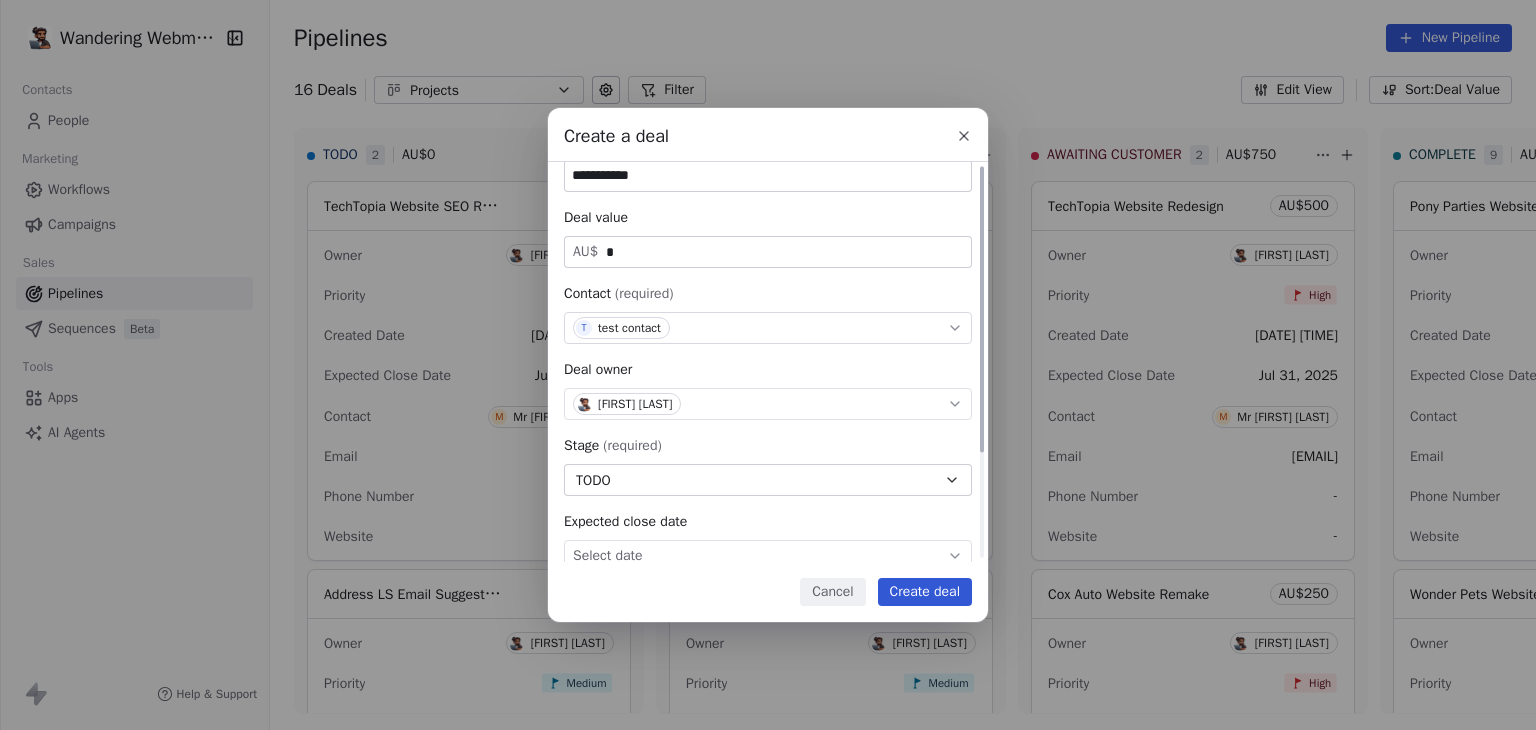 scroll, scrollTop: 148, scrollLeft: 0, axis: vertical 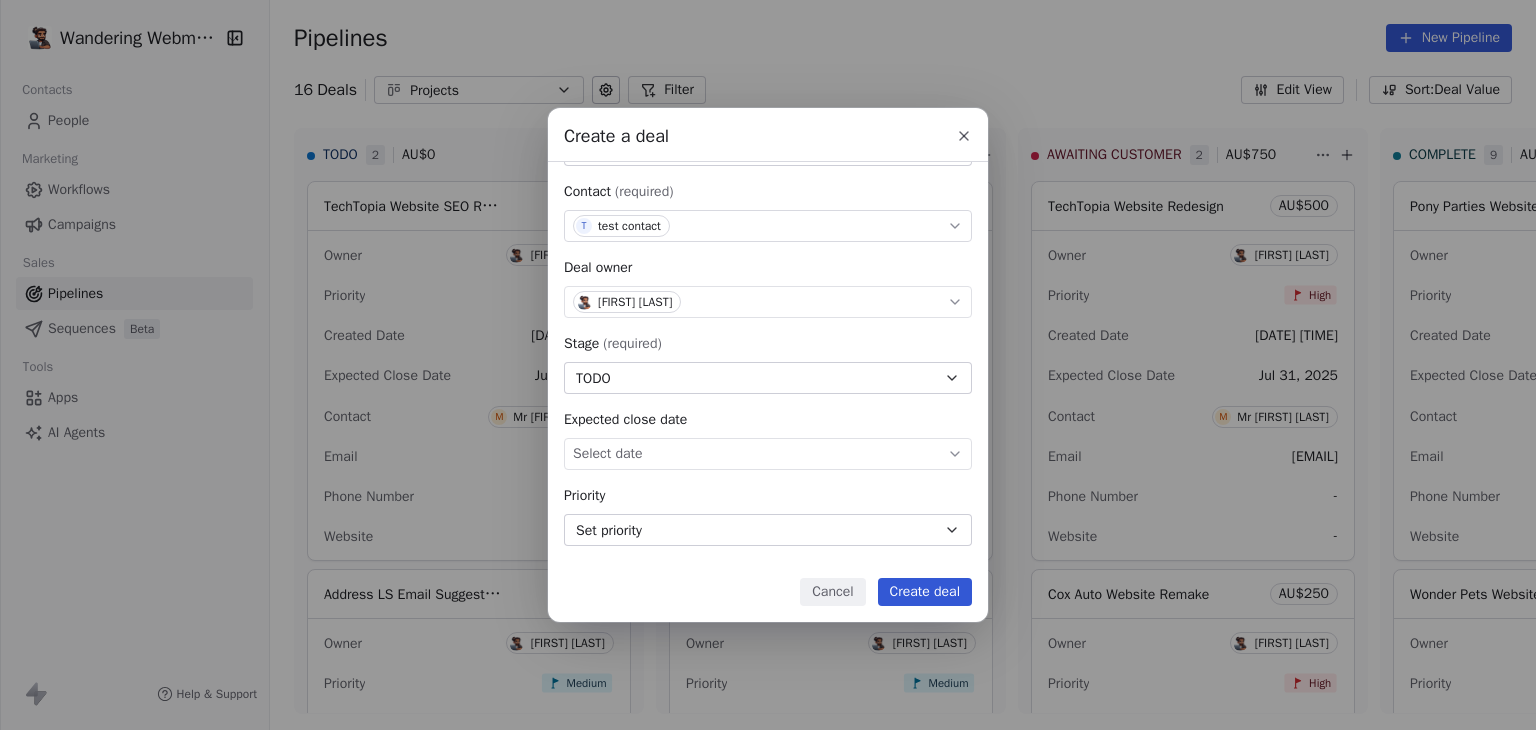 click on "Create deal" at bounding box center (925, 592) 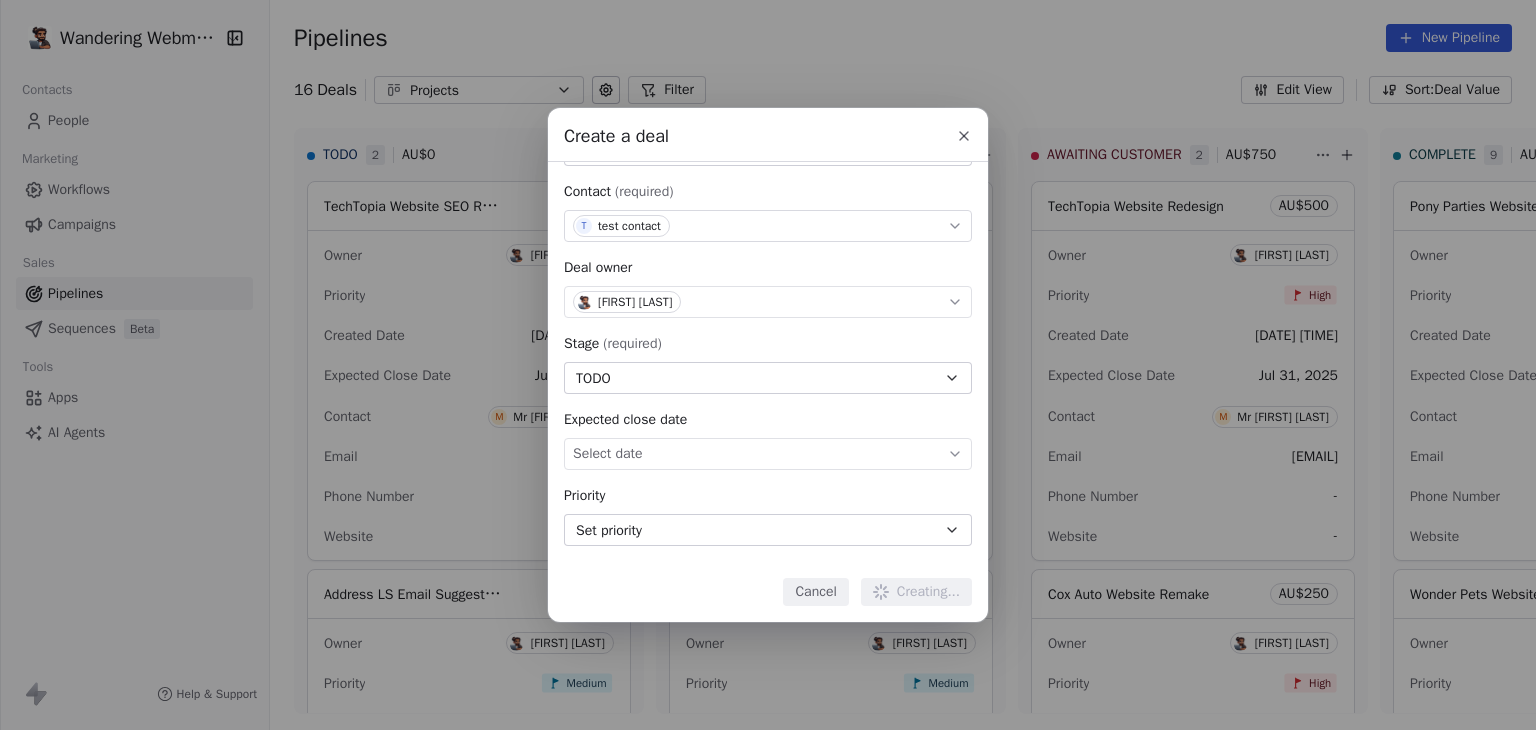 type 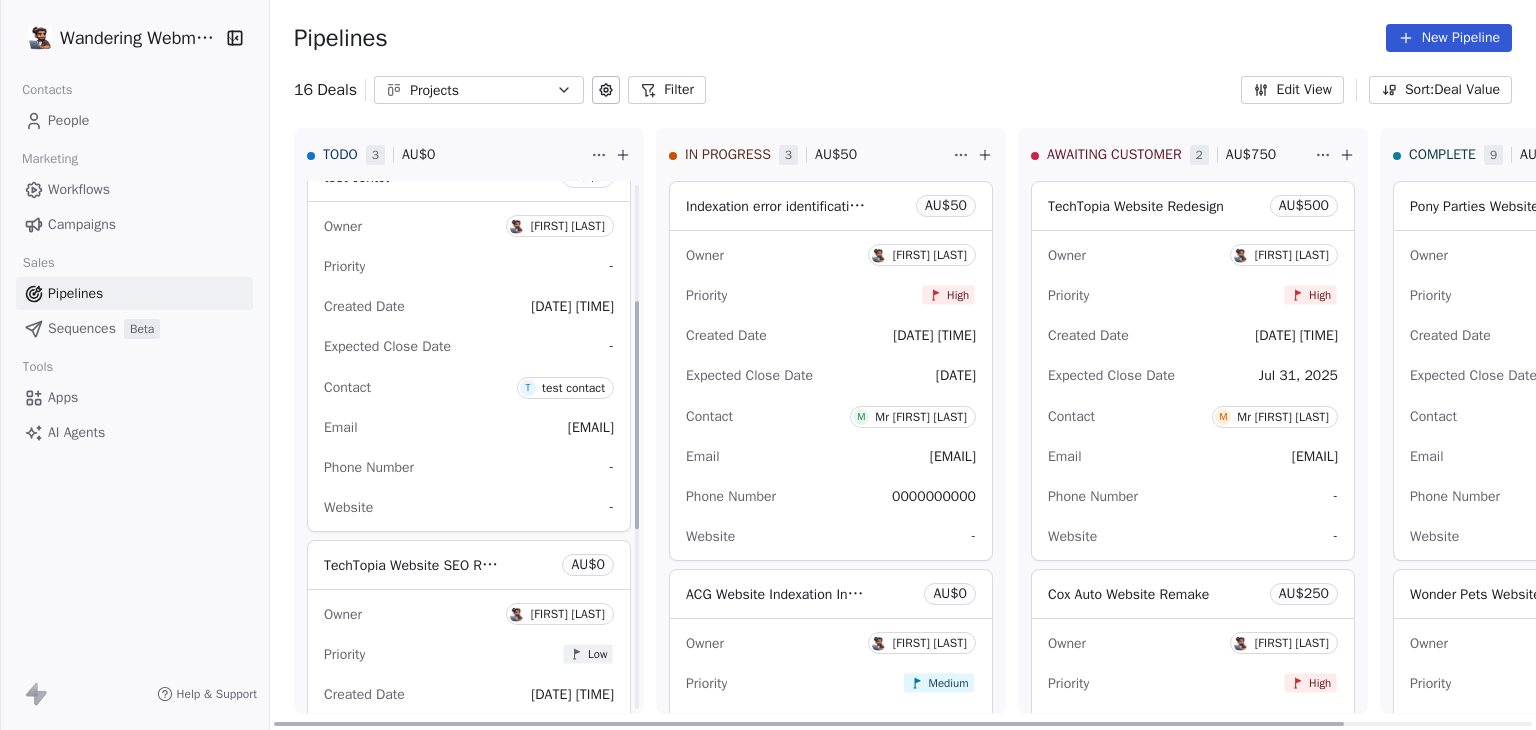 scroll, scrollTop: 0, scrollLeft: 0, axis: both 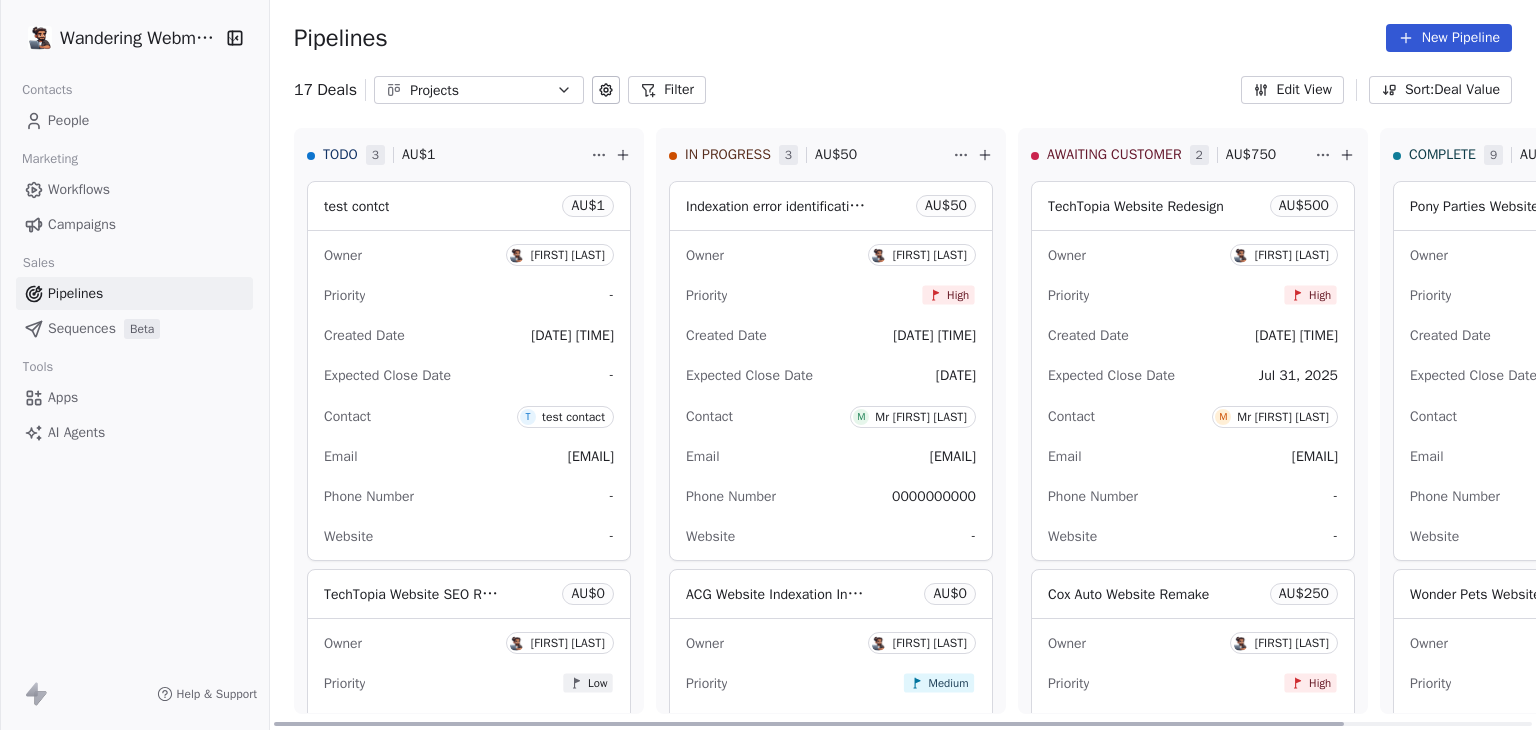 click on "test contct" at bounding box center [356, 206] 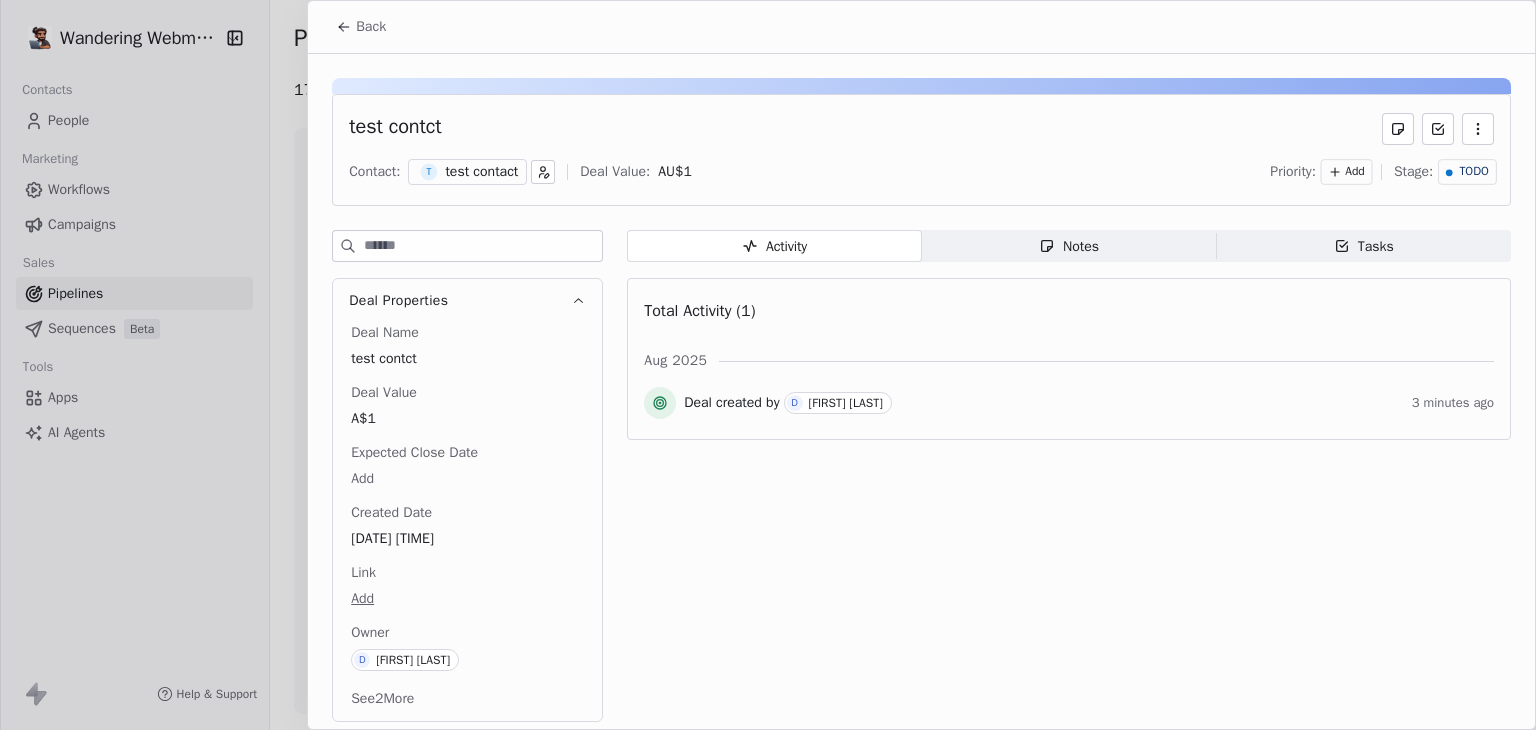 click on "test contct" at bounding box center (395, 129) 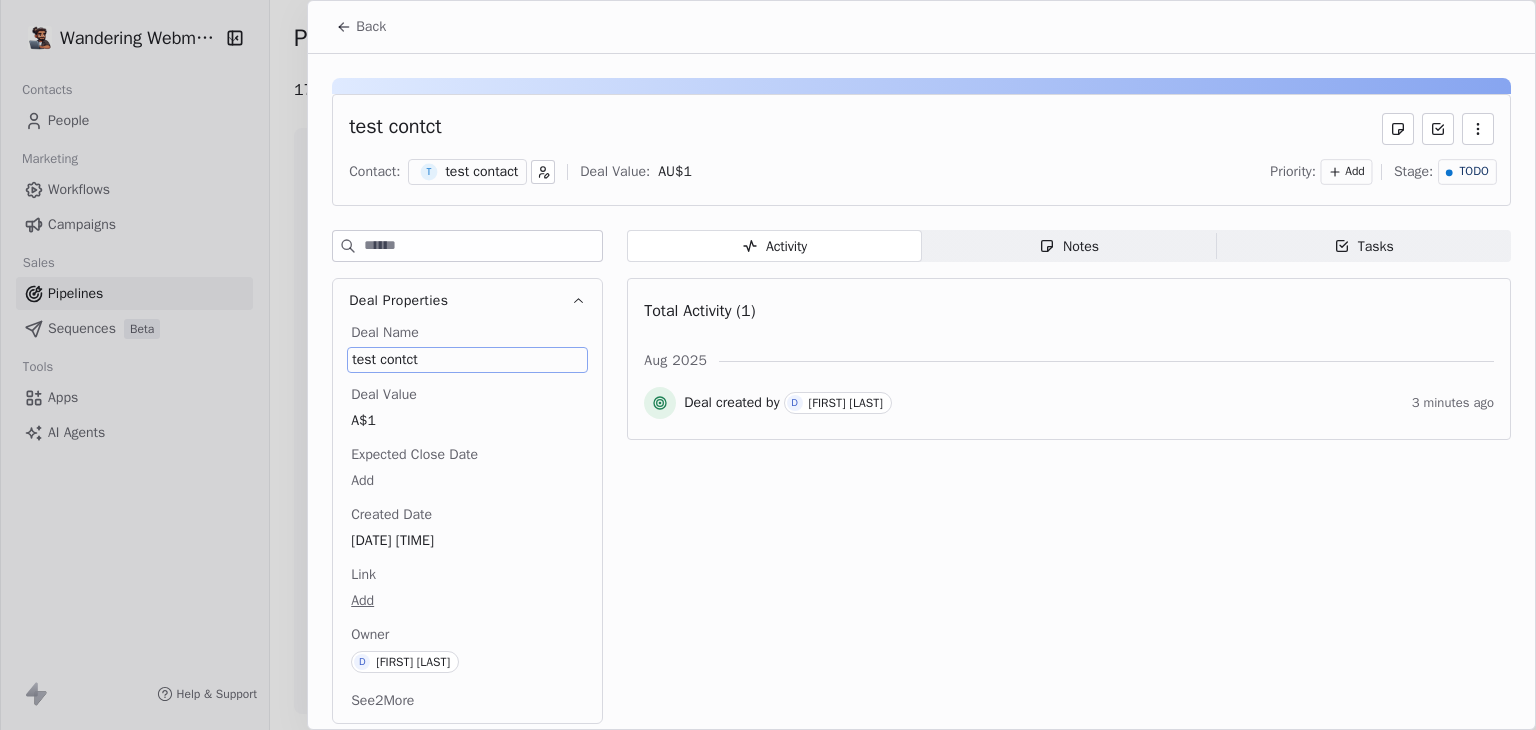 click on "test contct" at bounding box center (467, 360) 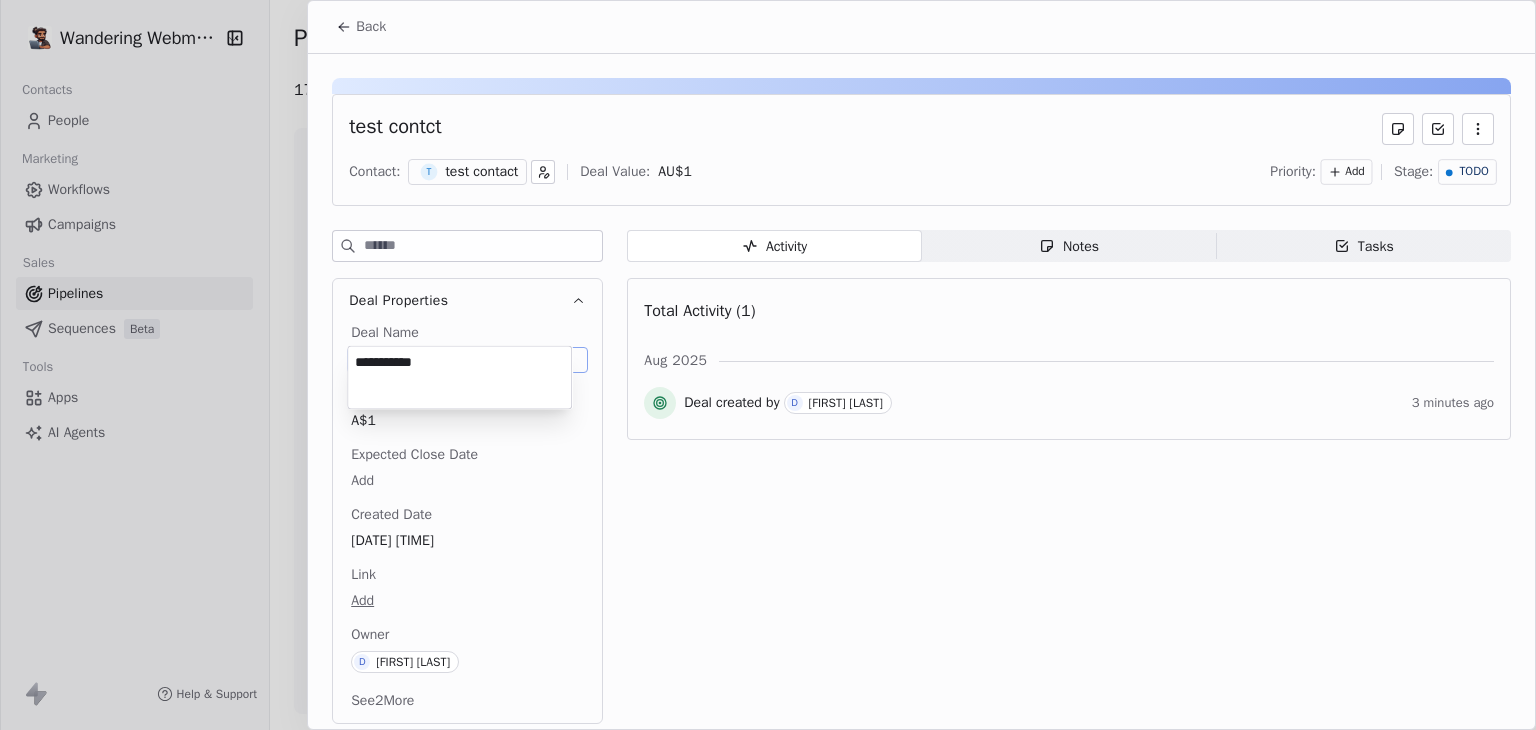 click on "**********" at bounding box center (459, 378) 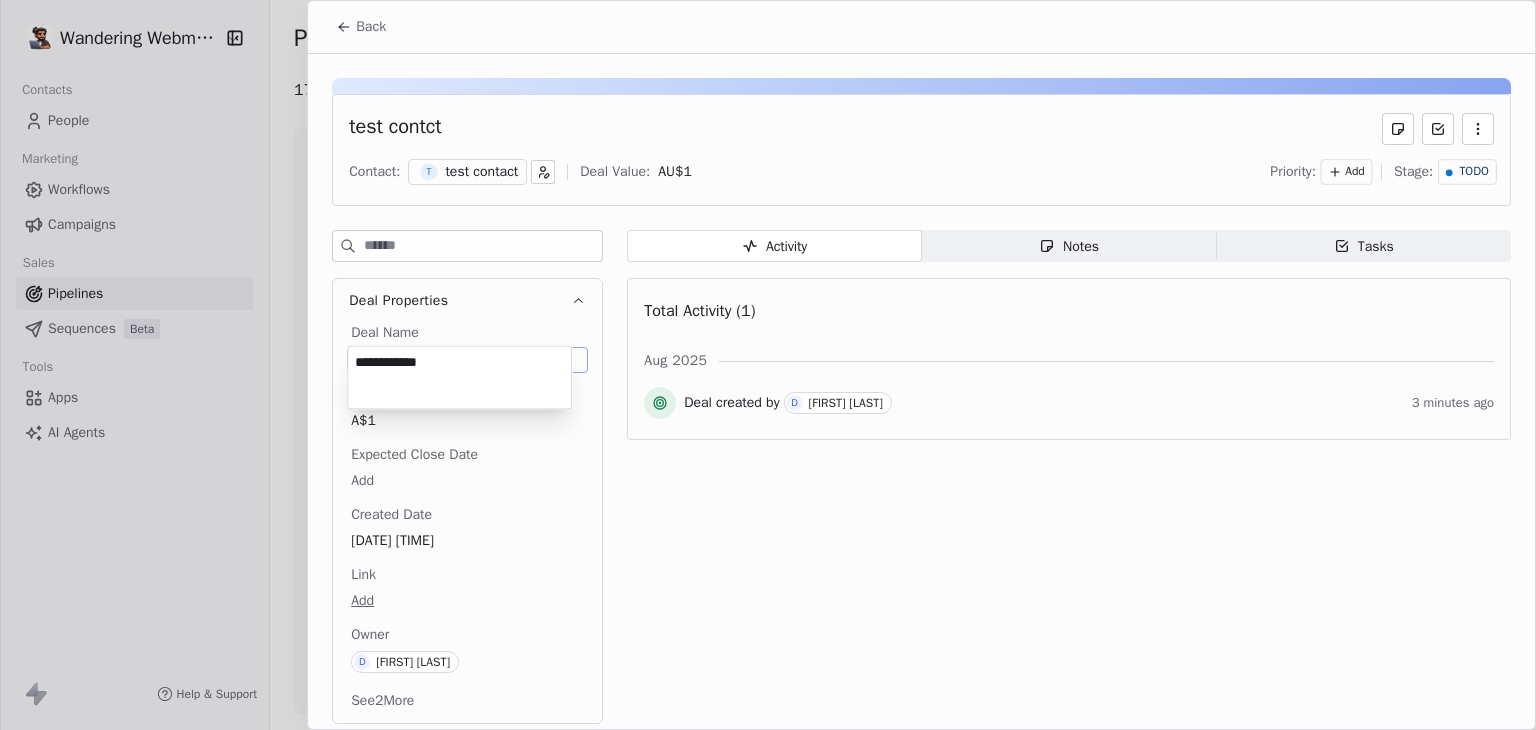 type on "**********" 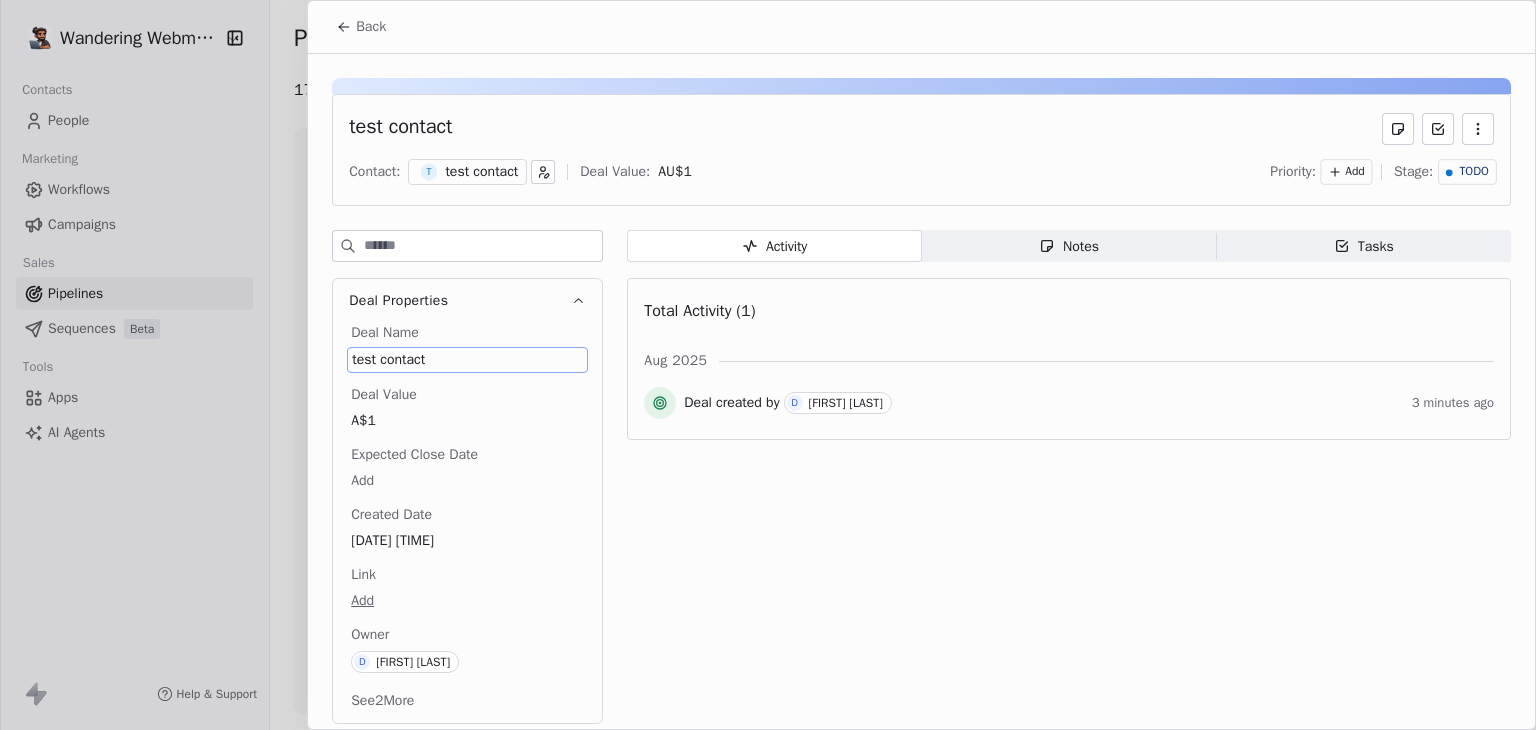 click 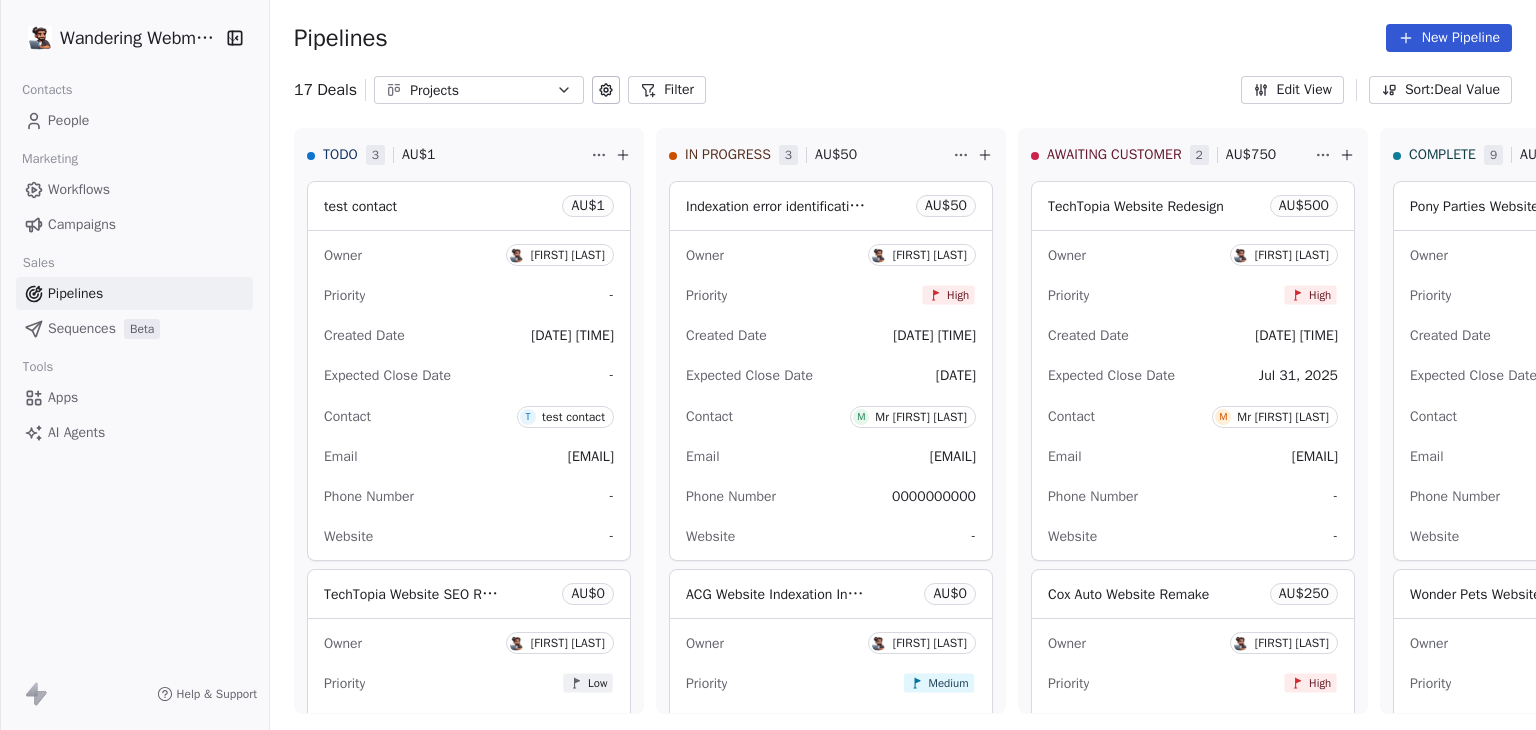 click on "Wandering Webmaster Contacts People Marketing Workflows Campaigns Sales Pipelines Sequences Beta Tools Apps AI Agents Help & Support Pipelines  New Pipeline 17 Deals Projects Filter  Edit View Sort:  Deal Value TODO 3 AU$ 1 test contact AU$ 1 Owner [FIRST] [LAST] Priority - Created Date [DATE] [TIME] Expected Close Date - Contact T test contact Email [EMAIL] Phone Number - Website - TechTopia Website SEO Review AU$ 0 Owner [FIRST] [LAST] Priority Low Created Date [DATE] [TIME] Expected Close Date [DATE] Contact M [TITLE] [FIRST] [LAST] Email [EMAIL] Phone Number - Website - Address LS Email Suggestions AU$ 0 Owner [FIRST] [LAST] Priority Medium Created Date [DATE] [TIME] Expected Close Date [DATE] Contact B BUZZED UP E BIKES Email [EMAIL] Phone Number [PHONE] Website - New Deal IN PROGRESS 3 AU$ 50 Indexation error identification, remediation, and reporting services for acgplumbing.com.au AU$ 50 Owner [FIRST] [LAST]" at bounding box center (768, 365) 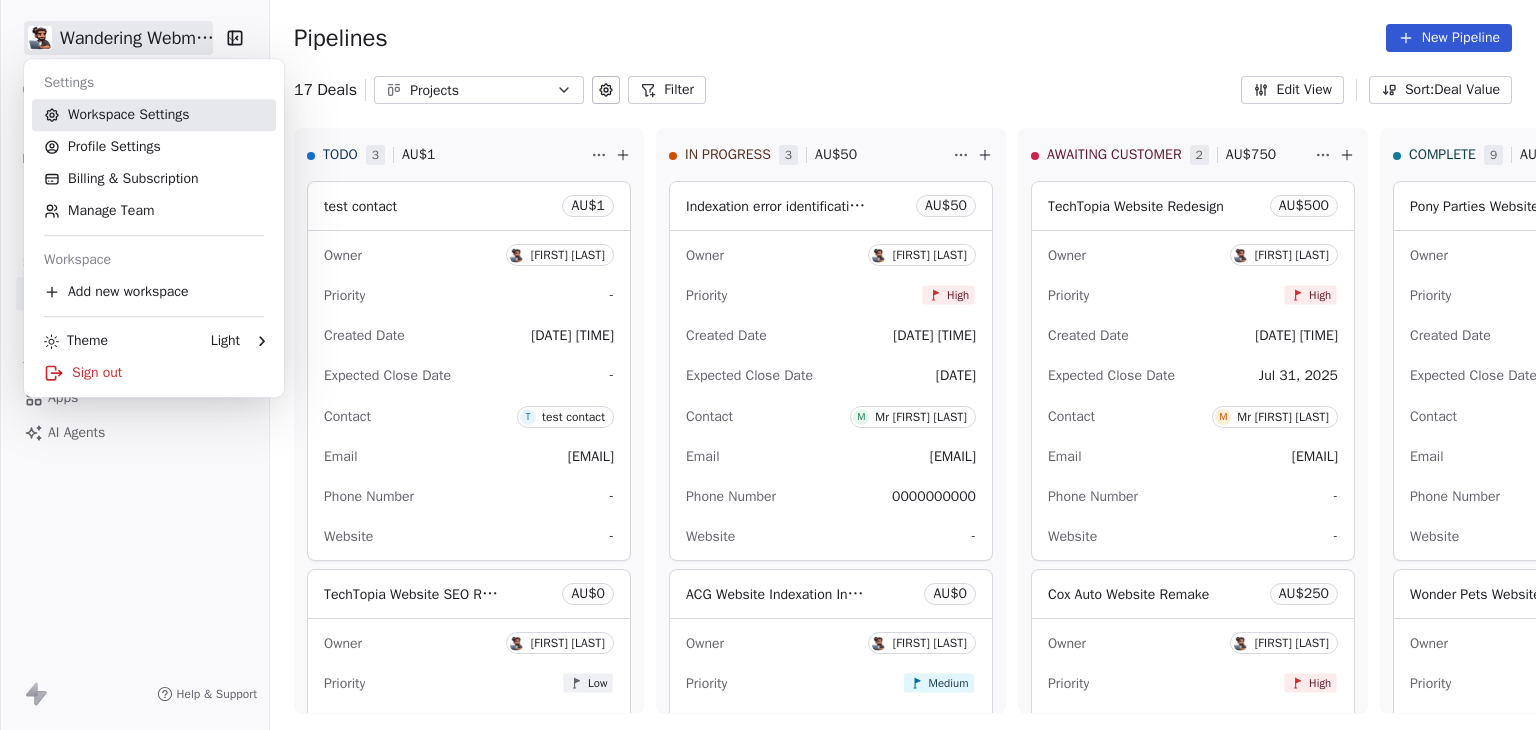 click on "Workspace Settings" at bounding box center (154, 115) 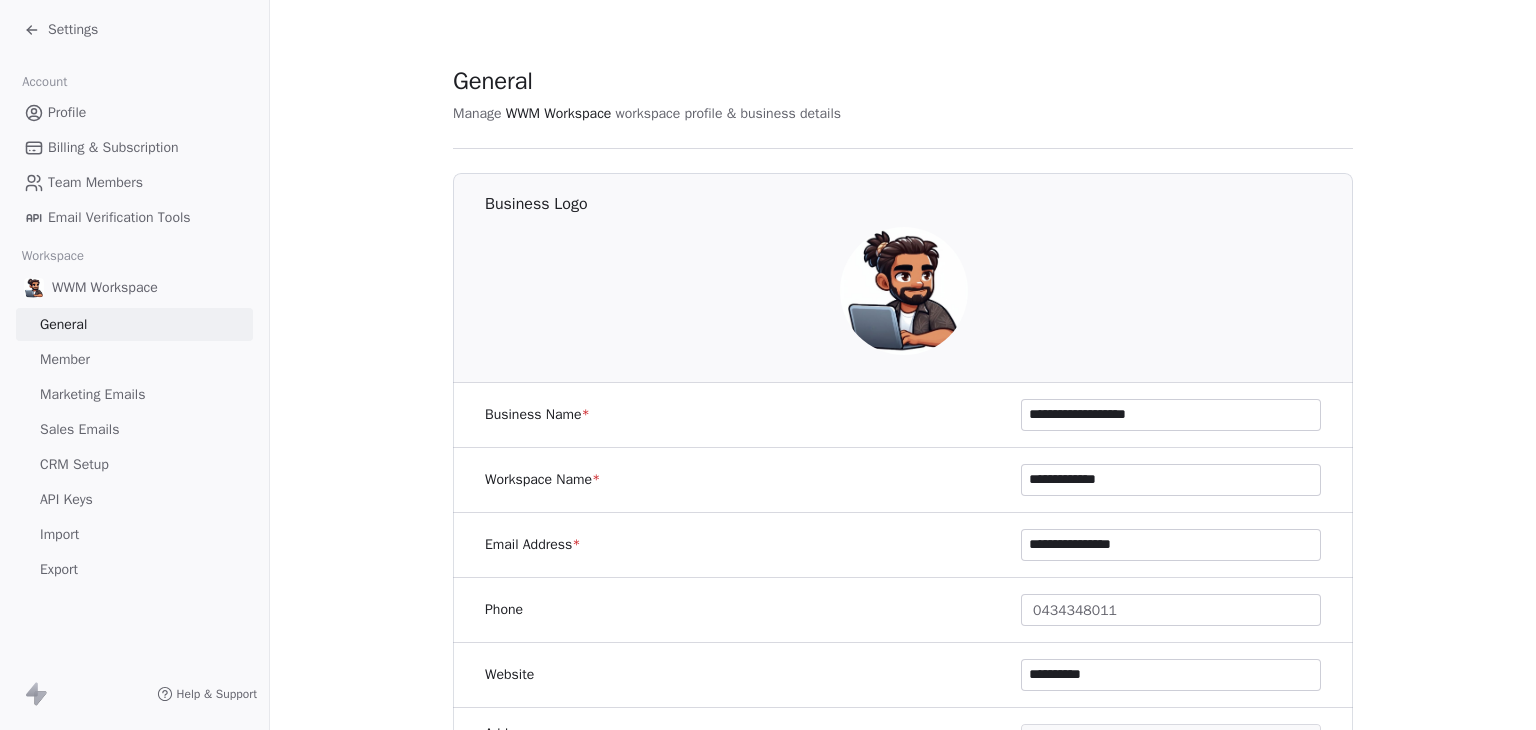 click on "Sales Emails" at bounding box center [134, 429] 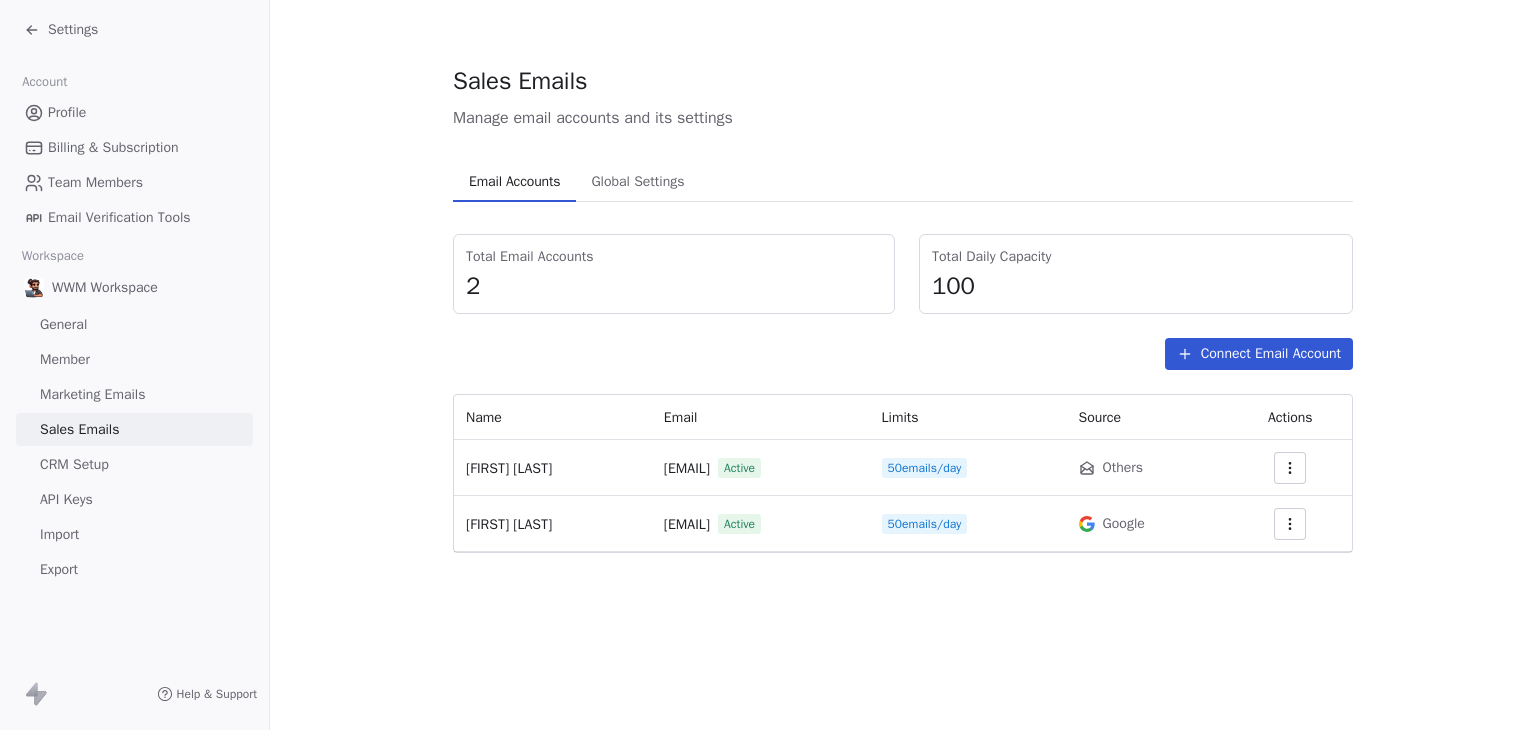 click 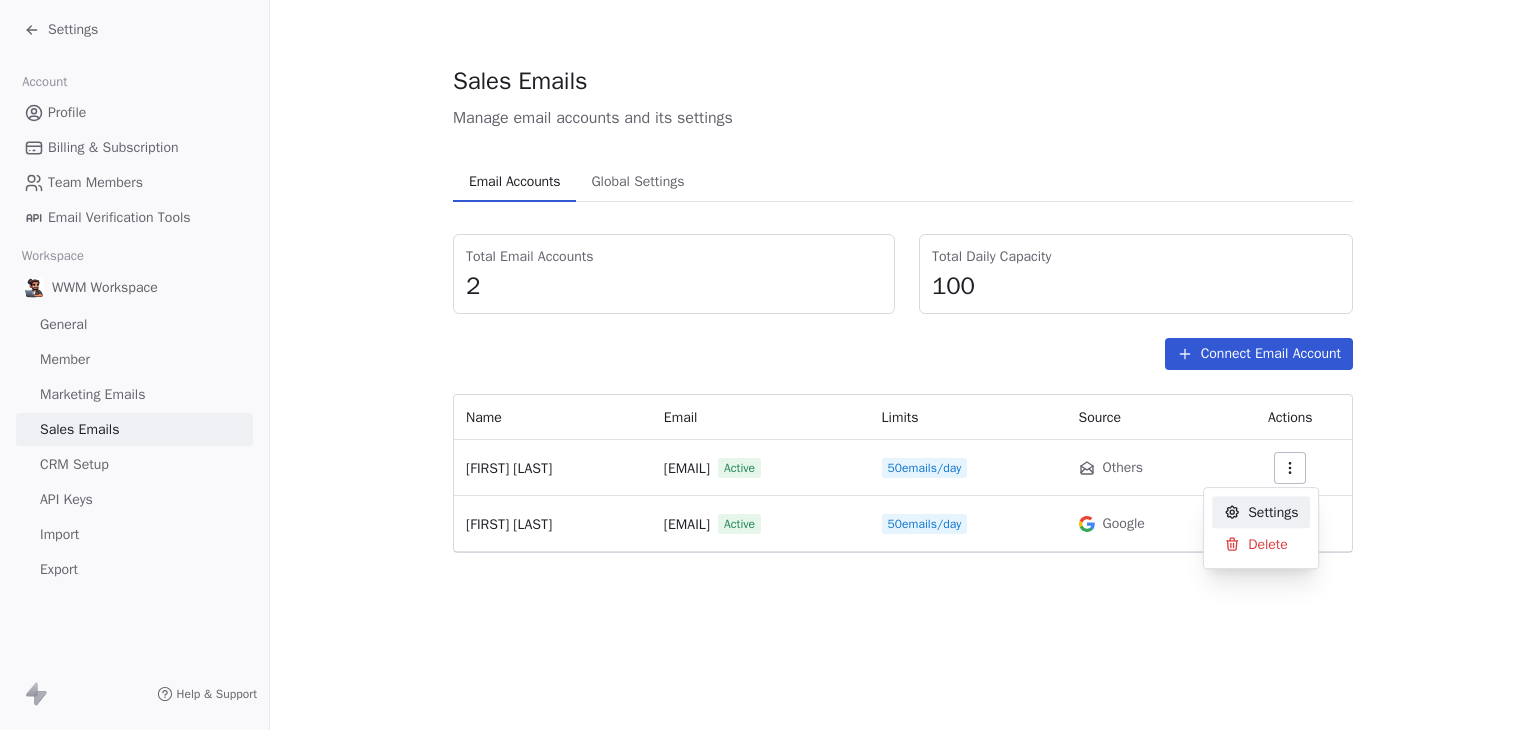 click on "Settings Account Profile Billing & Subscription Team Members Email Verification Tools Workspace WWM Workspace General Member Marketing Emails Sales Emails CRM Setup API Keys Import Export Help & Support Sales Emails Manage email accounts and its settings Email Accounts Email Accounts Global Settings Global Settings Total Email Accounts 2 Total Daily Capacity 100 Connect Email Account Name Email Limits Source Actions [FIRST] [LAST] [EMAIL] Active 50  emails/day Others [FIRST] [LAST] [EMAIL] Active 50  emails/day Google   Settings Delete" at bounding box center (768, 365) 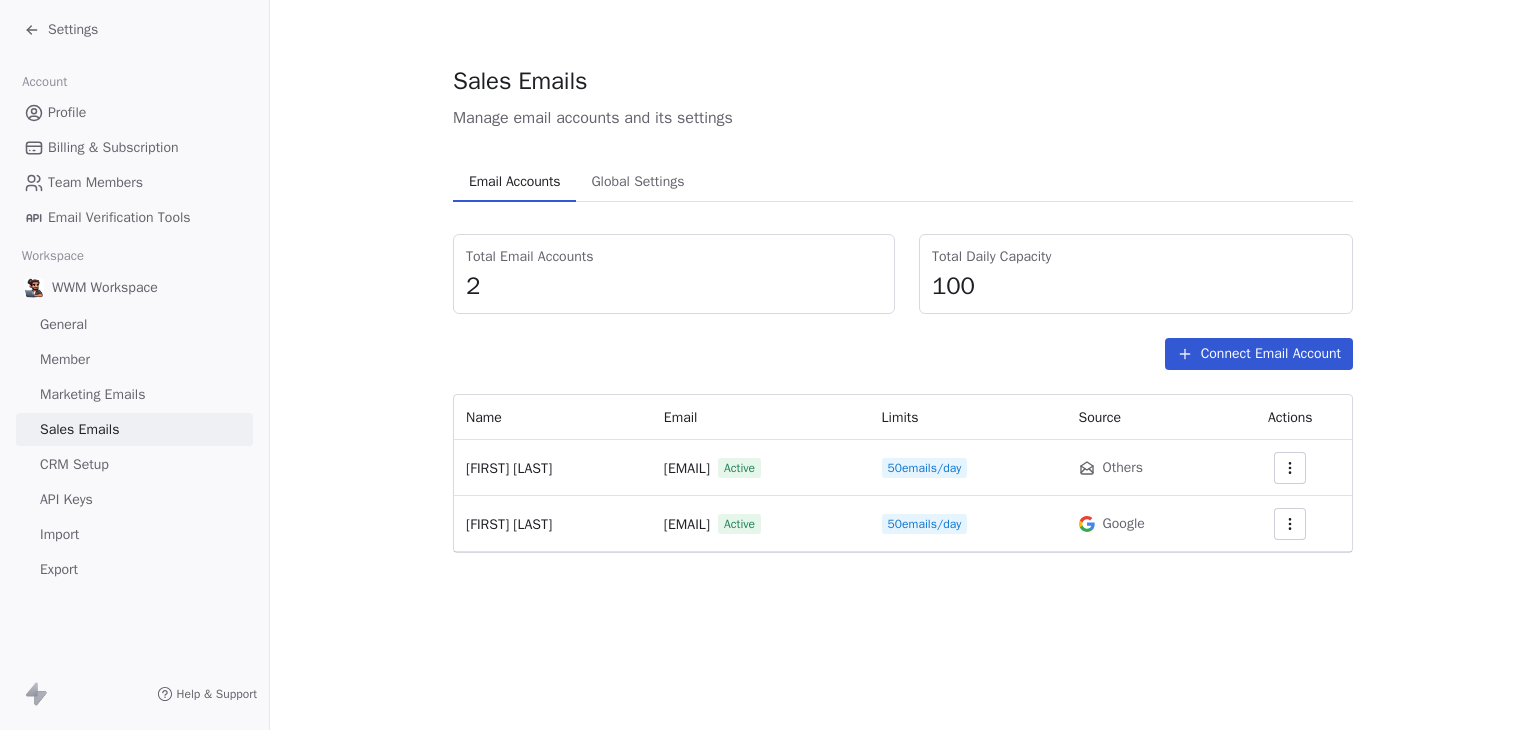 click on "Settings" at bounding box center (73, 30) 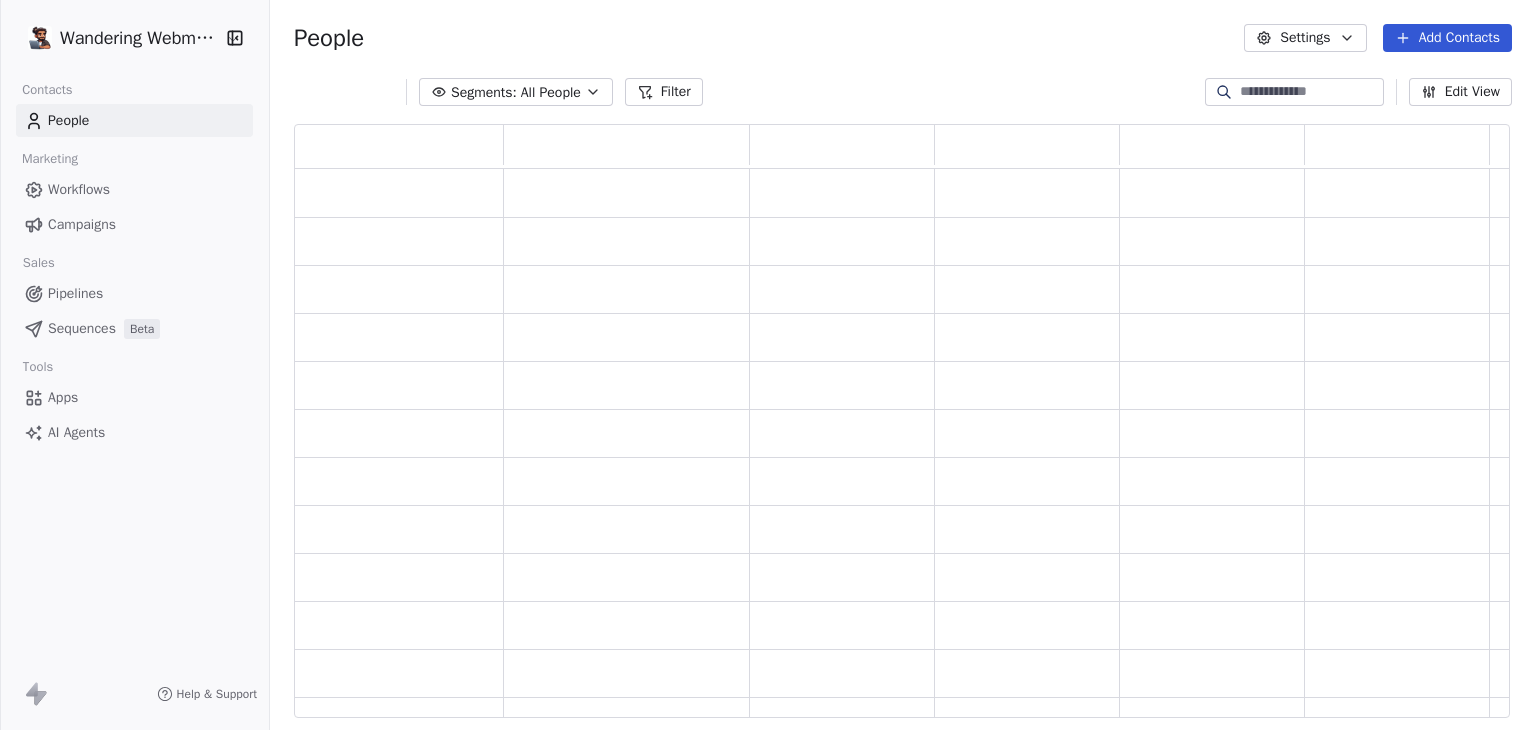 scroll, scrollTop: 16, scrollLeft: 16, axis: both 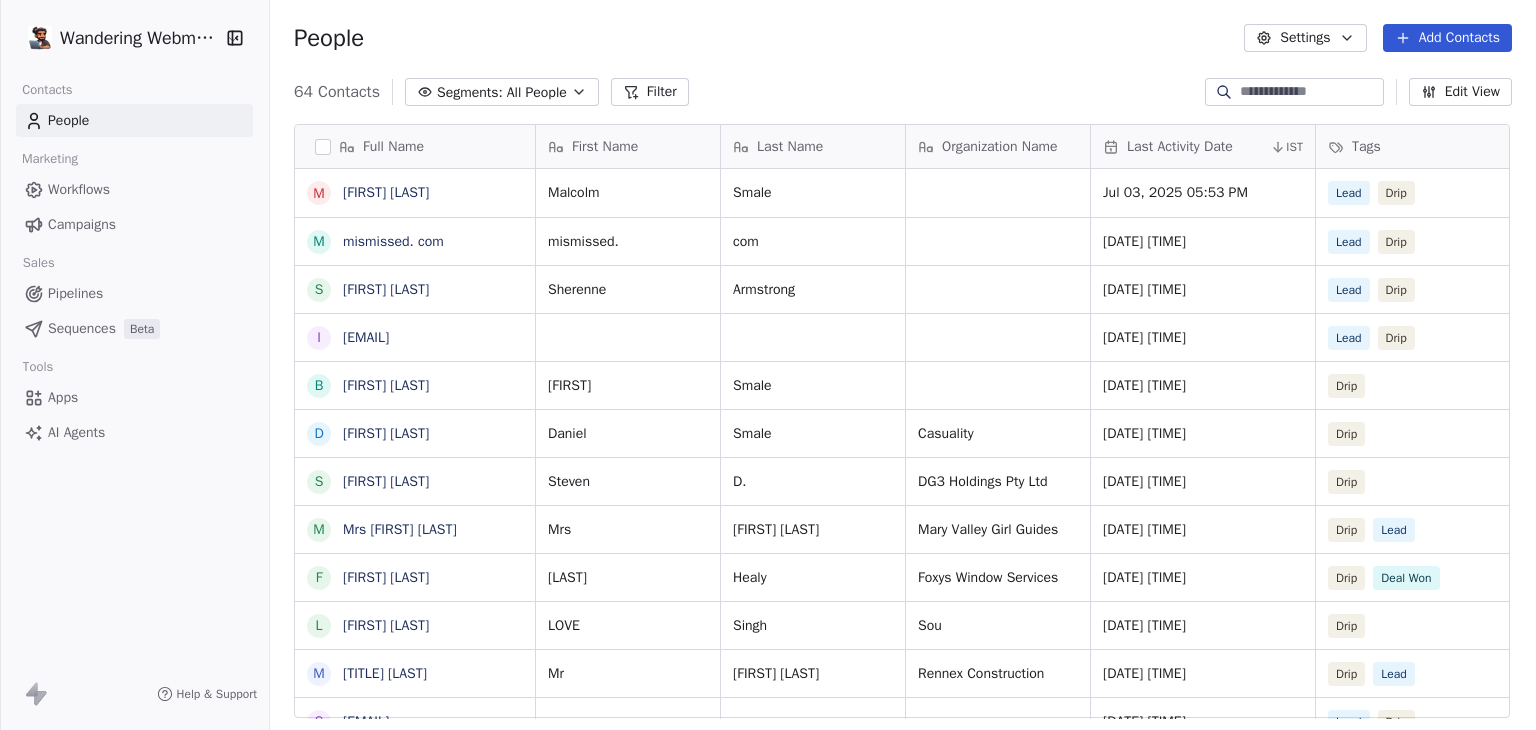 click on "Clock Me Cars Wandering Webmaster Contacts People Marketing Workflows Campaigns Sales Pipelines Sequences Beta Tools Apps AI Agents Help & Support People Settings Add Contacts 64 Contacts Segments: All People Filter Edit View Tag Add to Sequence Export Full Name M [FIRST] [LAST] m [EMAIL] S [FIRST] [LAST] i [EMAIL] B [FIRST] [LAST] D [FIRST] [LAST] S [FIRST] [LAST] M Mrs [FIRST] [LAST] F [FIRST] [LAST] L [FIRST] [LAST] M Mr [FIRST] [LAST] s [EMAIL] M Mx [FIRST] [LAST] M Mrs [FIRST] [LAST] BC s [EMAIL] t [EMAIL] P [PLACE] K [PLACE] M [FIRST] [LAST] s [EMAIL] D [FIRST] [LAST] w [SERVICE] G [SERVICE] M Mrs [FIRST] M Mr [FIRST] [LAST] M [FIRST] [LAST] M Mr [FIRST] [LAST] C [FIRST] [LAST] M Mr [FIRST] [LAST] C [FIRST] [LAST] J [FIRST] [LAST] First Name Last Name Organization Name Last Activity Date IST Tags Workspace Phone Number Email [FIRST] [LAST] [DATE] [TIME] Lead Drip [EMAIL] [EMAIL] Lead" at bounding box center (768, 365) 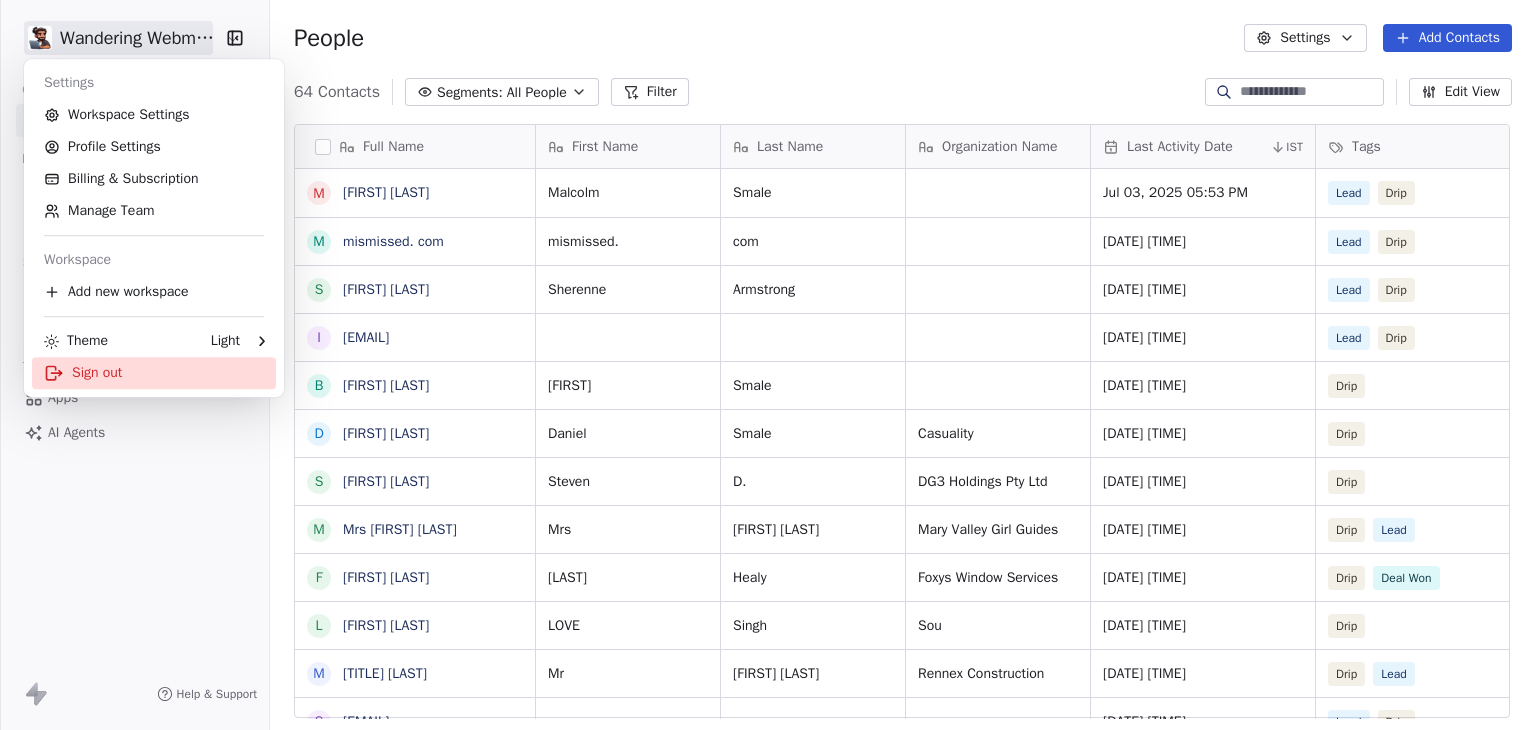 click on "Sign out" at bounding box center [154, 373] 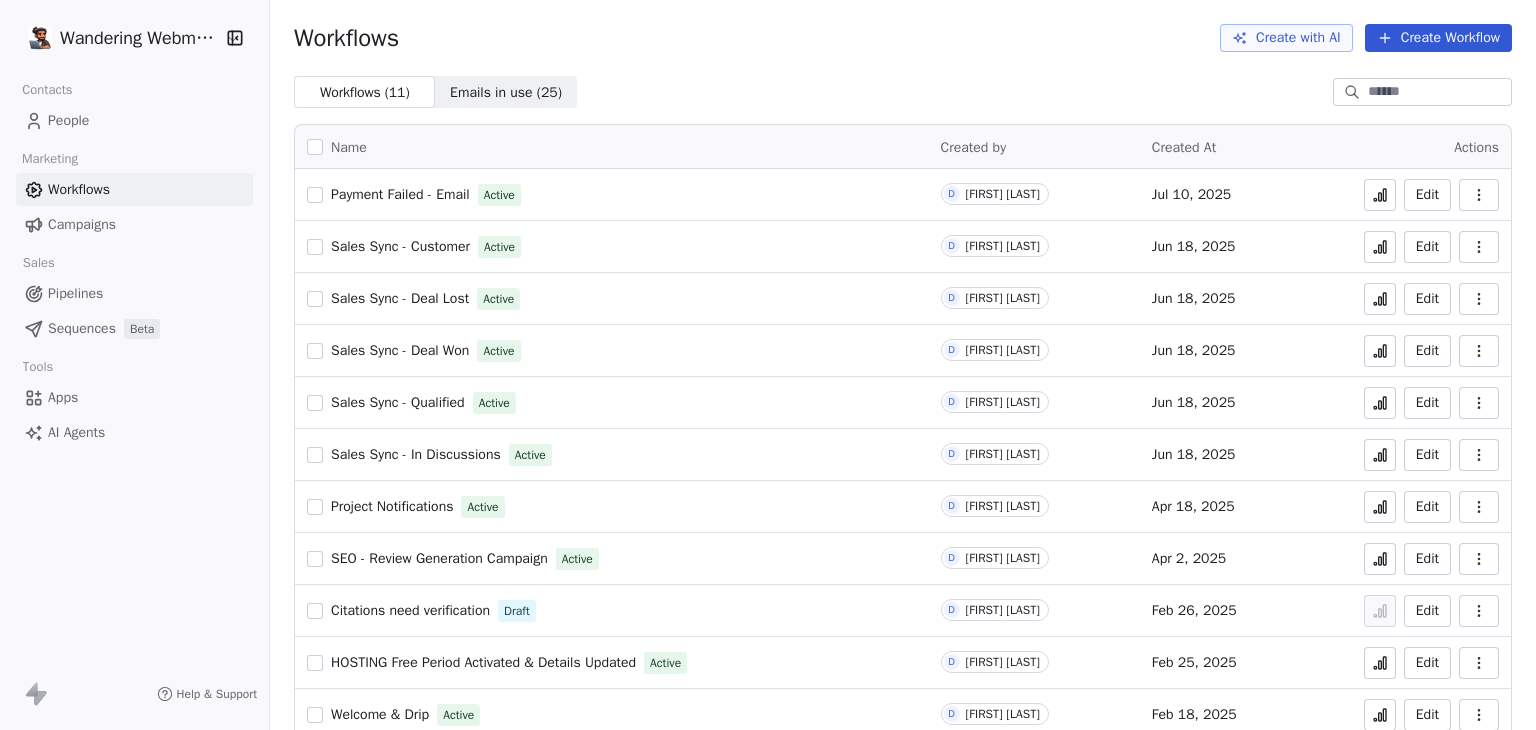 scroll, scrollTop: 0, scrollLeft: 0, axis: both 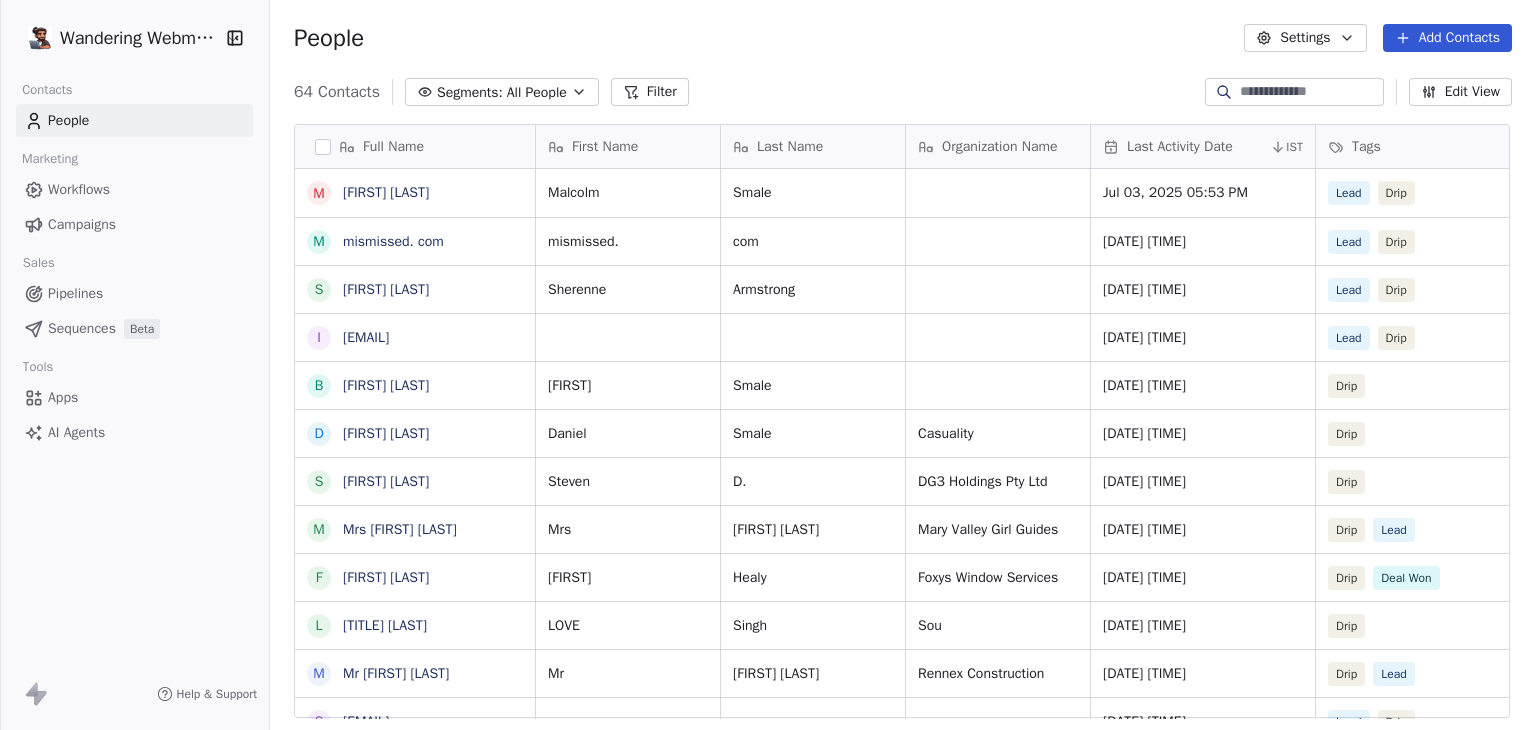 click on "Workflows" at bounding box center [79, 189] 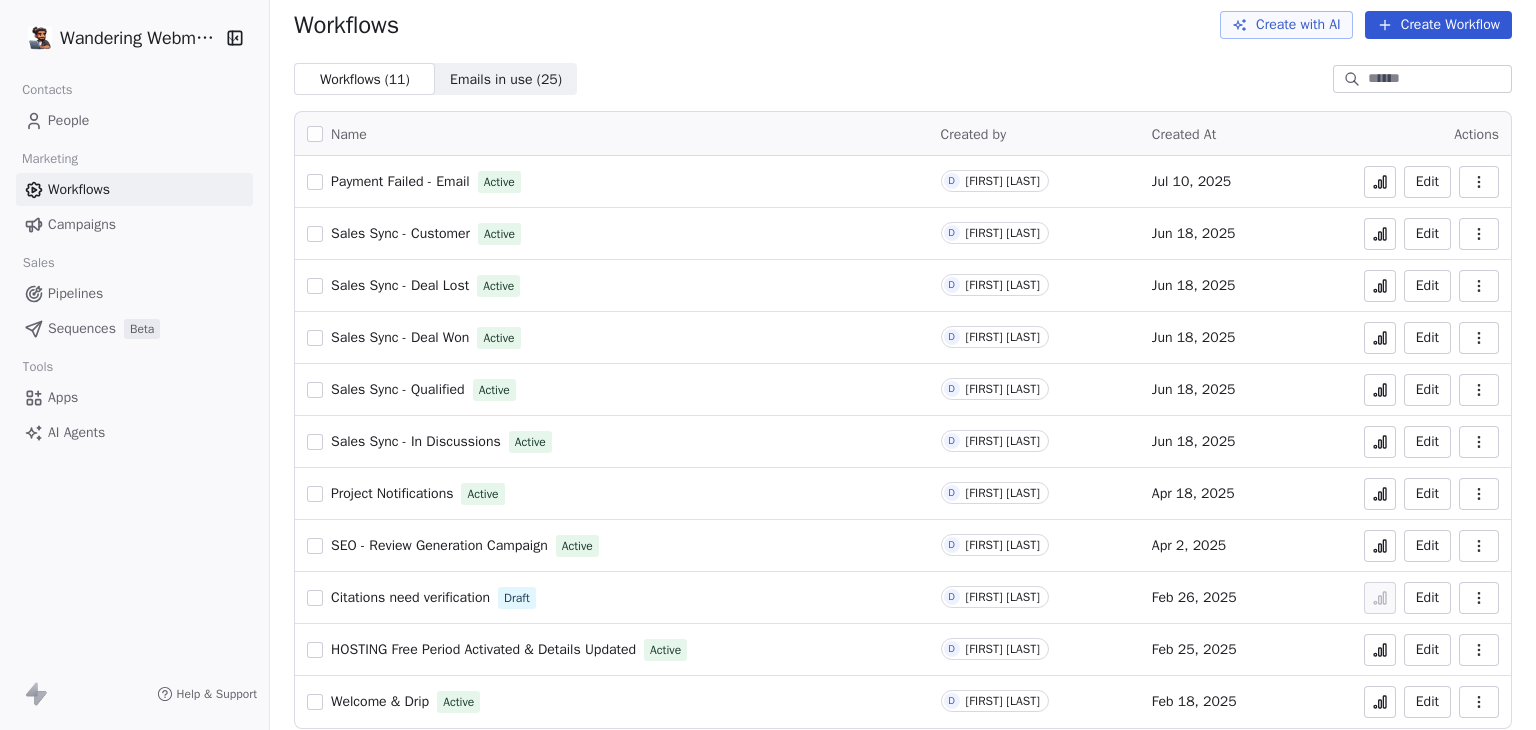 scroll, scrollTop: 28, scrollLeft: 0, axis: vertical 